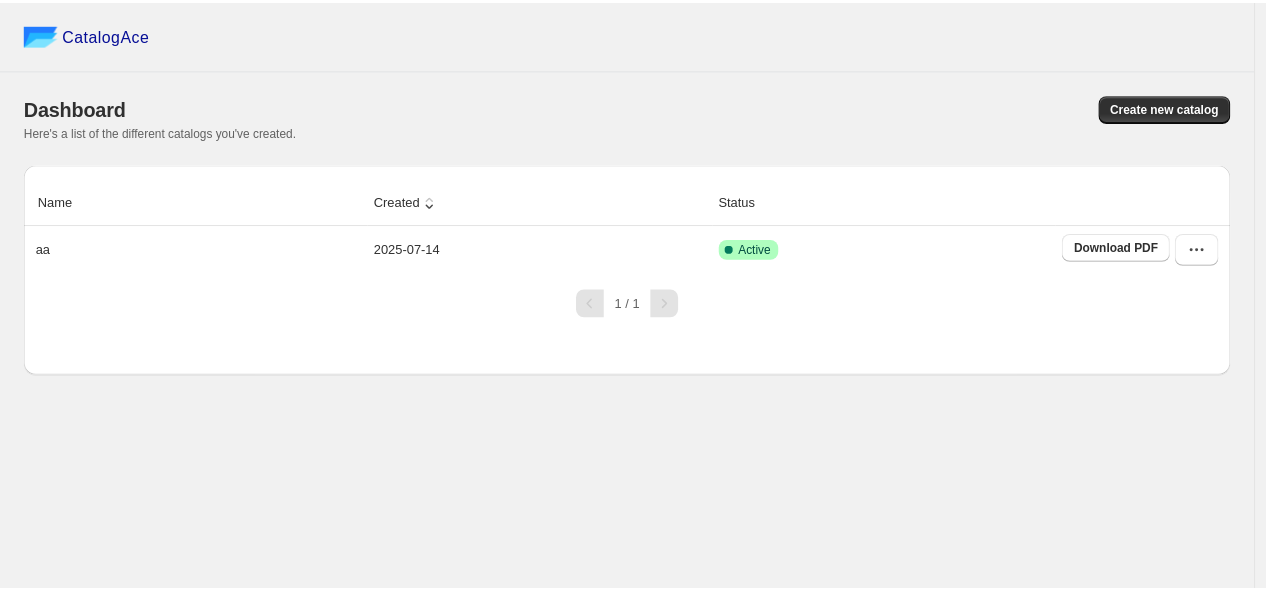 scroll, scrollTop: 0, scrollLeft: 0, axis: both 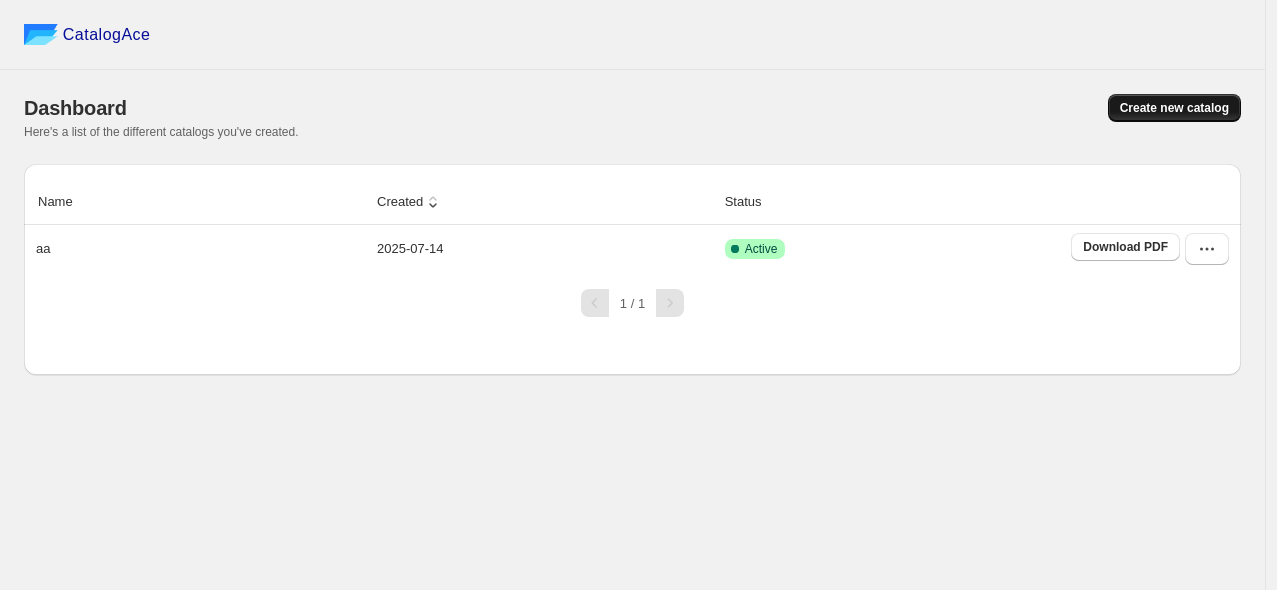 click on "Create new catalog" at bounding box center [1174, 108] 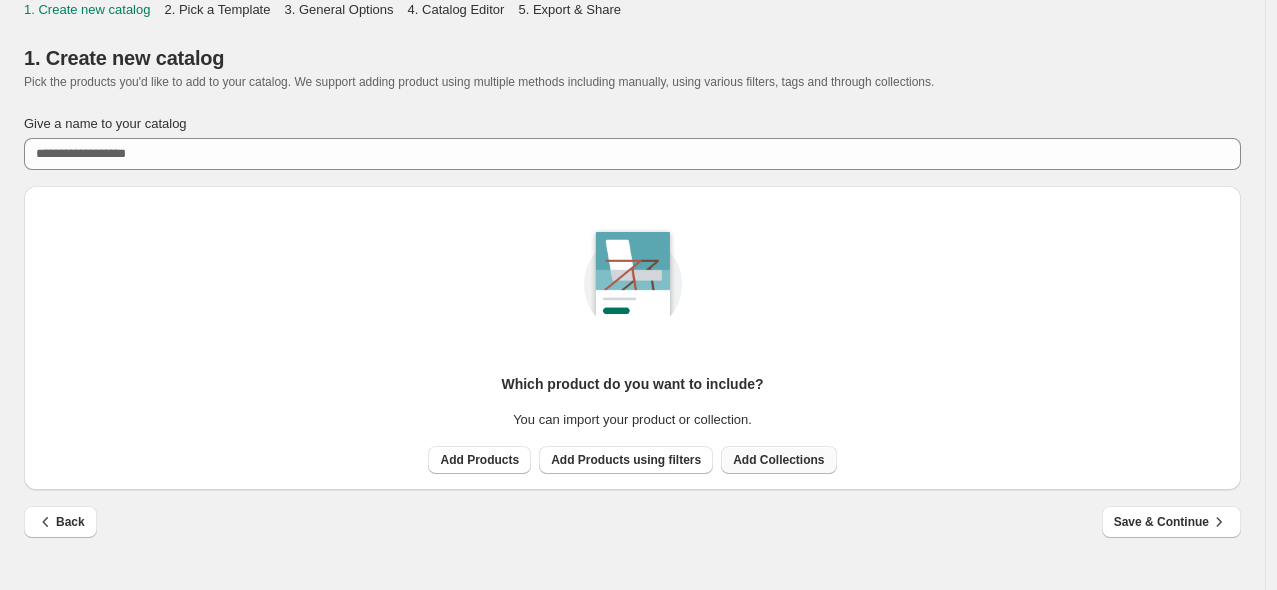 click on "Add Collections" at bounding box center (778, 460) 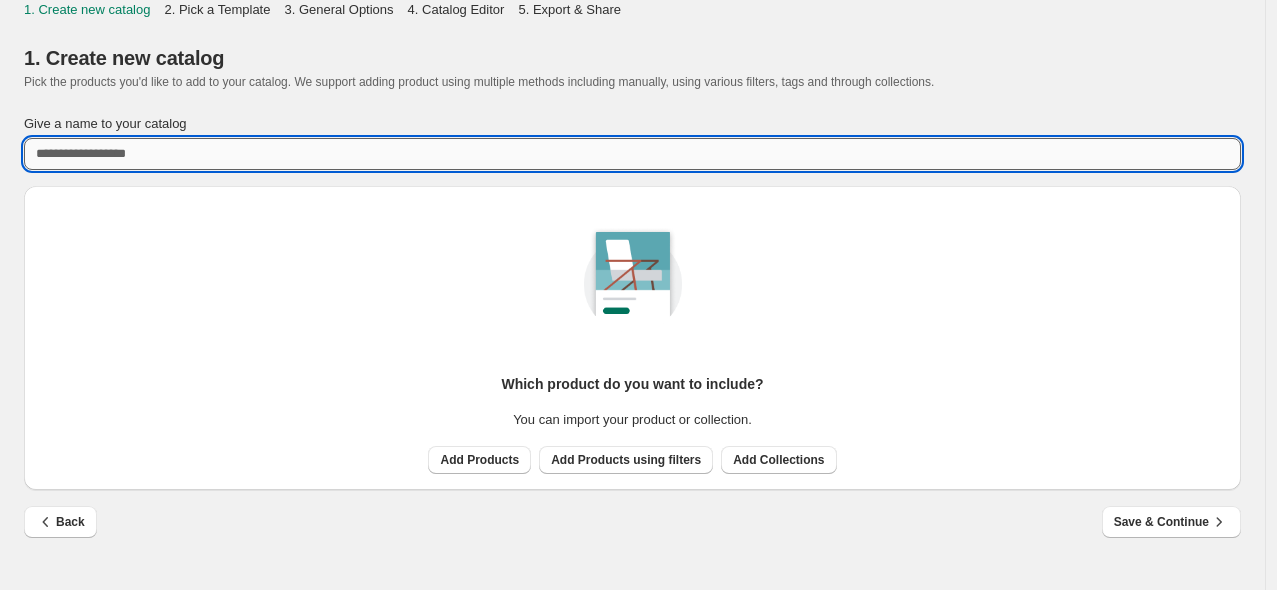 click on "Give a name to your catalog" at bounding box center (632, 154) 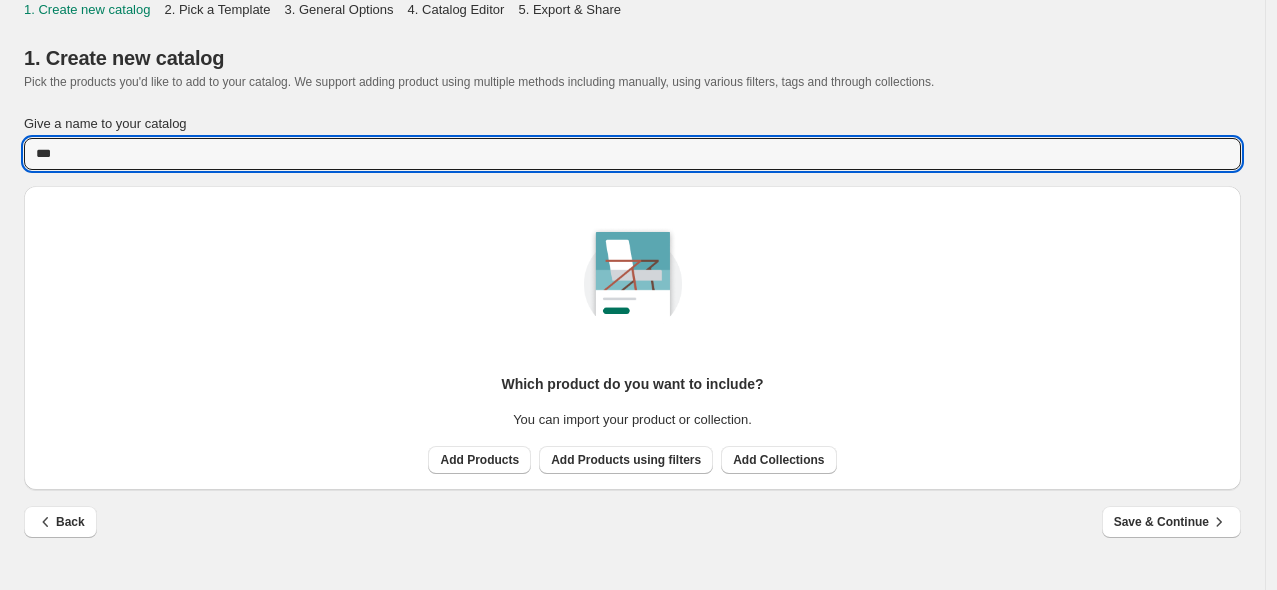 type on "***" 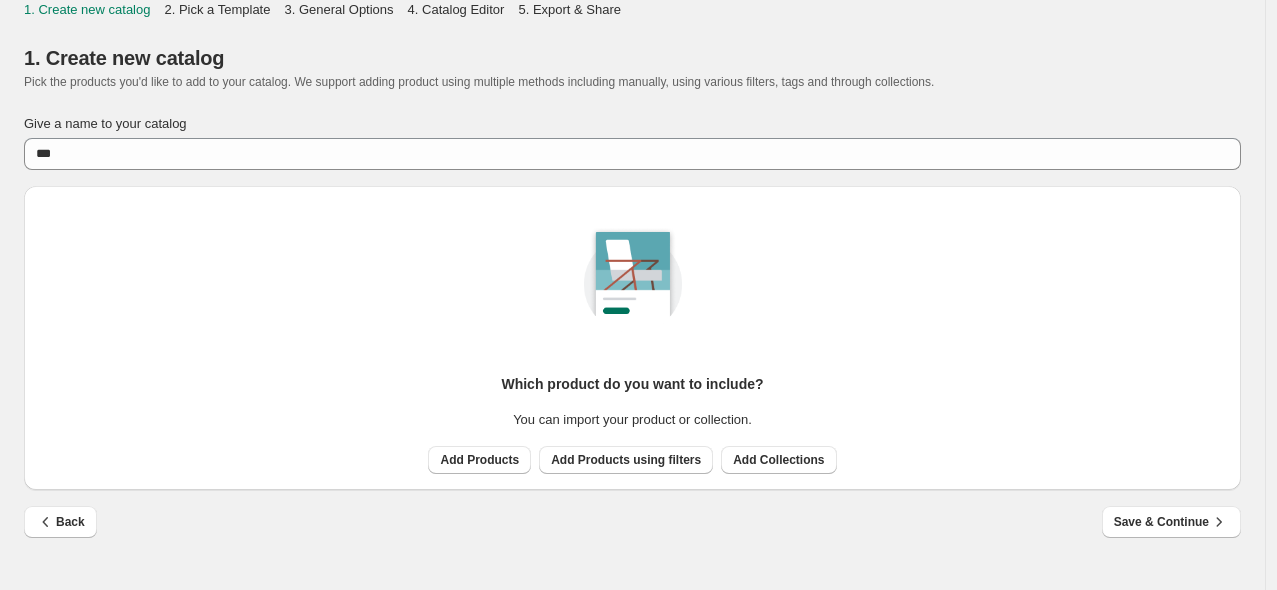 click on "Give a name to your catalog *** Which product do you want to include? You can import your product or collection. Add Products Add Products using filters Add Collections Back Save & Continue" at bounding box center (624, 331) 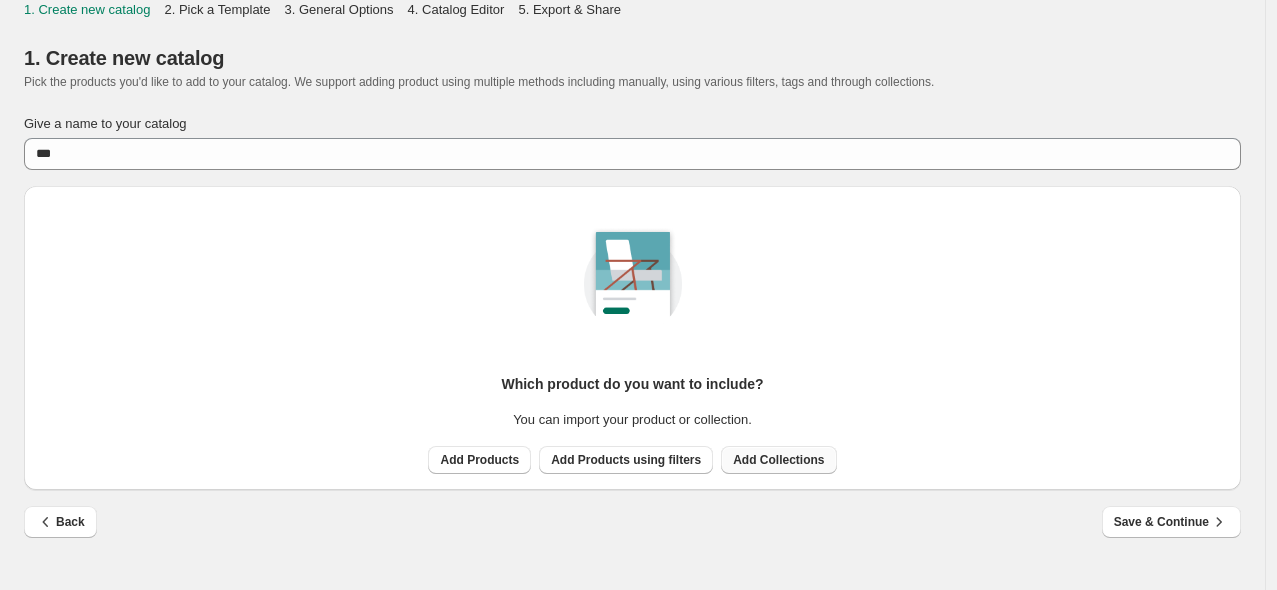 click on "Add Collections" at bounding box center [778, 460] 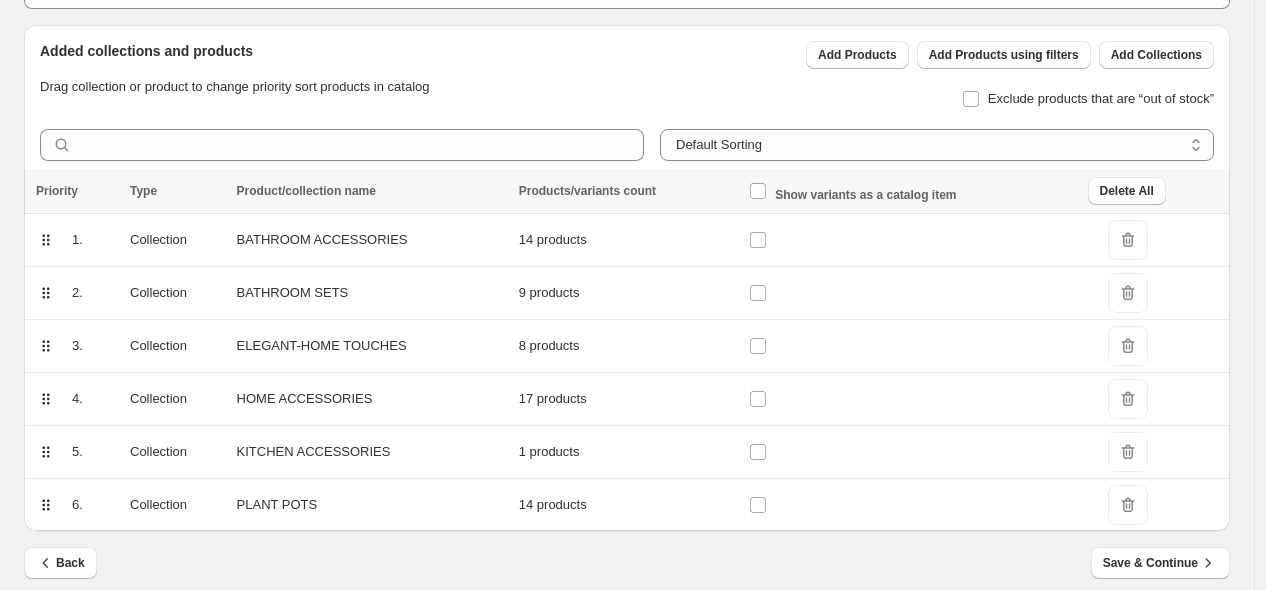 scroll, scrollTop: 176, scrollLeft: 0, axis: vertical 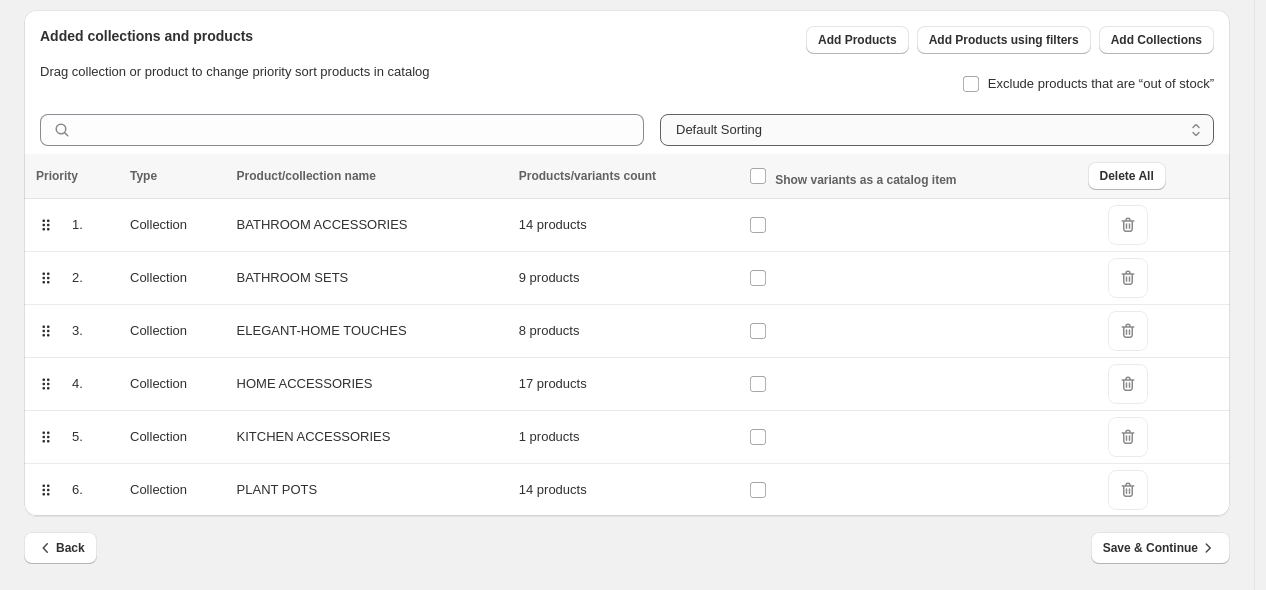 click on "**********" at bounding box center [937, 130] 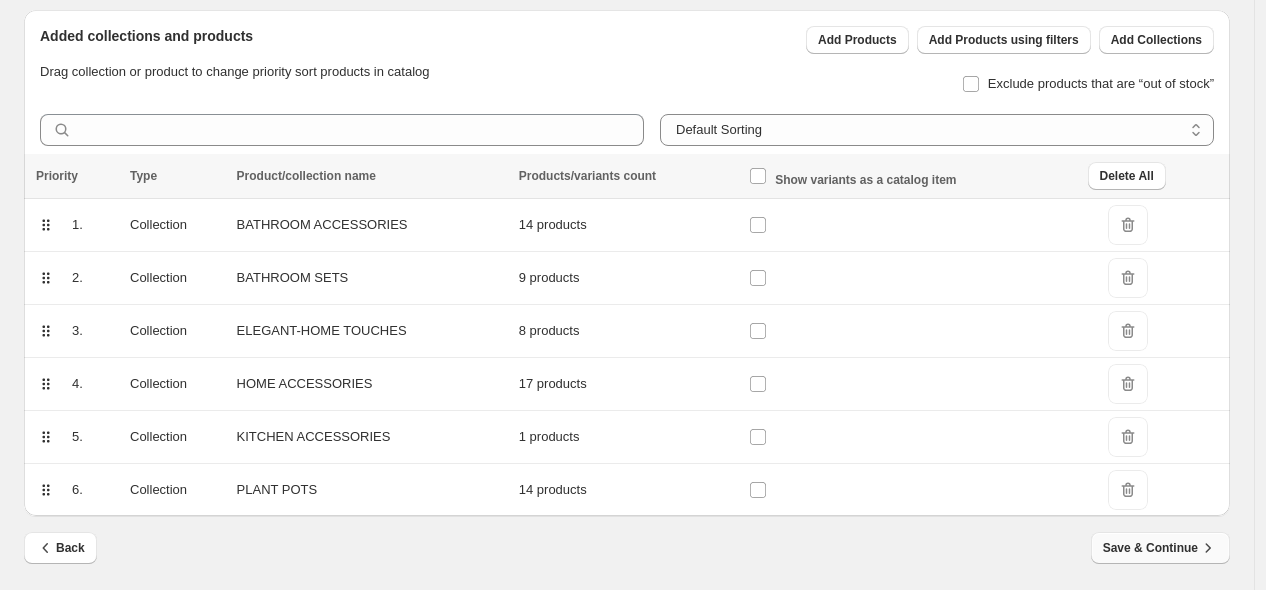 click on "Save & Continue" at bounding box center [1160, 548] 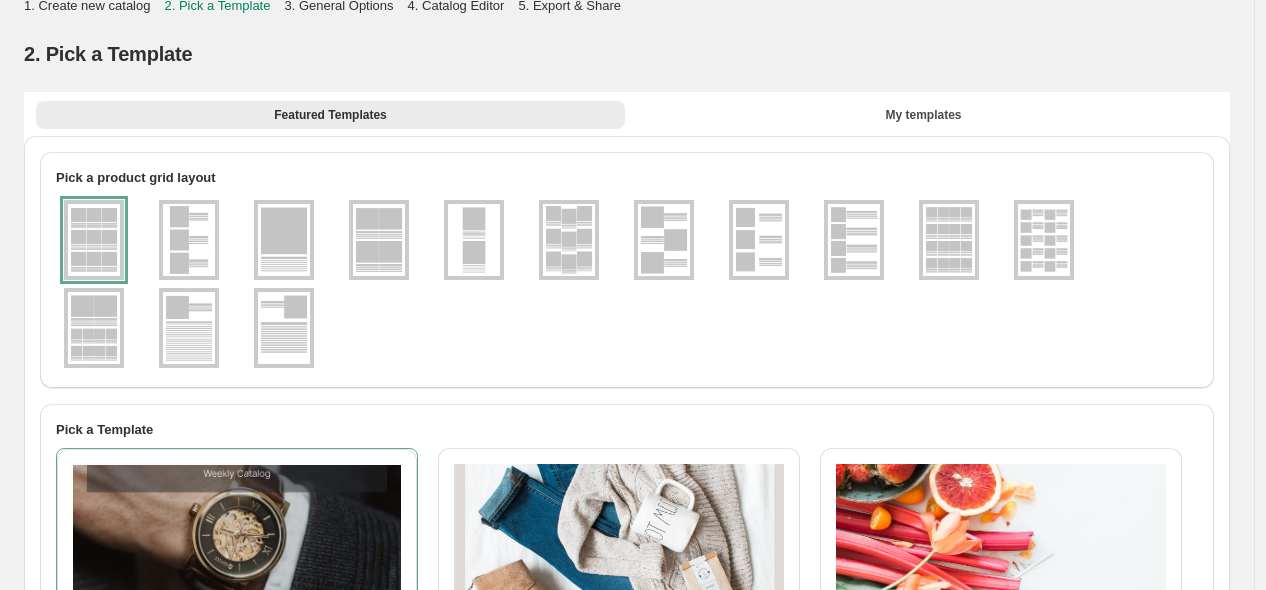 scroll, scrollTop: 0, scrollLeft: 0, axis: both 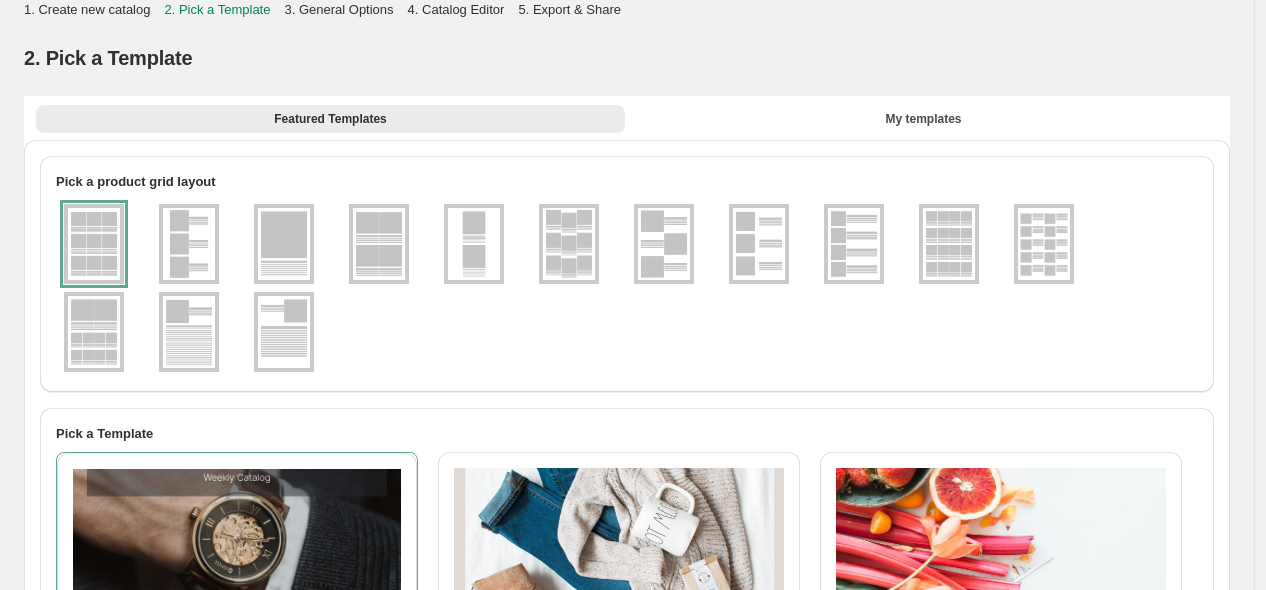 click at bounding box center [949, 244] 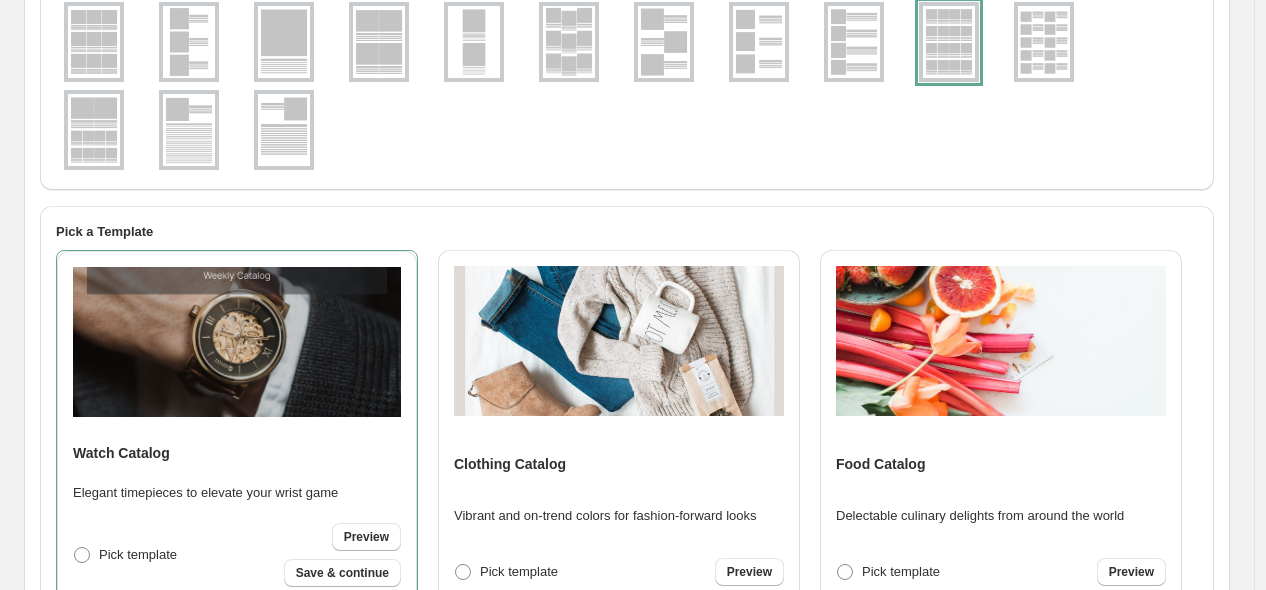 scroll, scrollTop: 222, scrollLeft: 0, axis: vertical 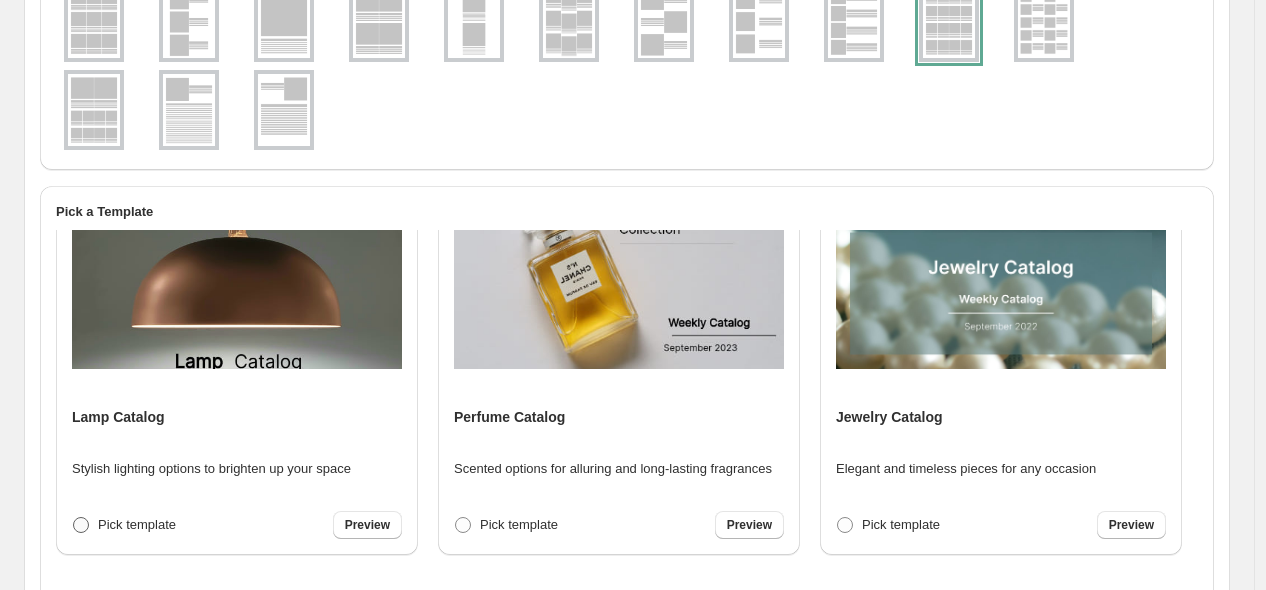 click on "Pick template" at bounding box center [124, 525] 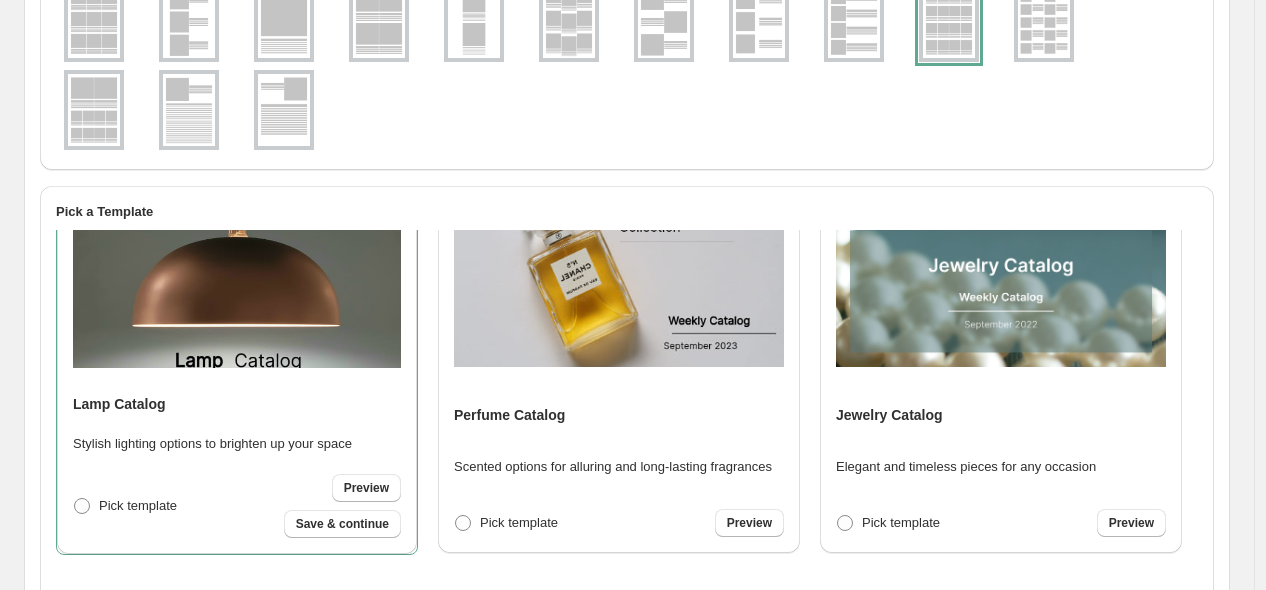 scroll, scrollTop: 1221, scrollLeft: 0, axis: vertical 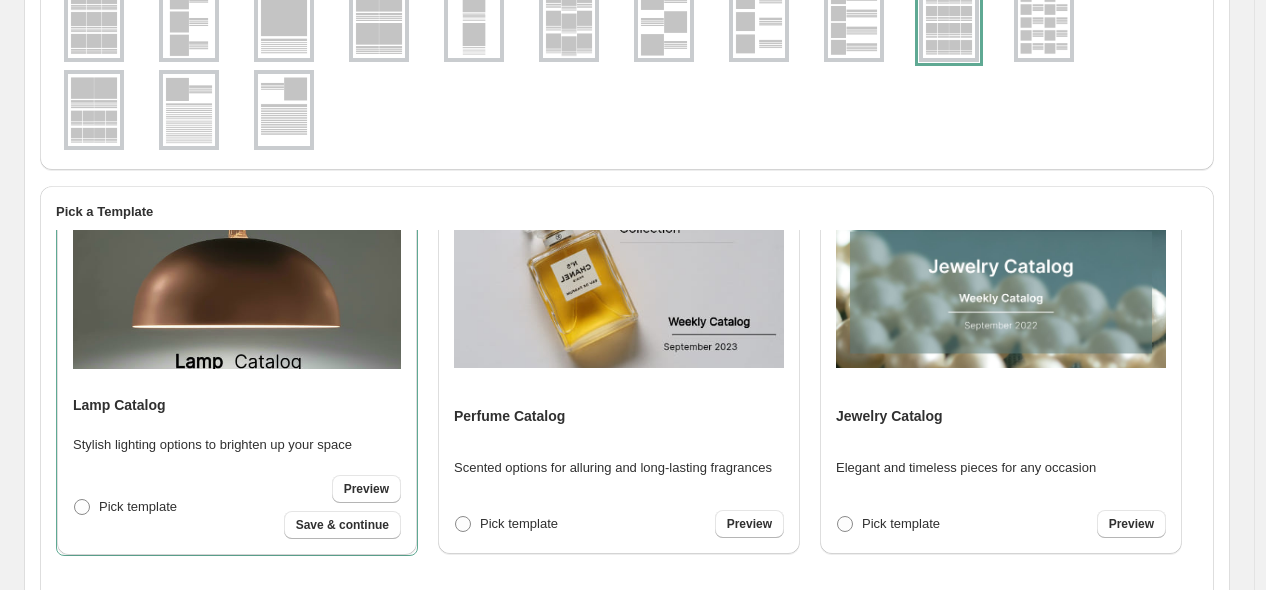 click on "Save & continue" at bounding box center [342, 525] 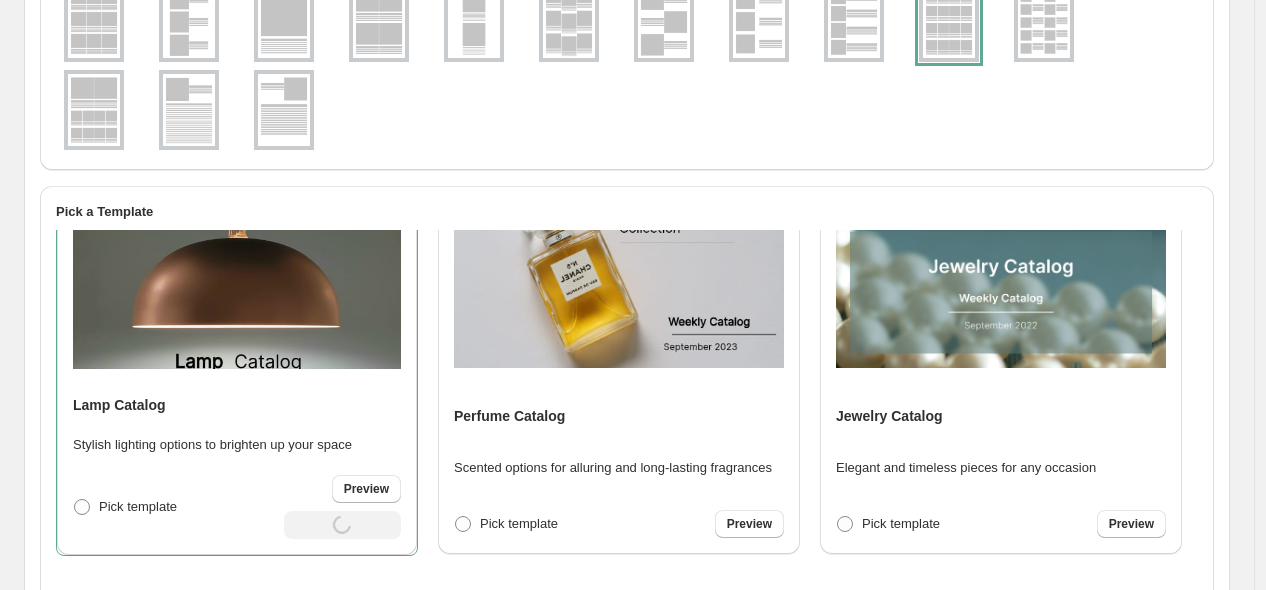 select on "**********" 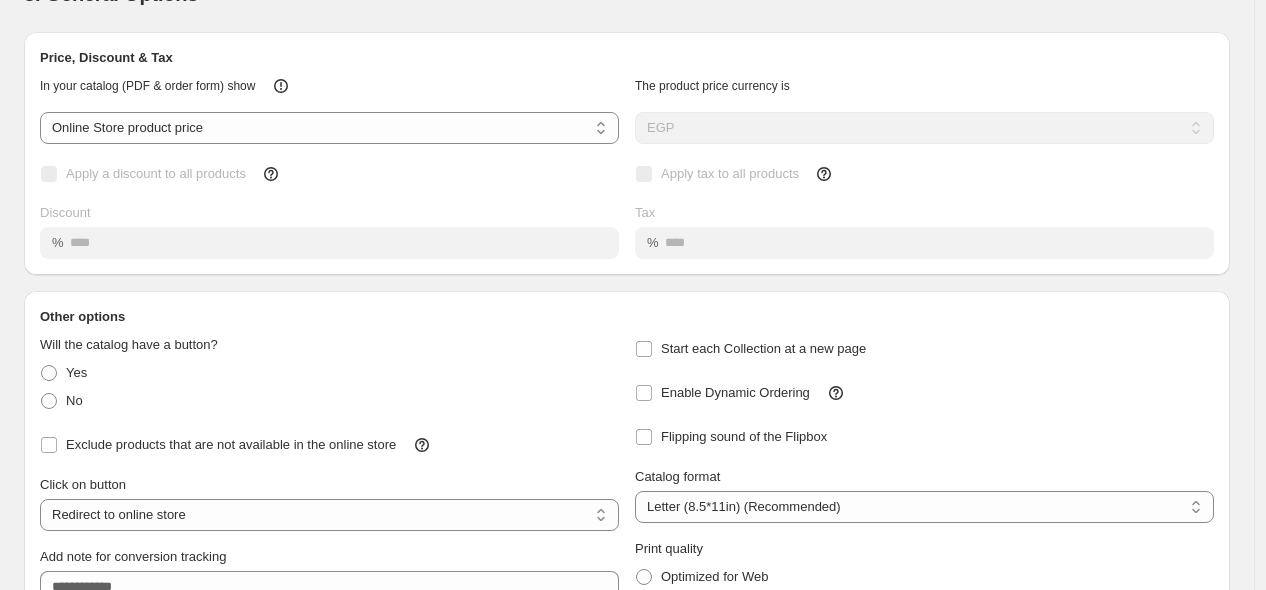 scroll, scrollTop: 111, scrollLeft: 0, axis: vertical 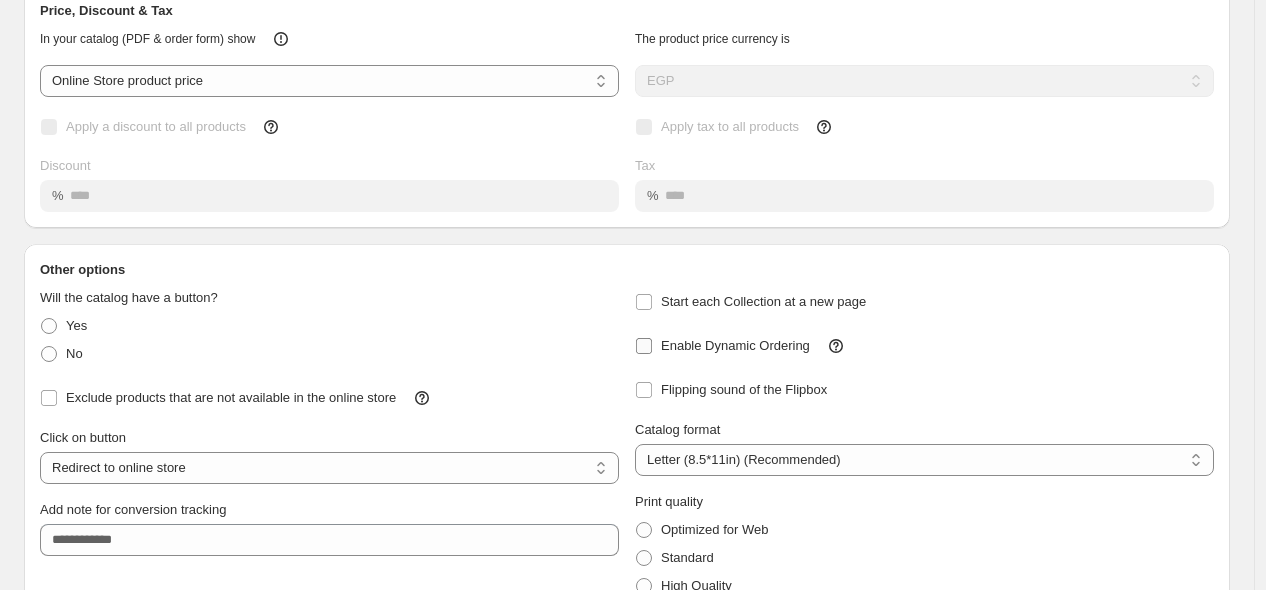 click on "Enable Dynamic Ordering" at bounding box center (735, 345) 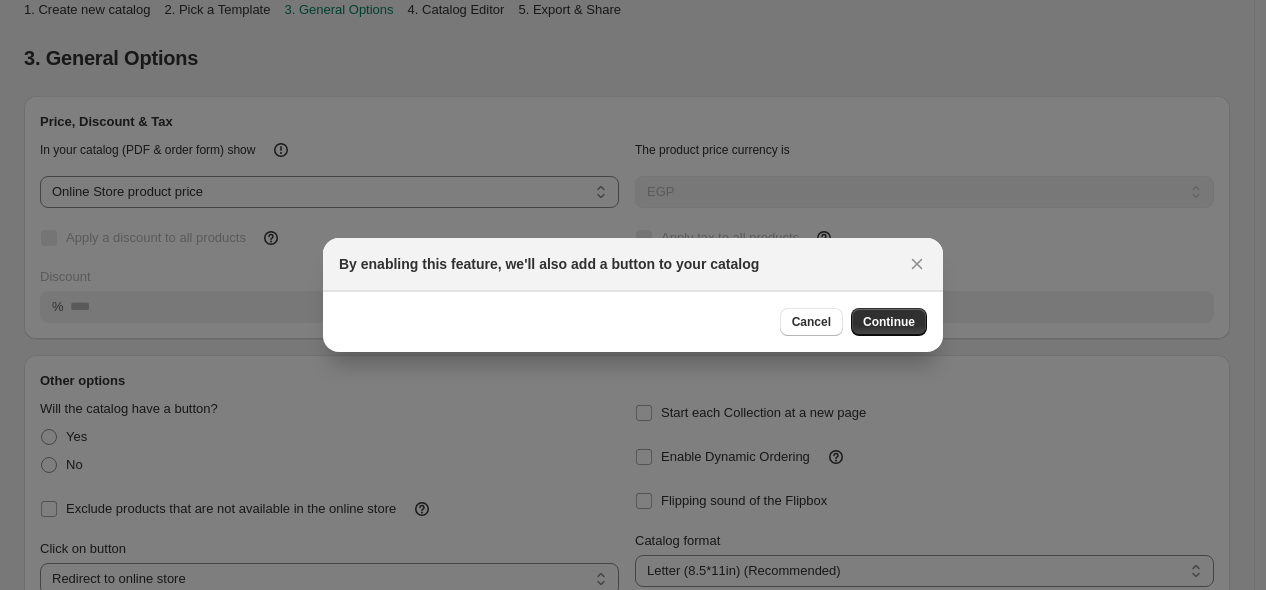 scroll, scrollTop: 0, scrollLeft: 0, axis: both 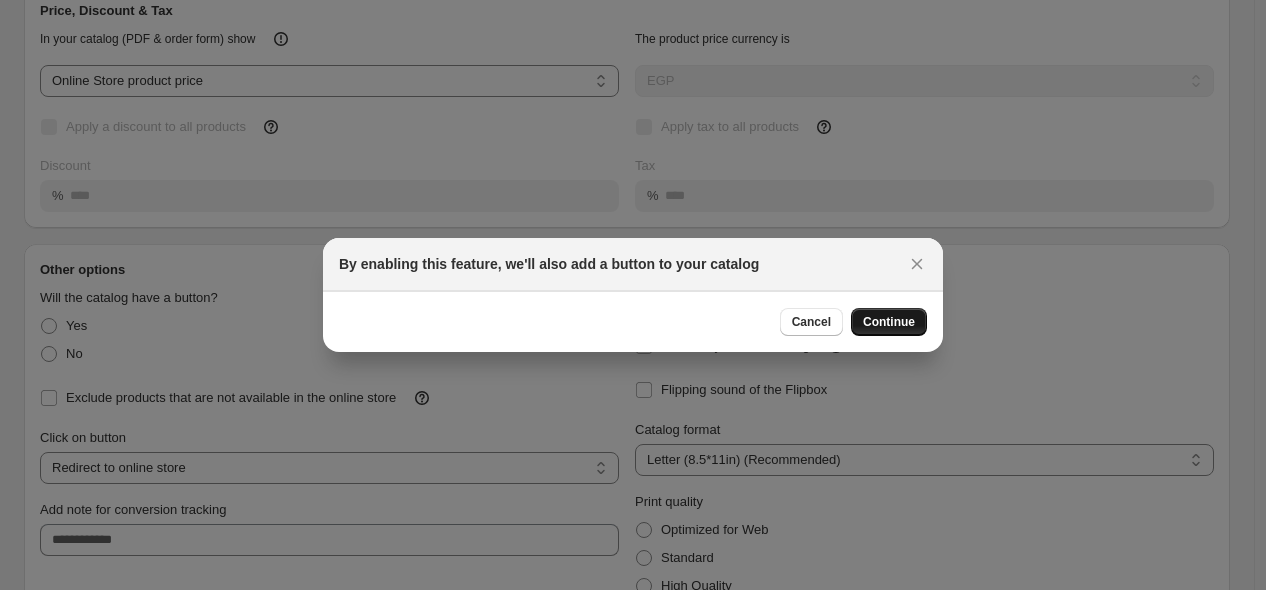click on "Continue" at bounding box center (889, 322) 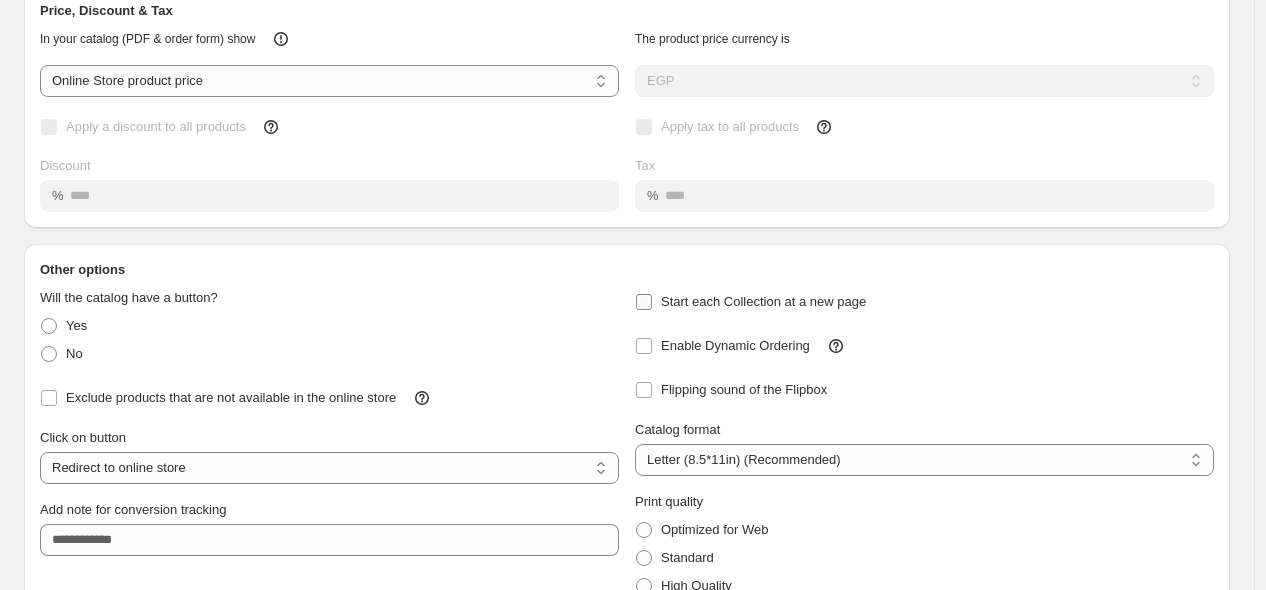 click on "Start each Collection at a new page" at bounding box center (763, 301) 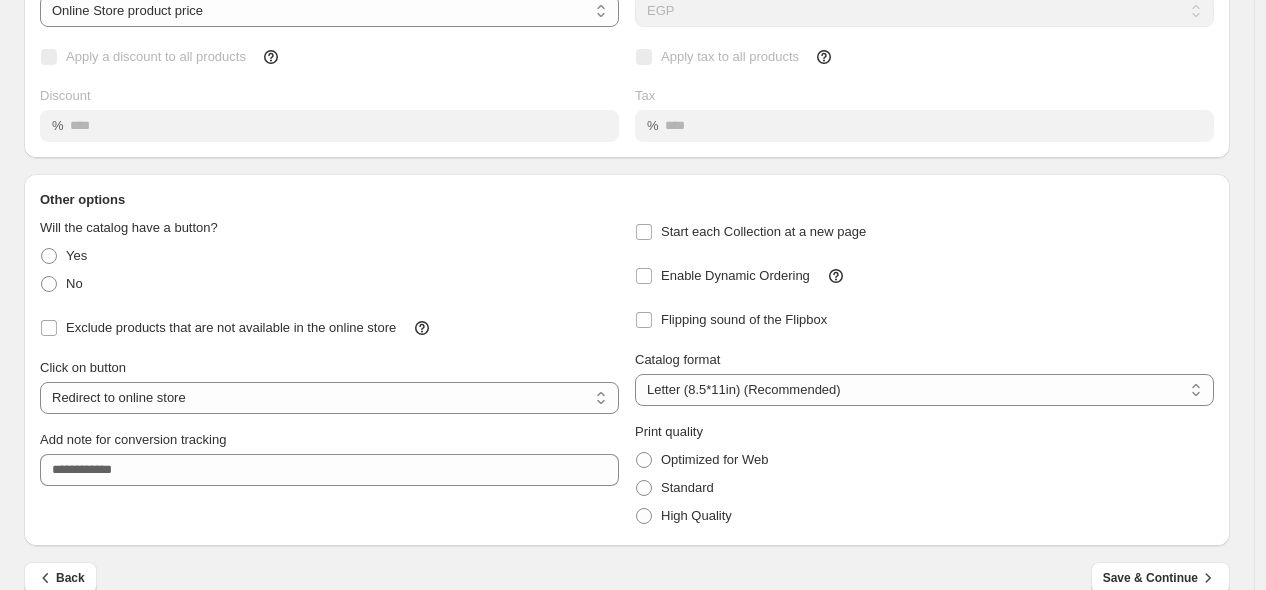 scroll, scrollTop: 211, scrollLeft: 0, axis: vertical 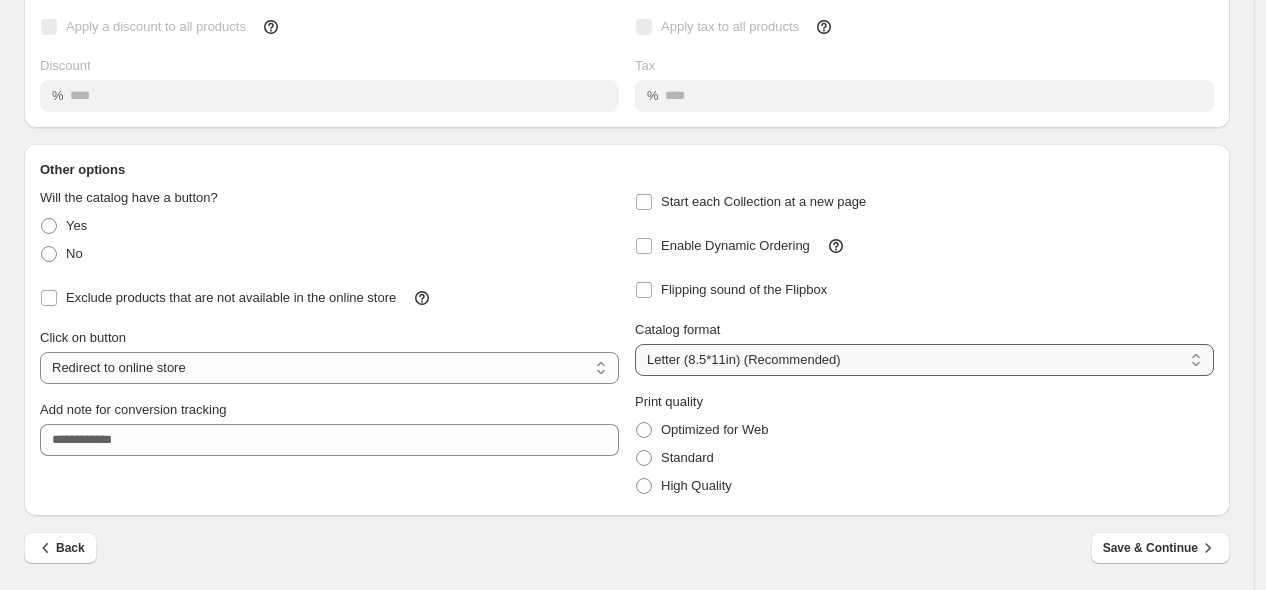 click on "**********" at bounding box center [924, 360] 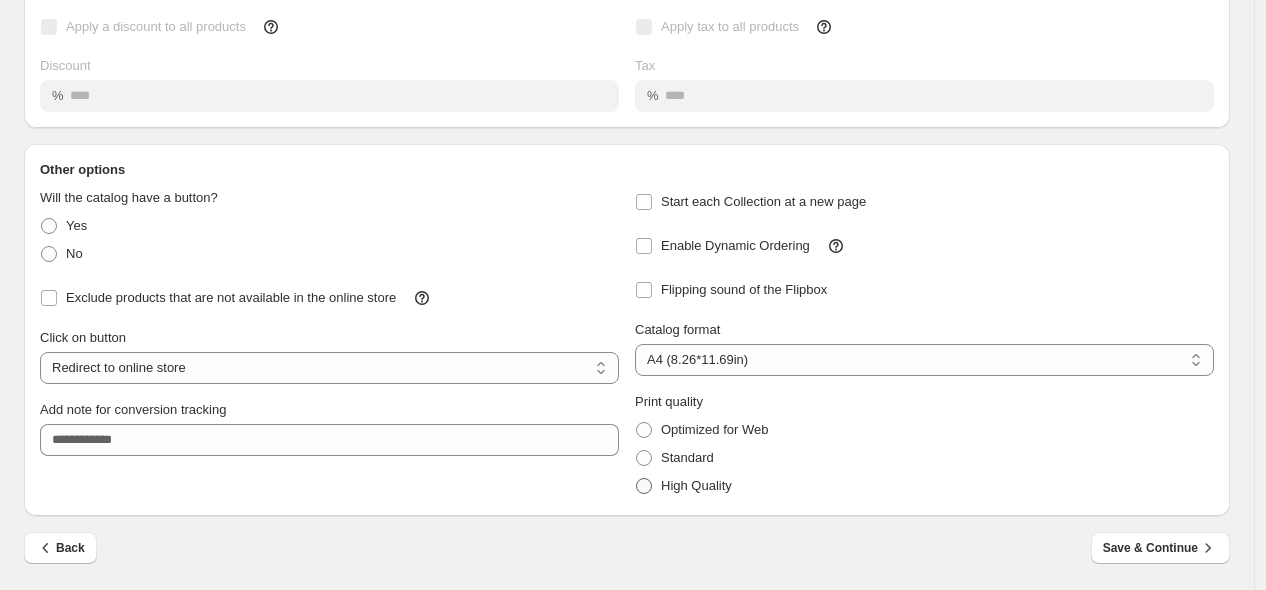 click on "High Quality" at bounding box center (696, 485) 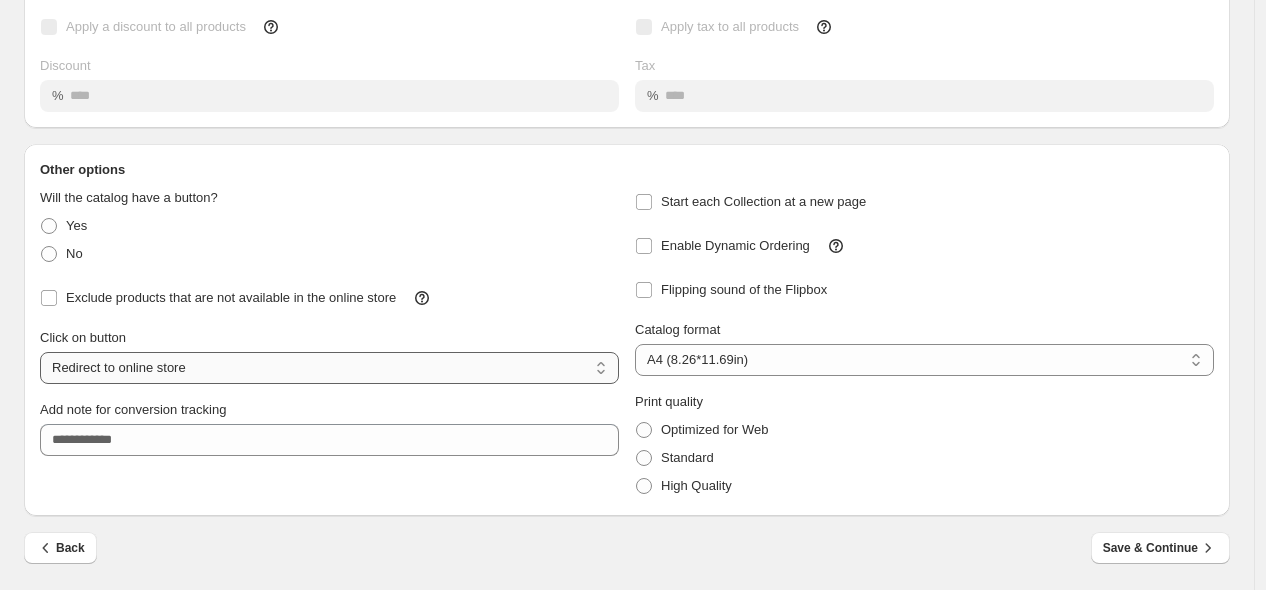 click on "**********" at bounding box center (329, 368) 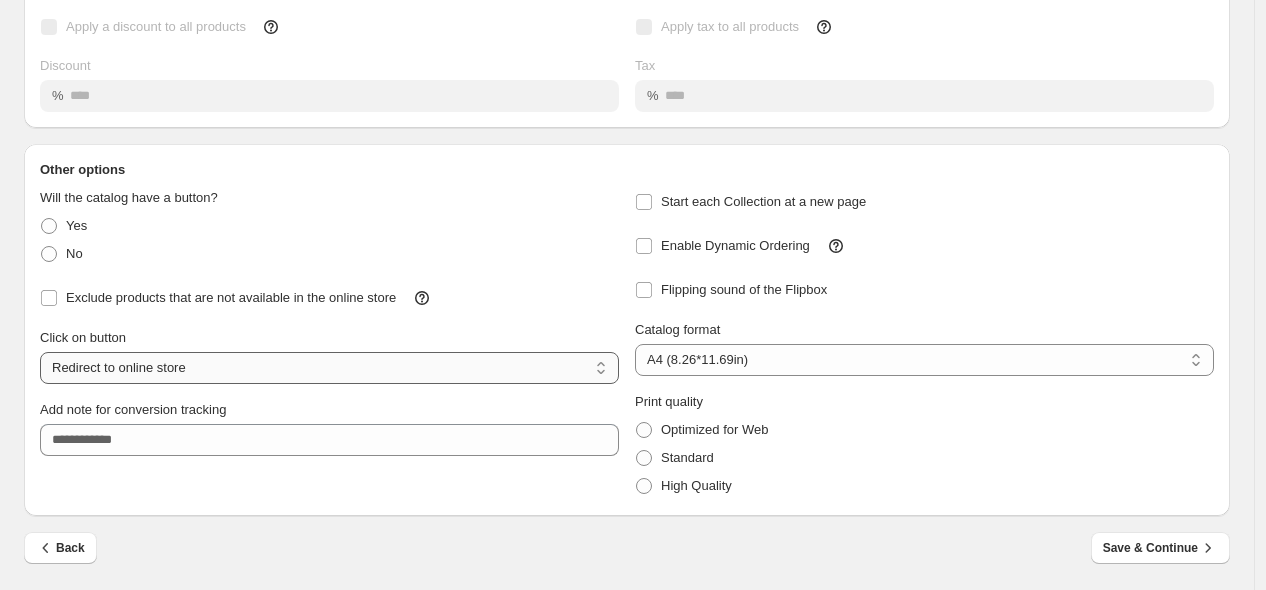 click on "**********" at bounding box center (329, 368) 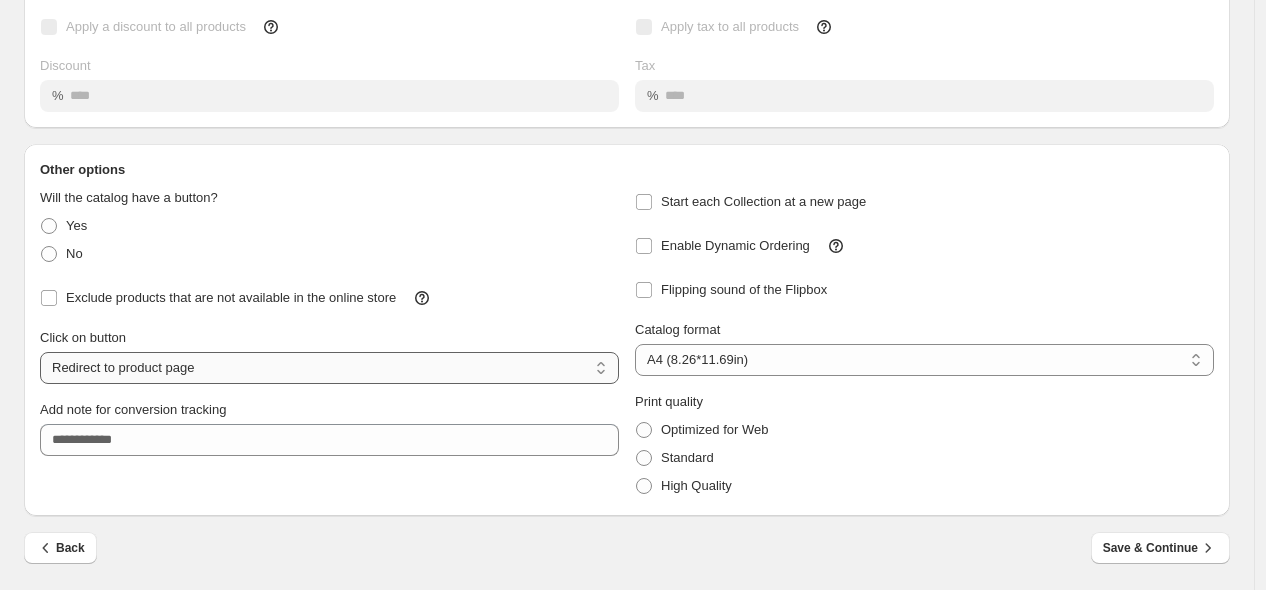 click on "**********" at bounding box center [329, 368] 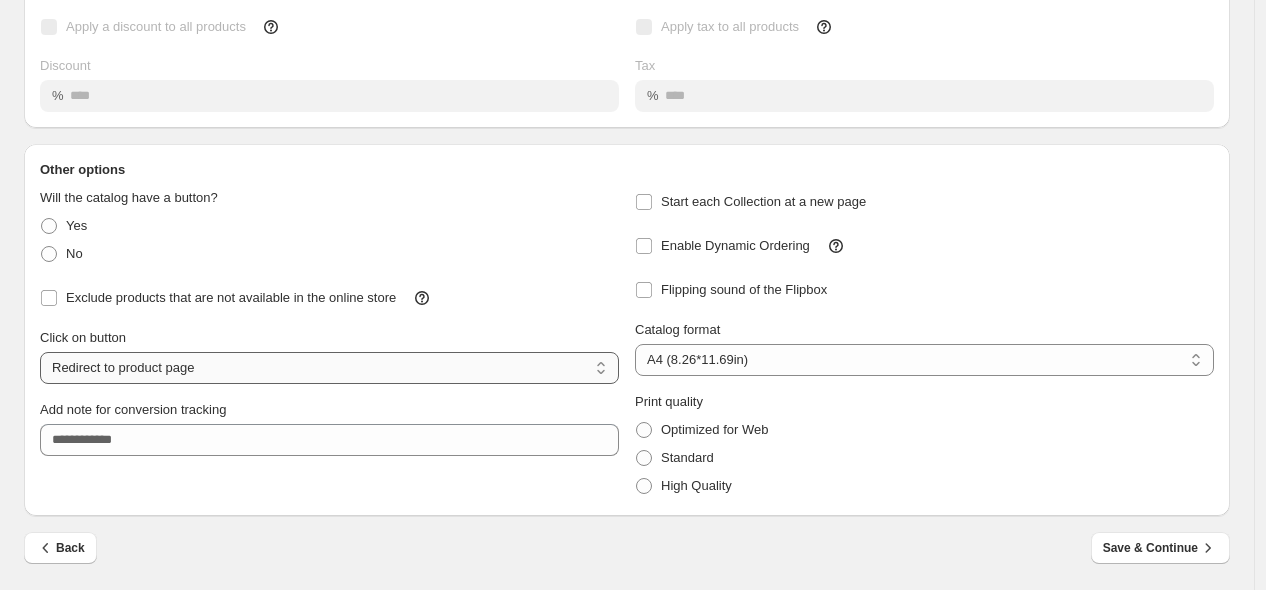 select on "**********" 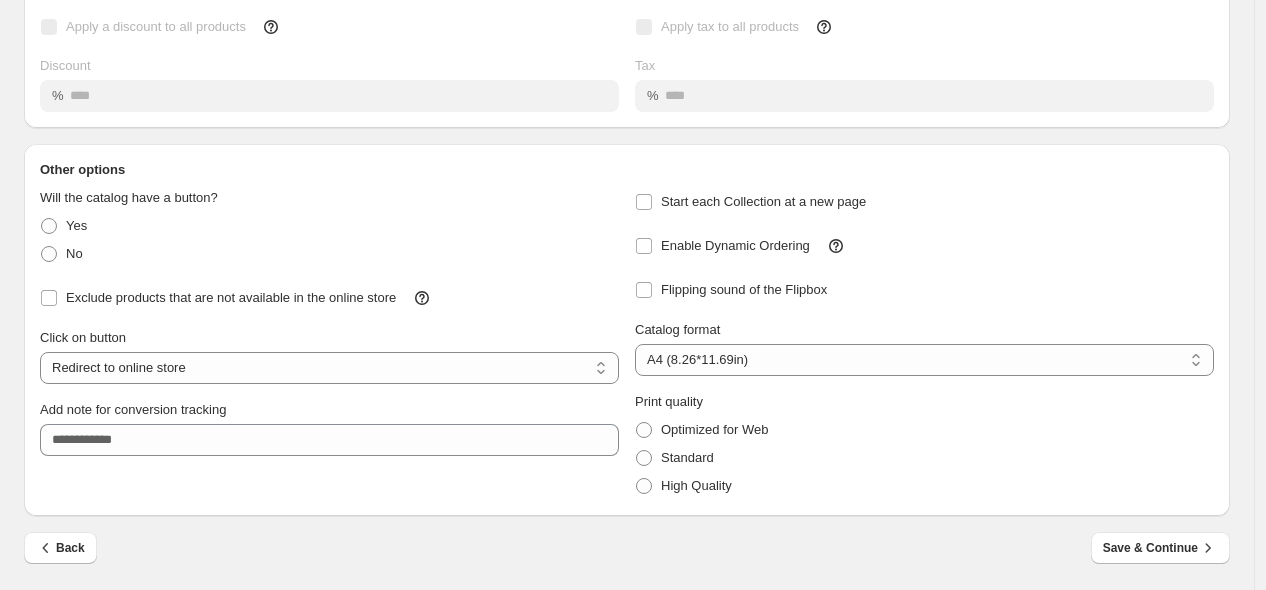 click on "Save & Continue" at bounding box center (1160, 548) 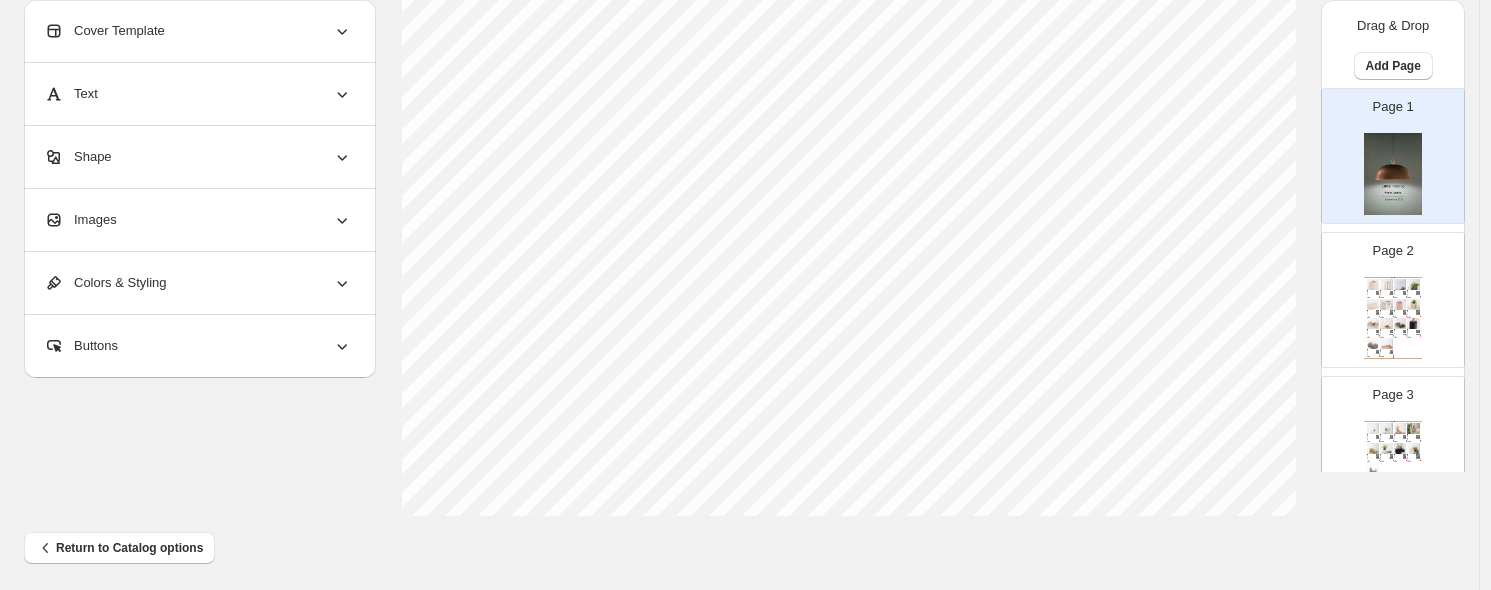 scroll, scrollTop: 910, scrollLeft: 0, axis: vertical 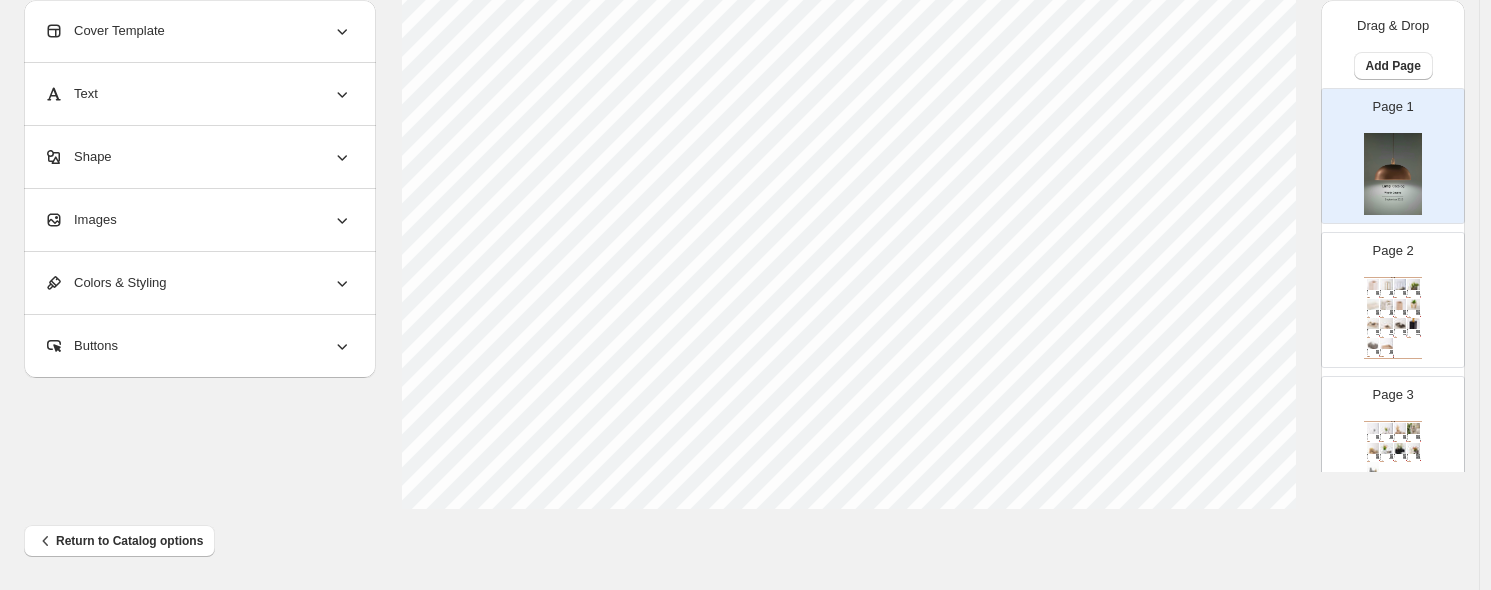 click at bounding box center [1413, 284] 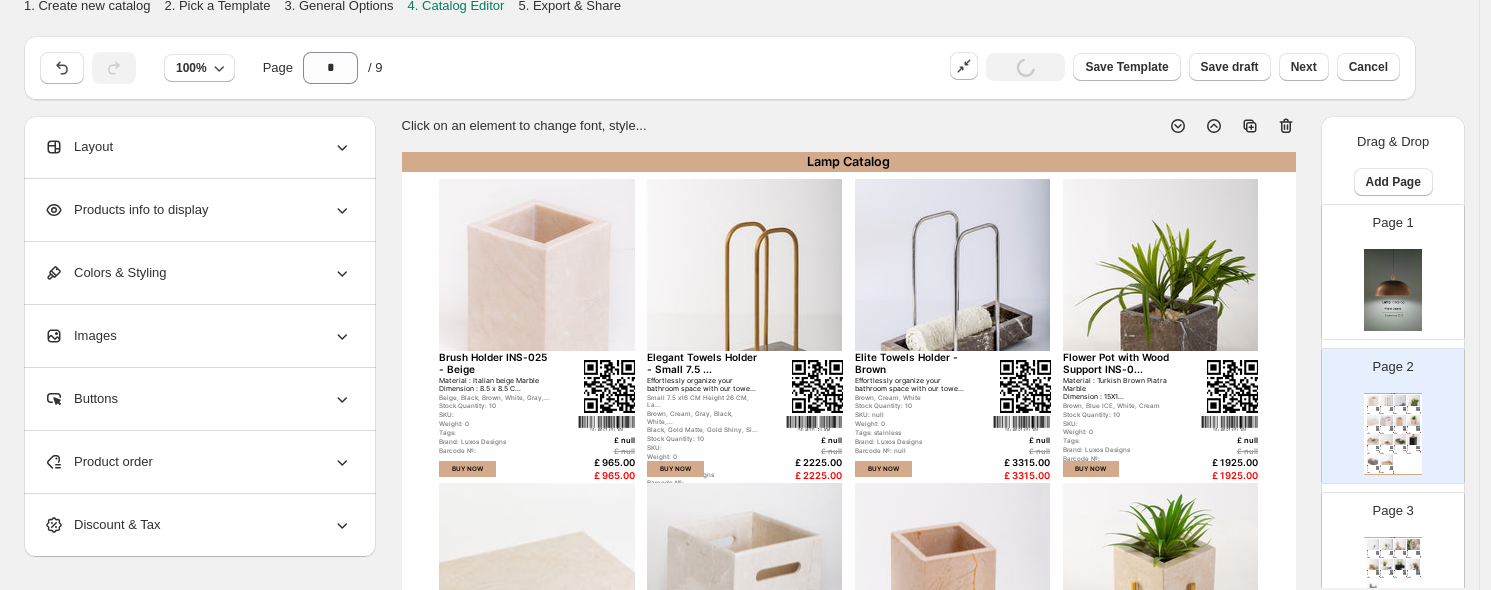 scroll, scrollTop: 0, scrollLeft: 0, axis: both 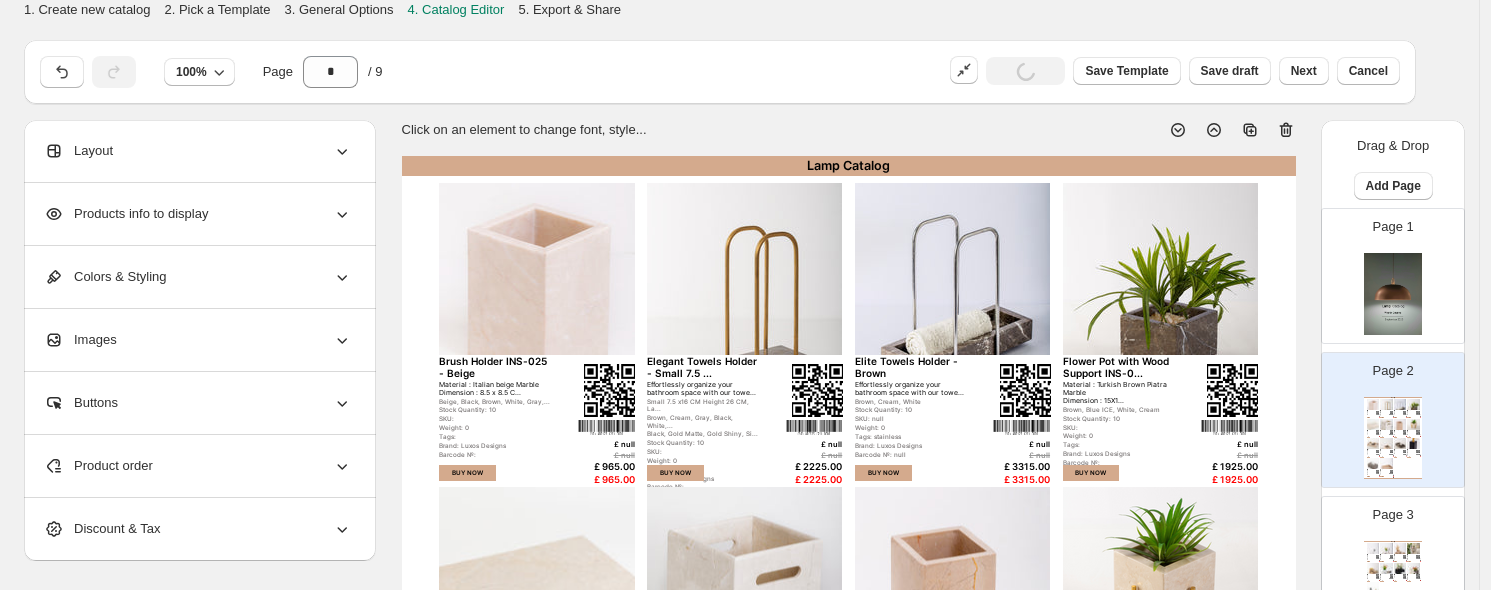 click on "Layout" at bounding box center (198, 151) 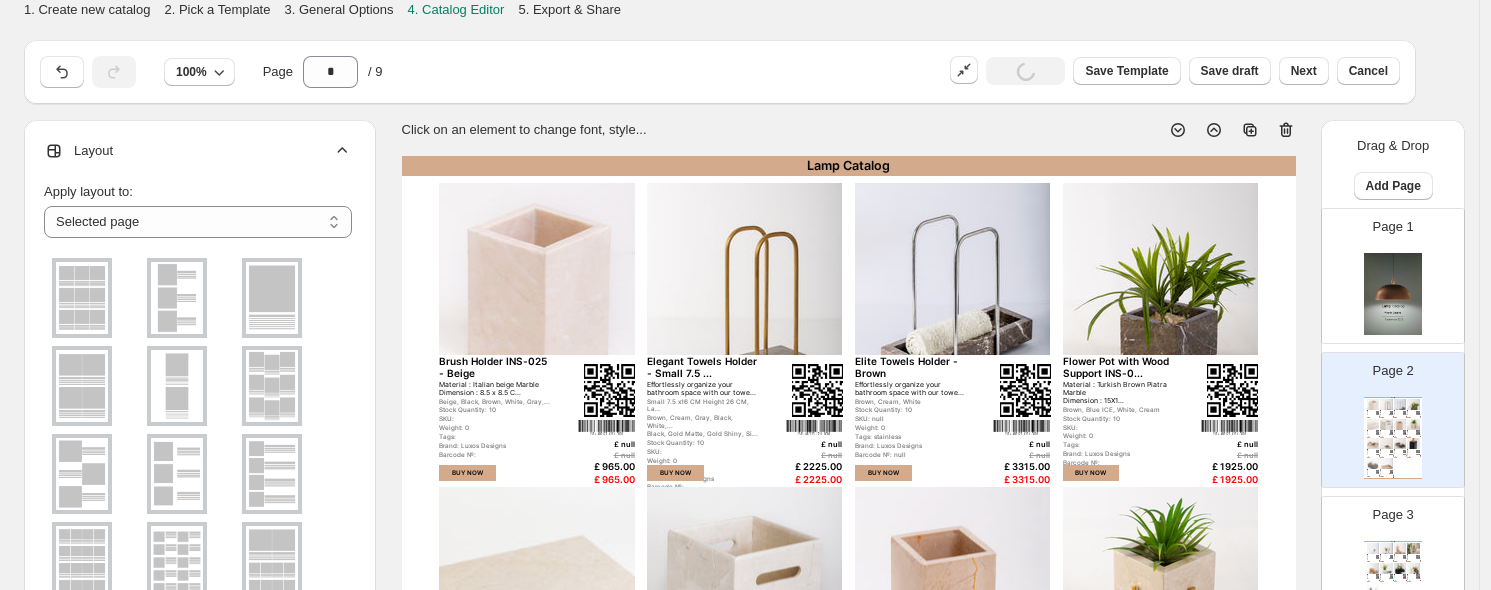 click on "Layout" at bounding box center (198, 151) 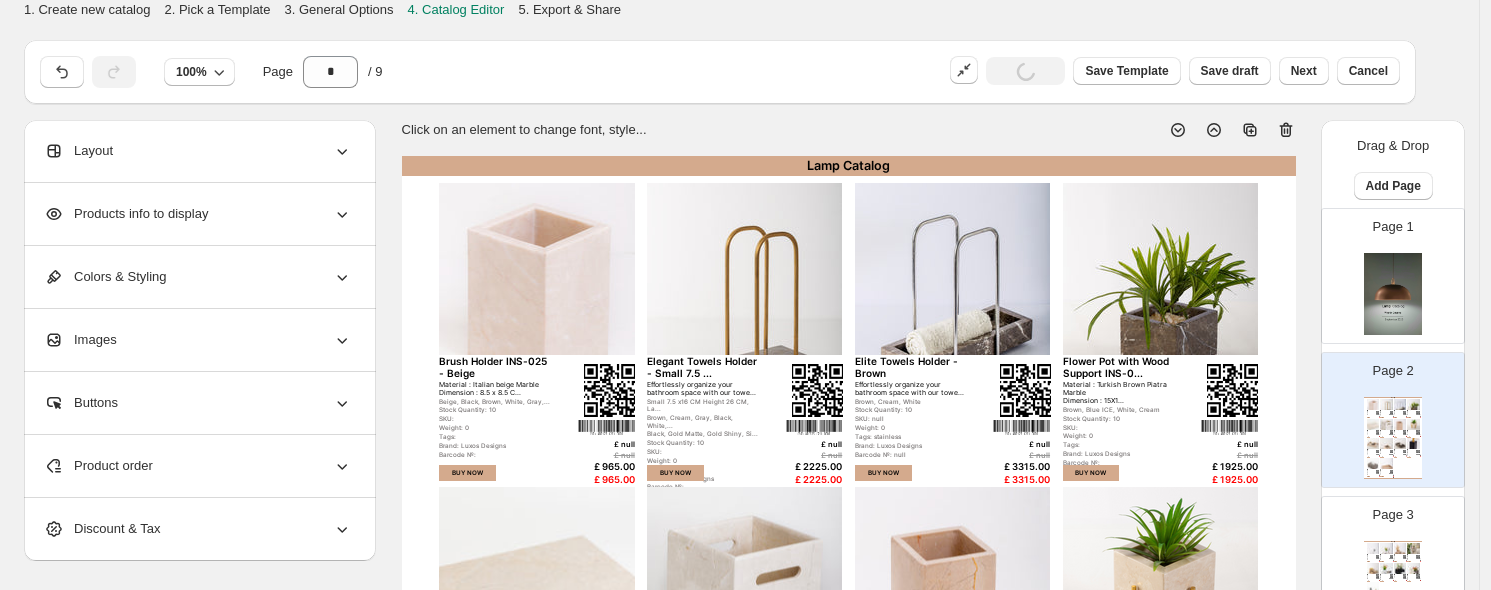 click on "Products info to display" at bounding box center [126, 214] 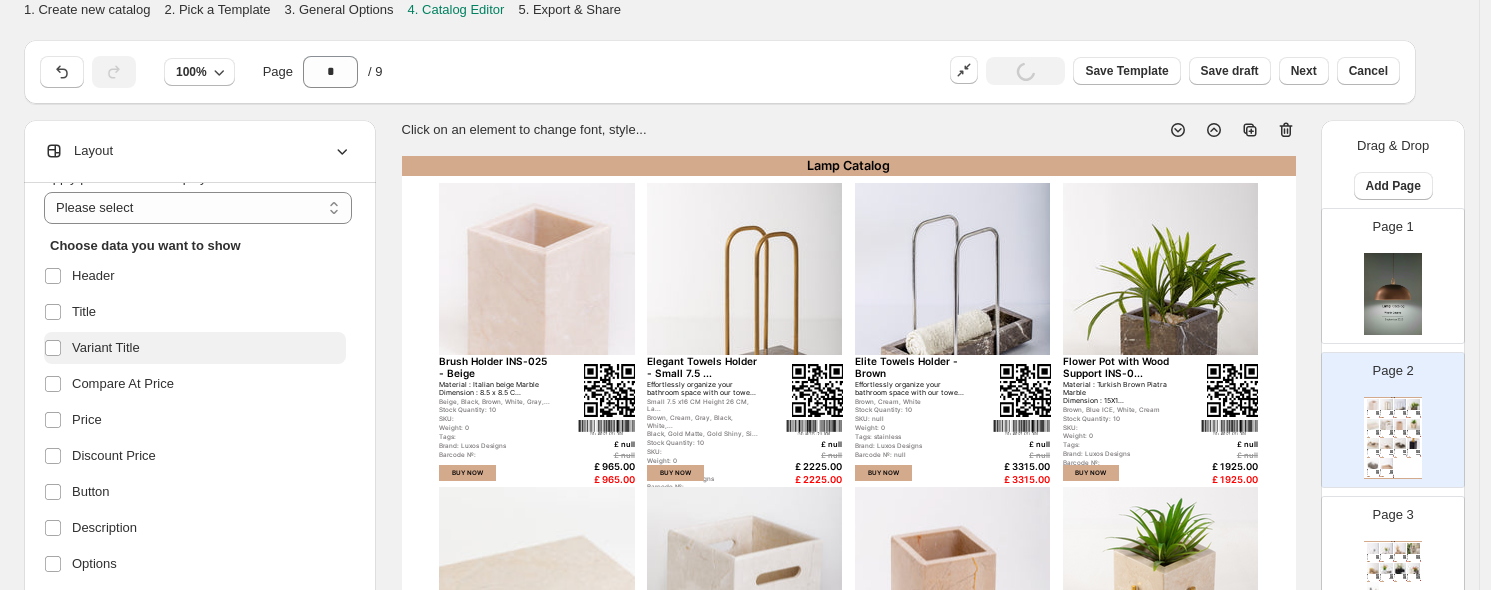 scroll, scrollTop: 111, scrollLeft: 0, axis: vertical 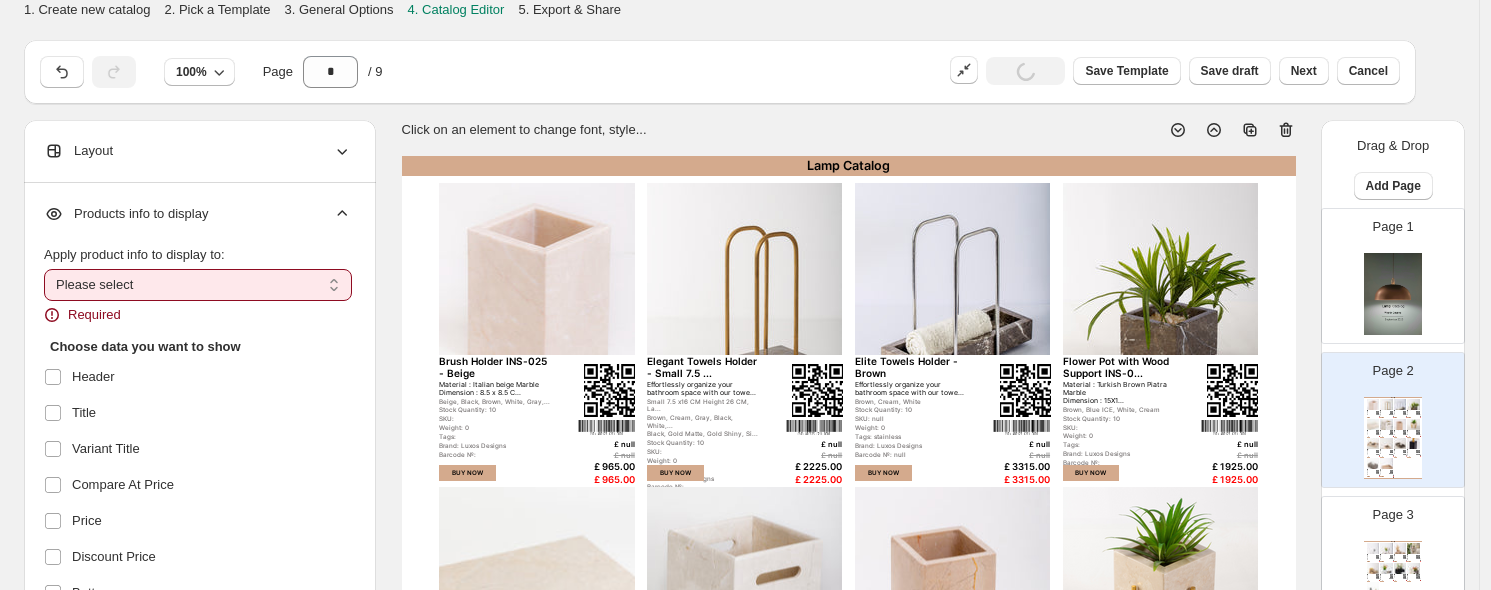 click on "**********" at bounding box center [198, 285] 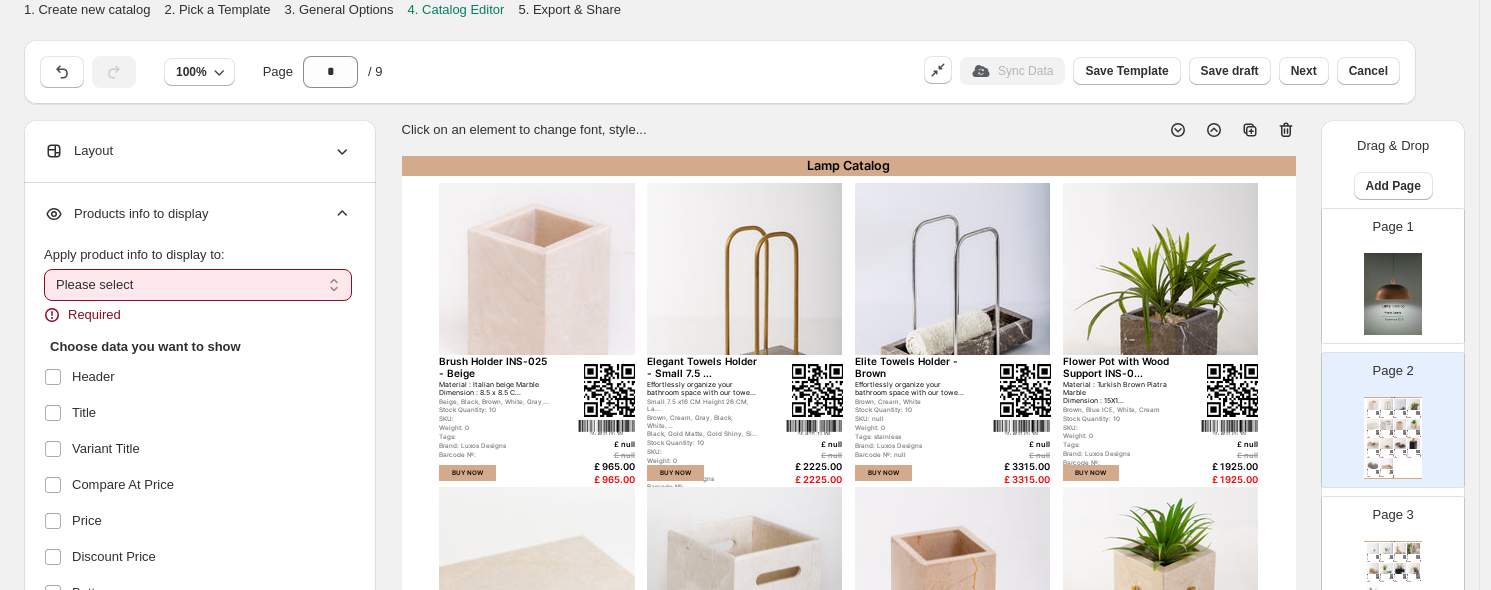 click on "**********" at bounding box center (198, 285) 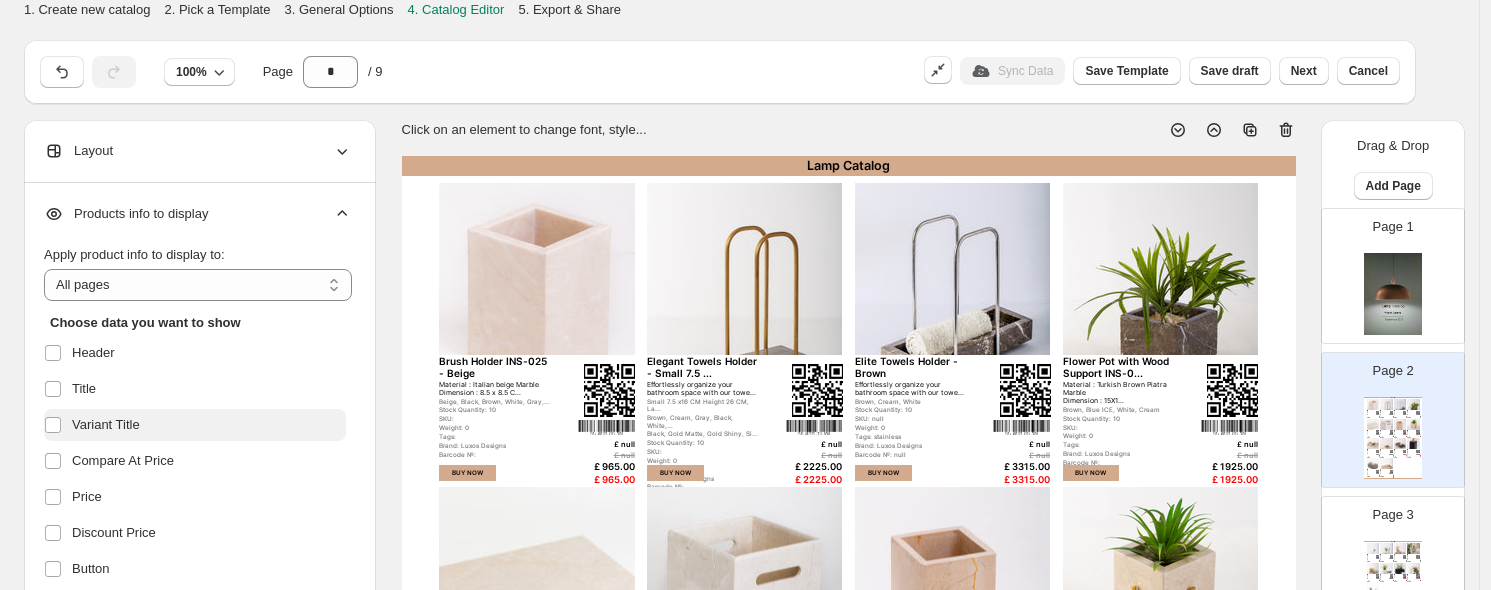 scroll, scrollTop: 111, scrollLeft: 0, axis: vertical 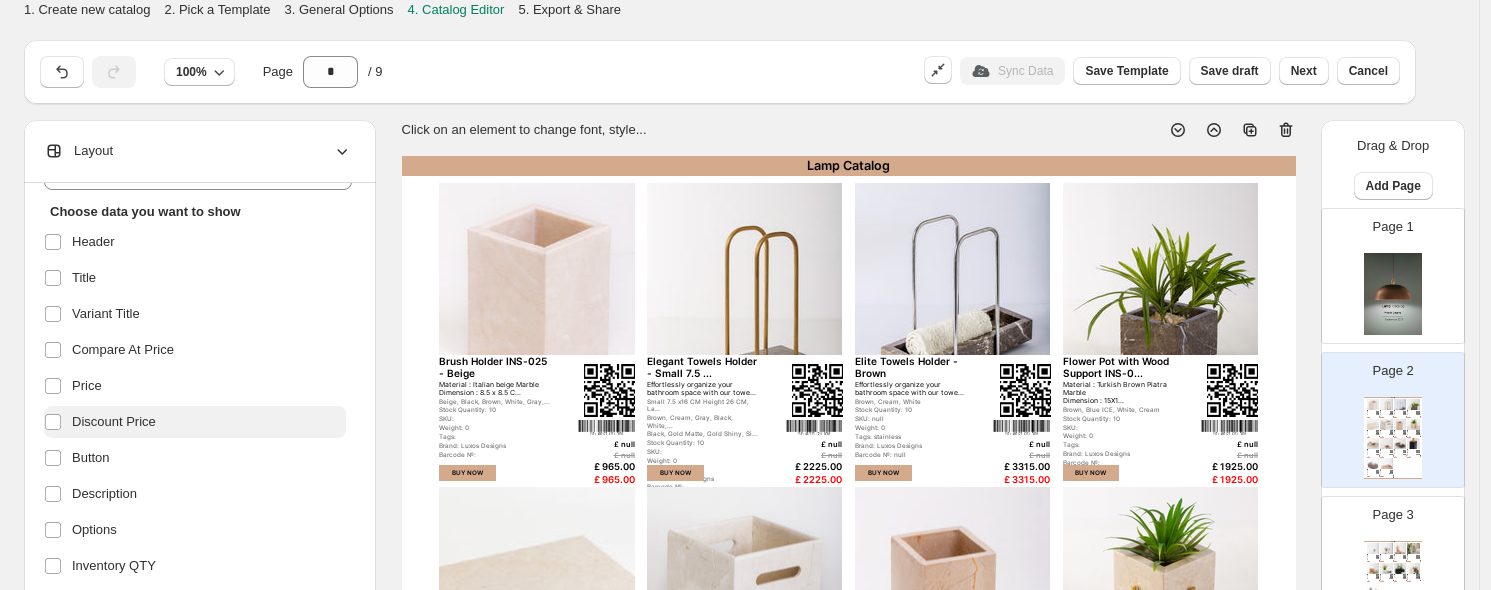 click on "Discount Price" at bounding box center (114, 422) 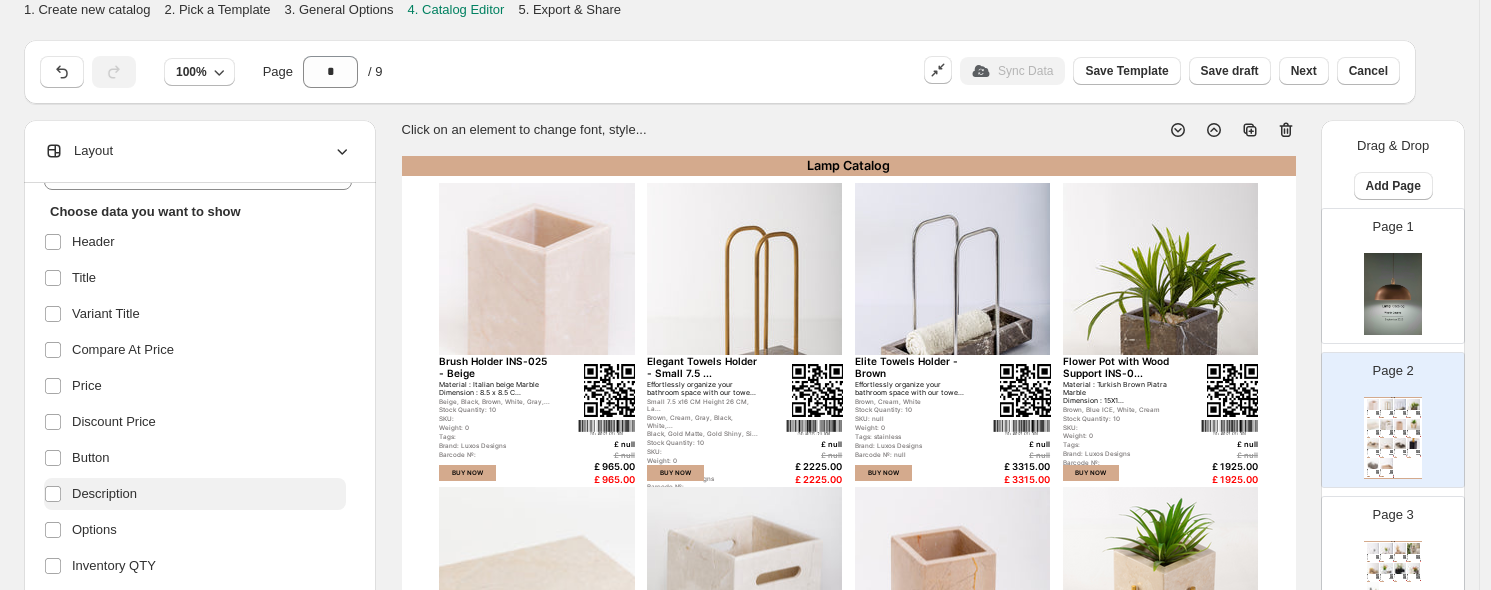 click on "Description" at bounding box center [104, 494] 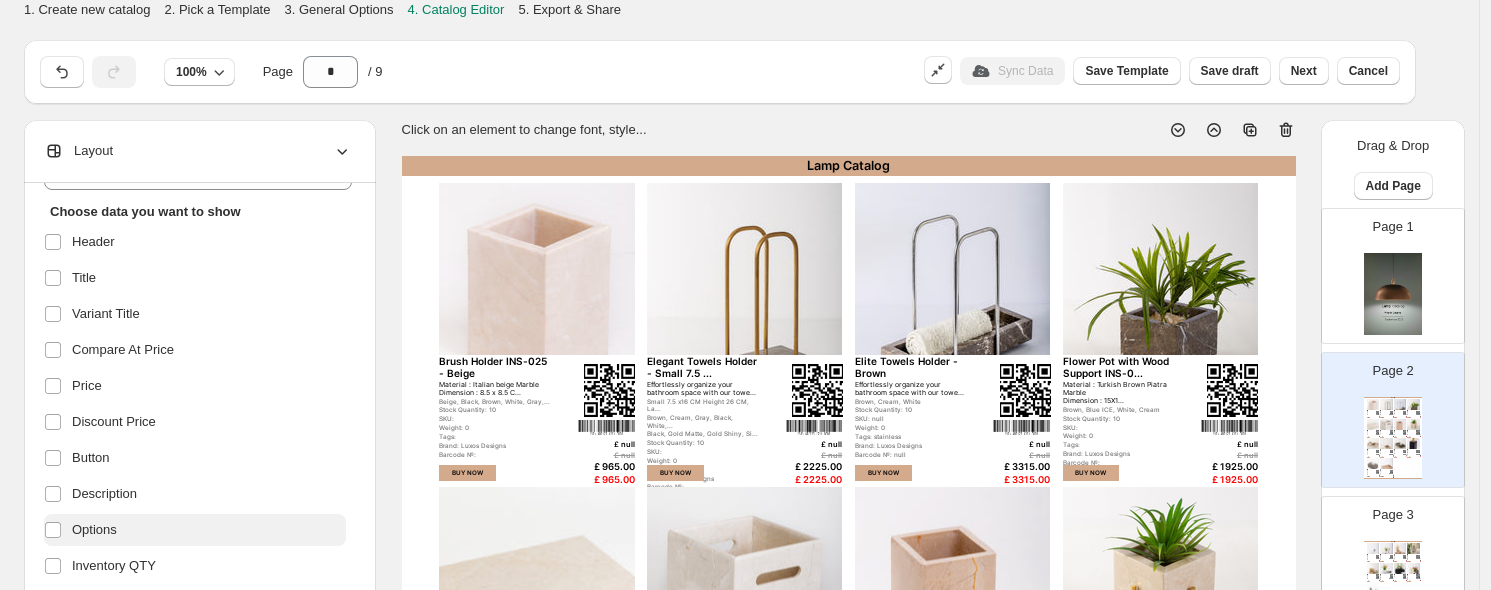 click on "Options" at bounding box center [94, 530] 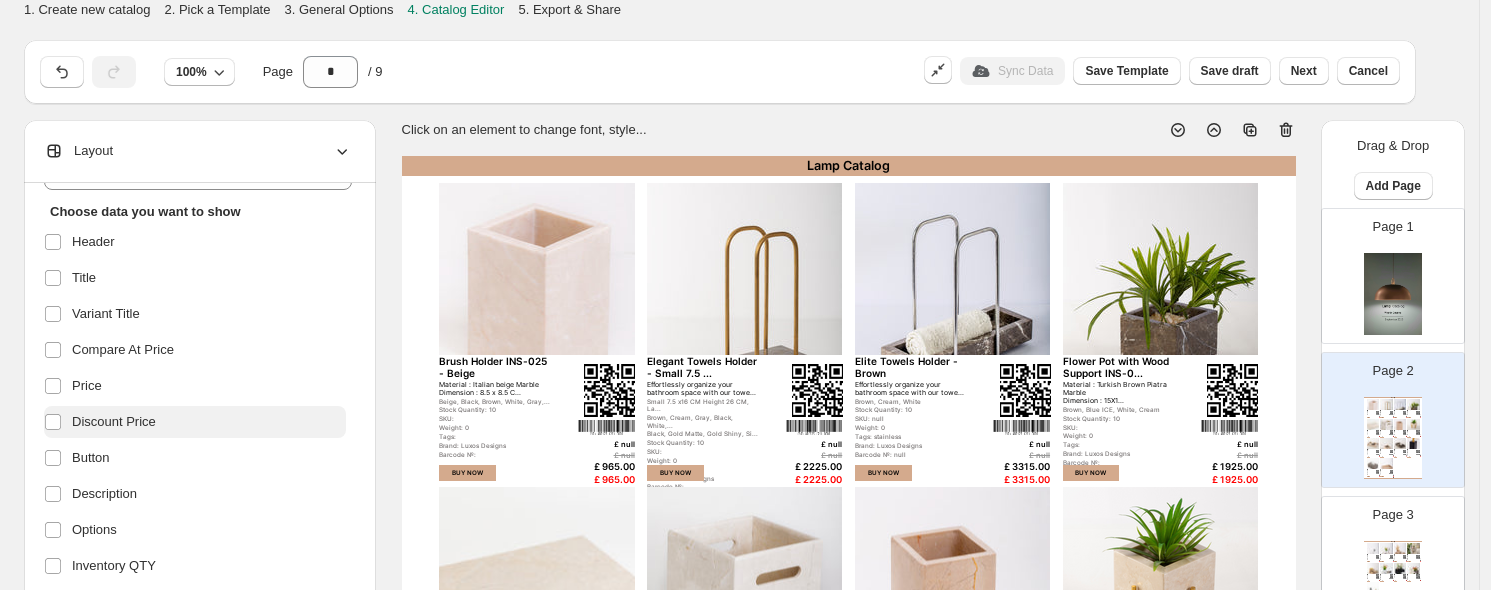 scroll, scrollTop: 222, scrollLeft: 0, axis: vertical 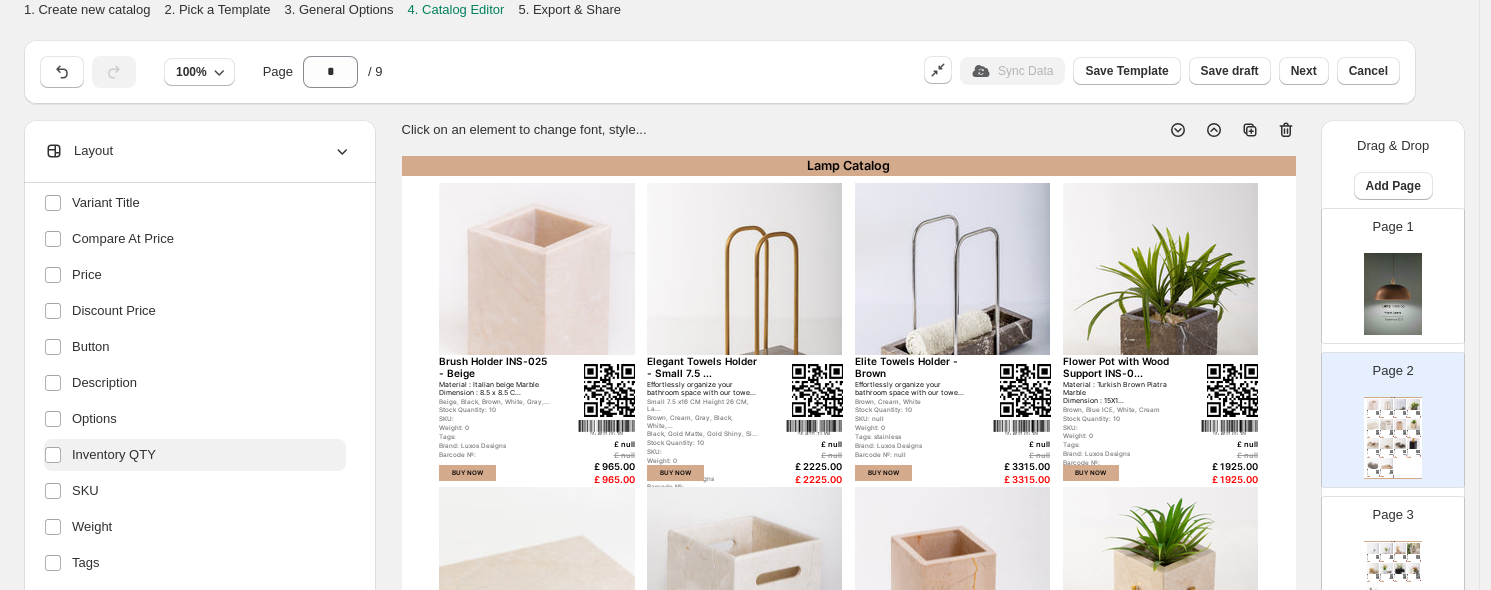 click on "Inventory QTY" at bounding box center [114, 455] 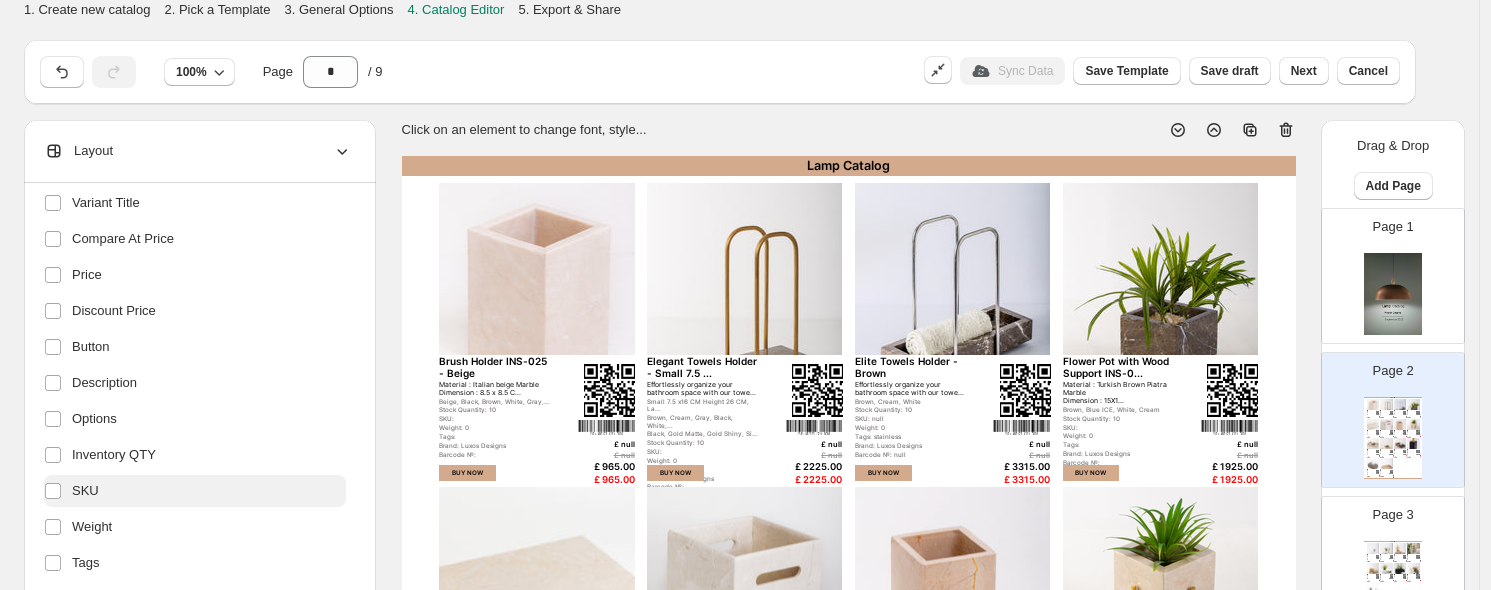 click on "SKU" at bounding box center [85, 491] 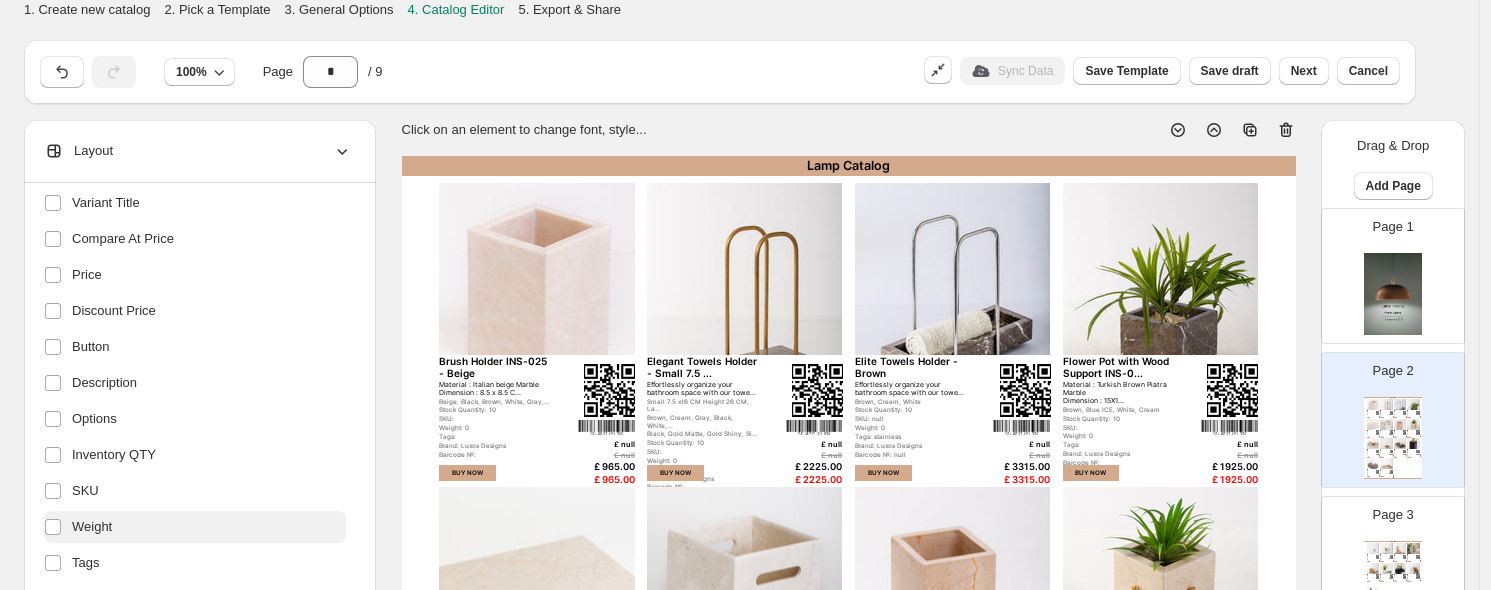 click on "Weight" at bounding box center [92, 527] 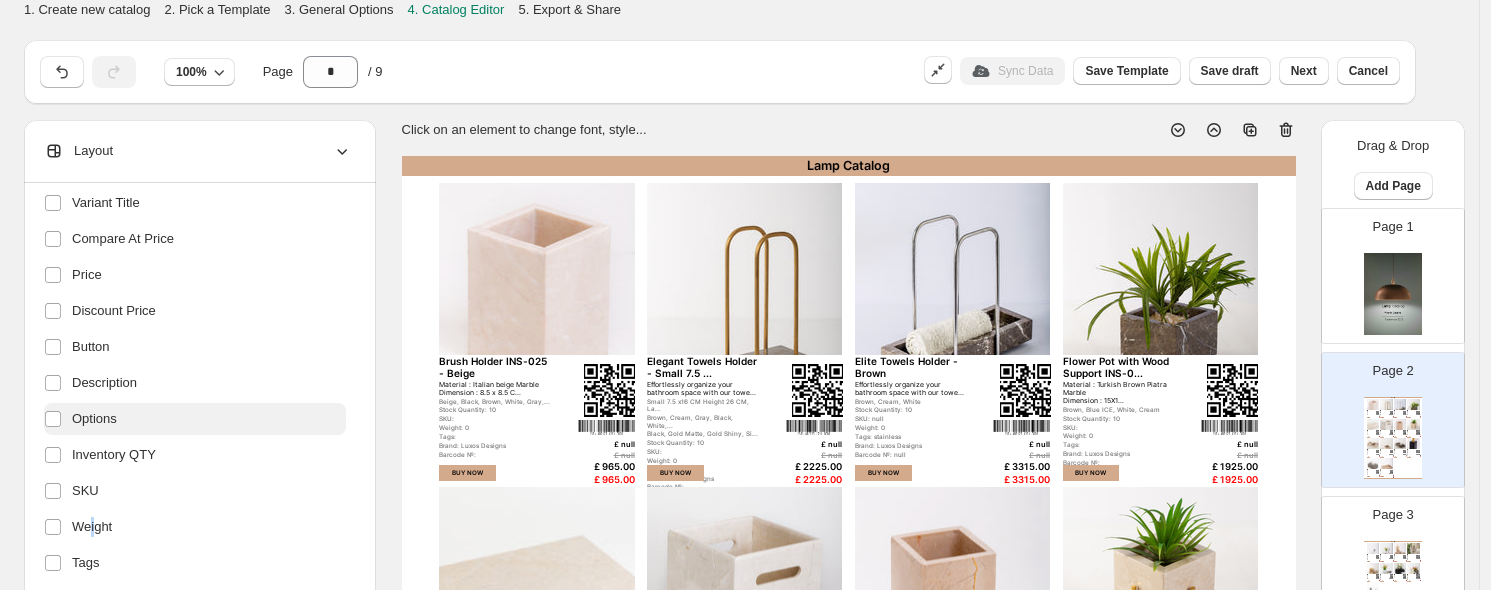 scroll, scrollTop: 333, scrollLeft: 0, axis: vertical 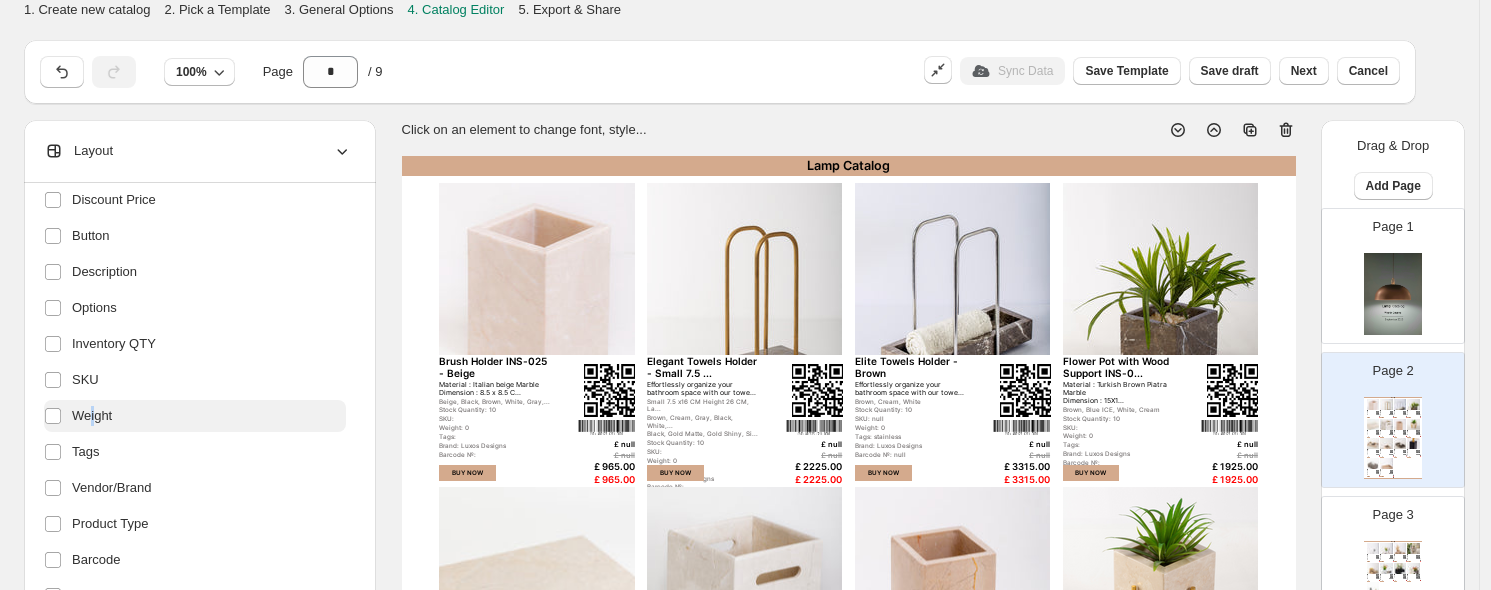 click on "Weight" at bounding box center (92, 416) 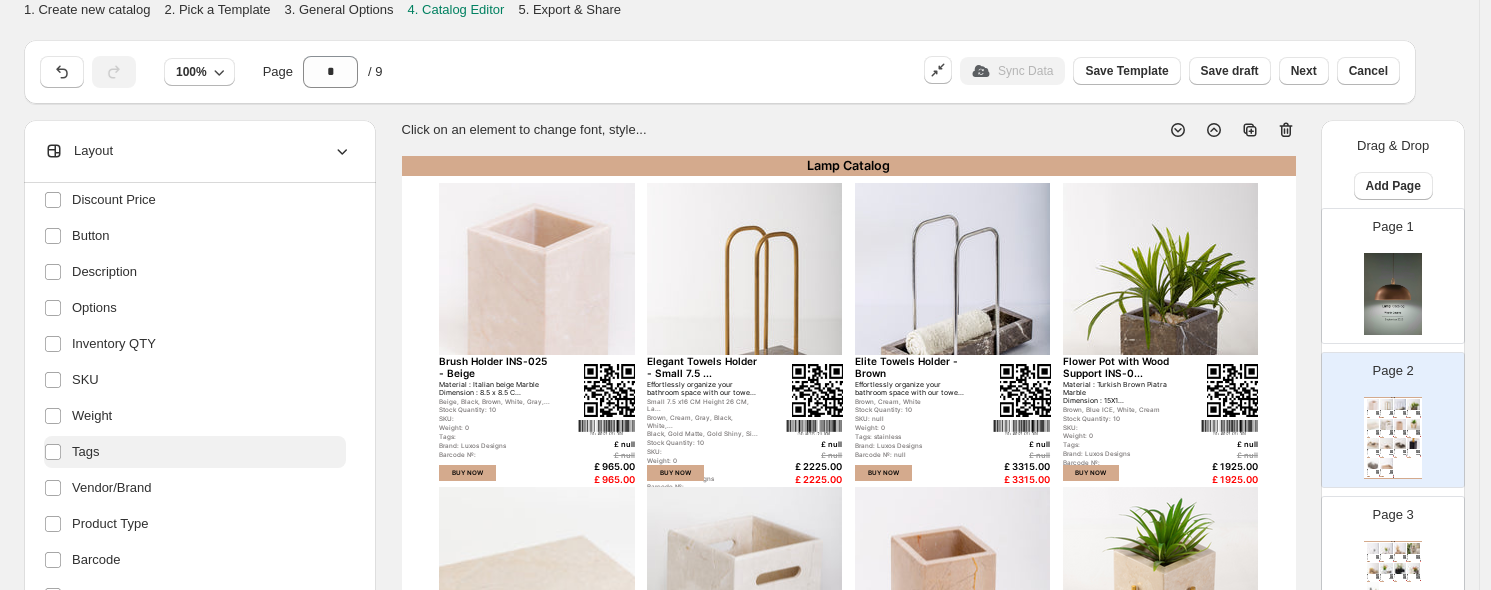 click on "Tags" at bounding box center (195, 452) 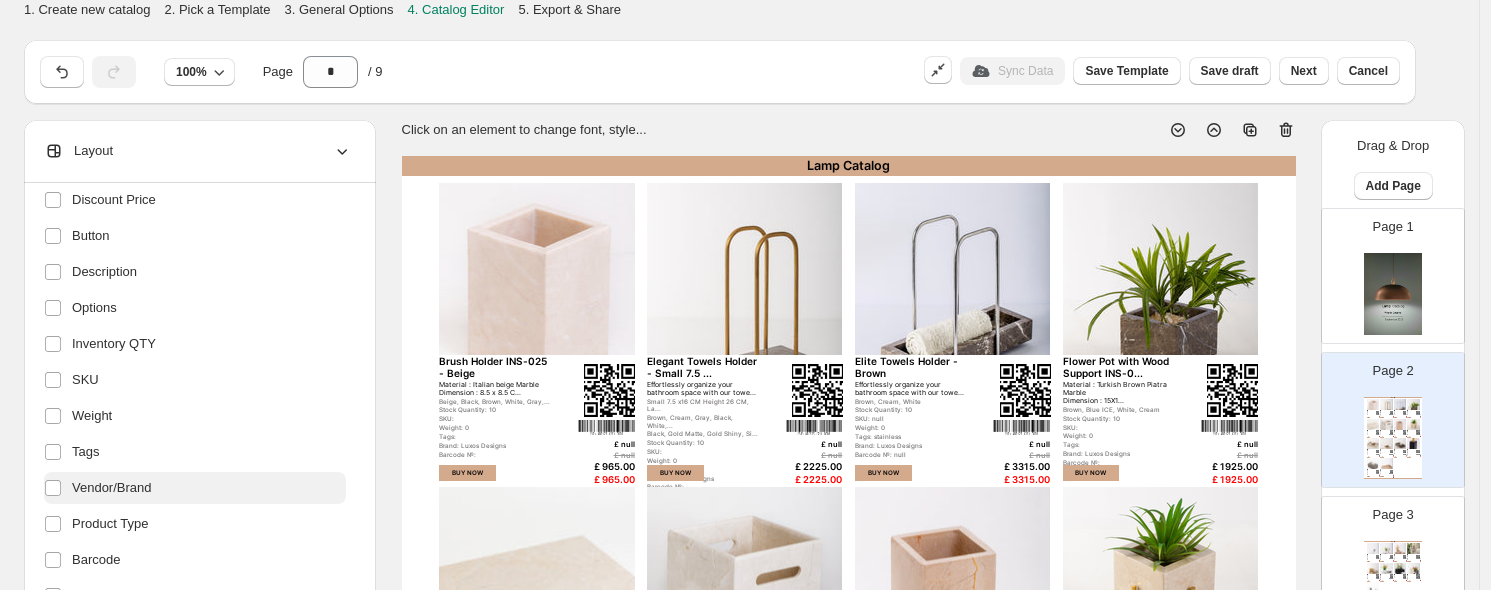 drag, startPoint x: 157, startPoint y: 489, endPoint x: 150, endPoint y: 506, distance: 18.384777 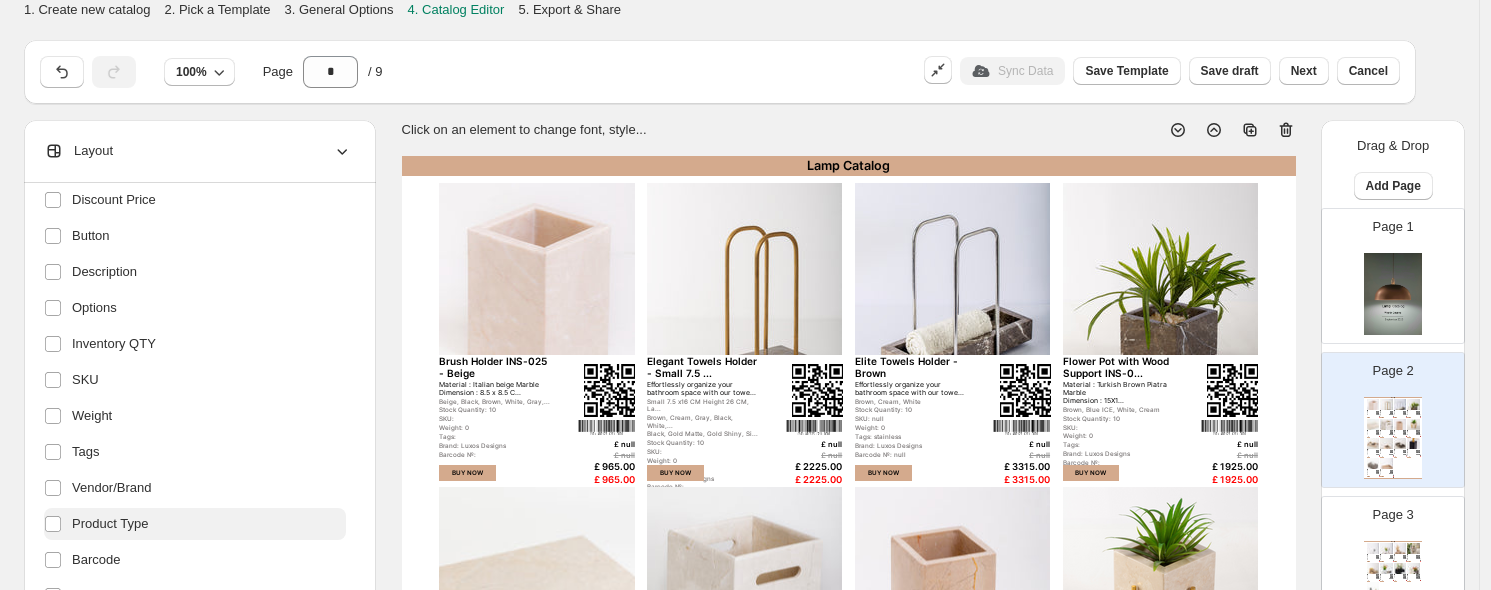 click on "Vendor/Brand" at bounding box center (112, 488) 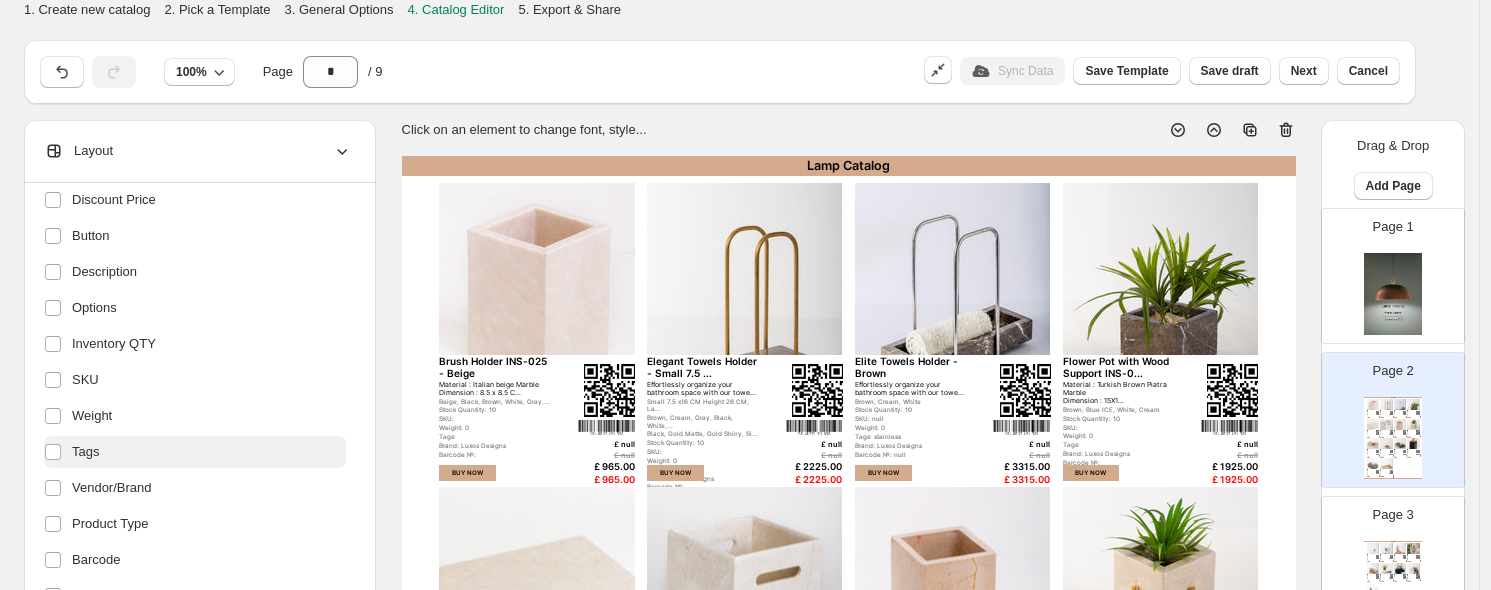 scroll, scrollTop: 452, scrollLeft: 0, axis: vertical 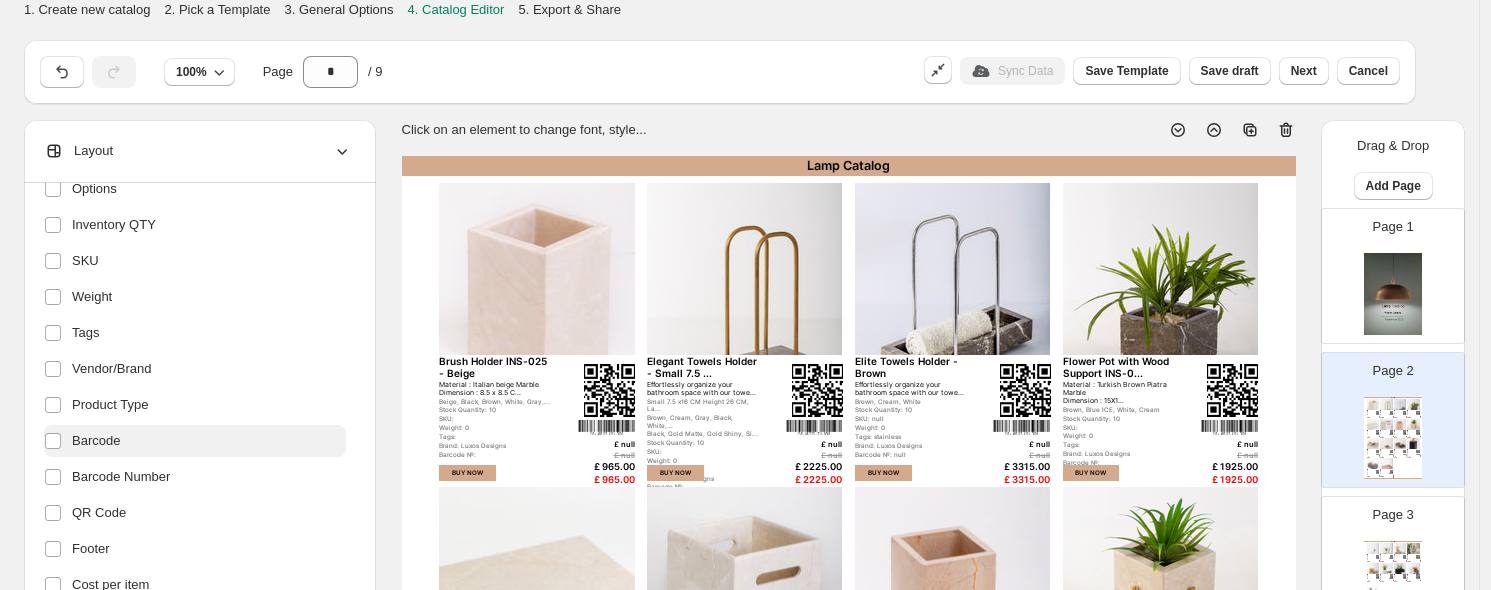 click on "Barcode" at bounding box center (96, 441) 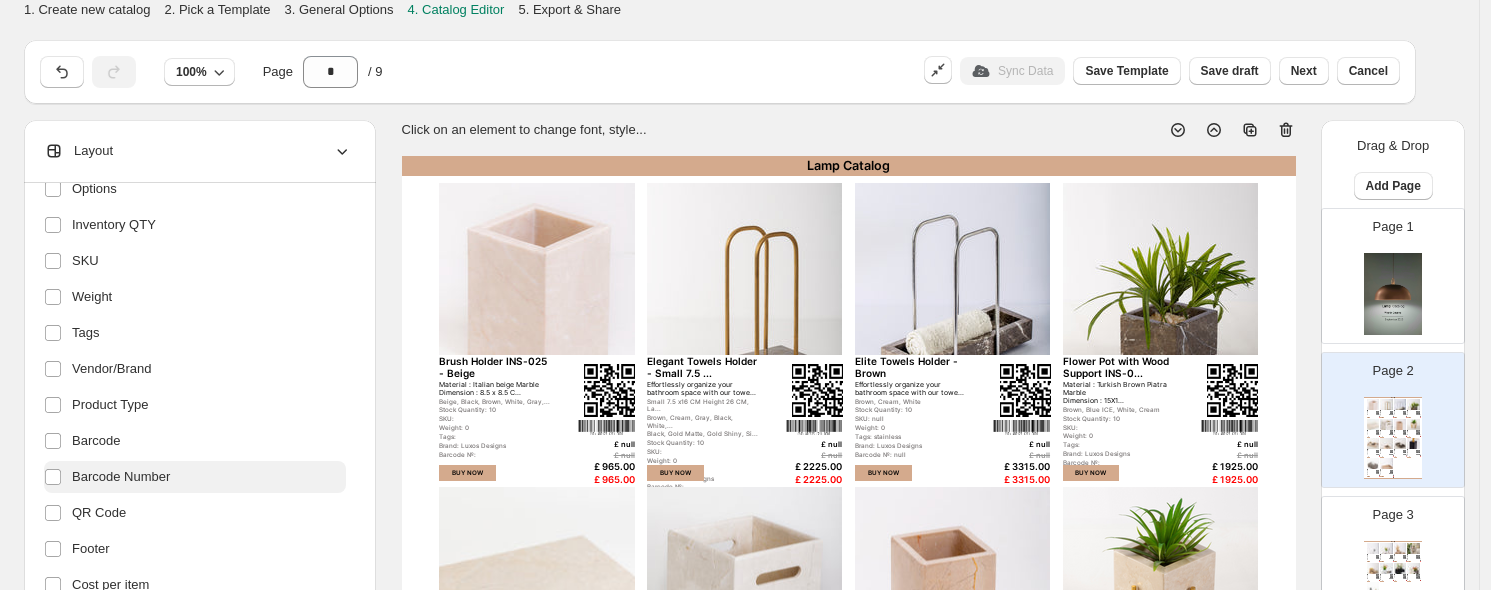 click on "Barcode Number" at bounding box center [121, 477] 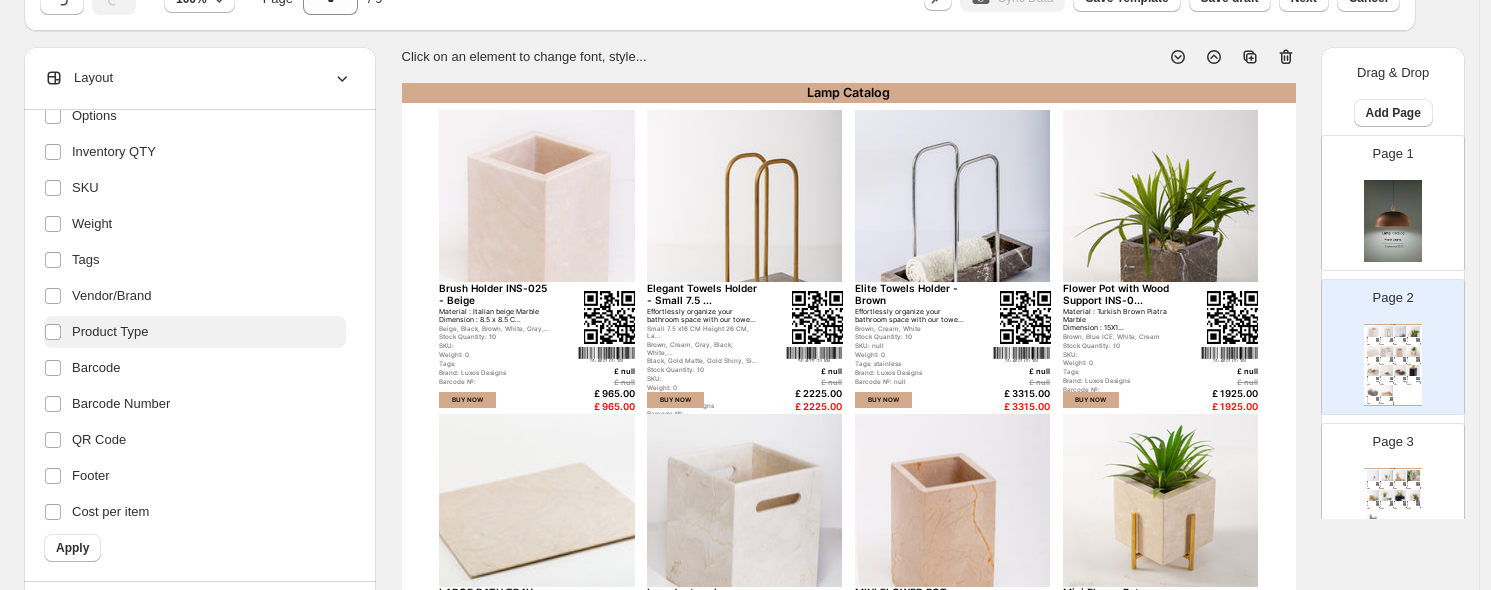 scroll, scrollTop: 111, scrollLeft: 0, axis: vertical 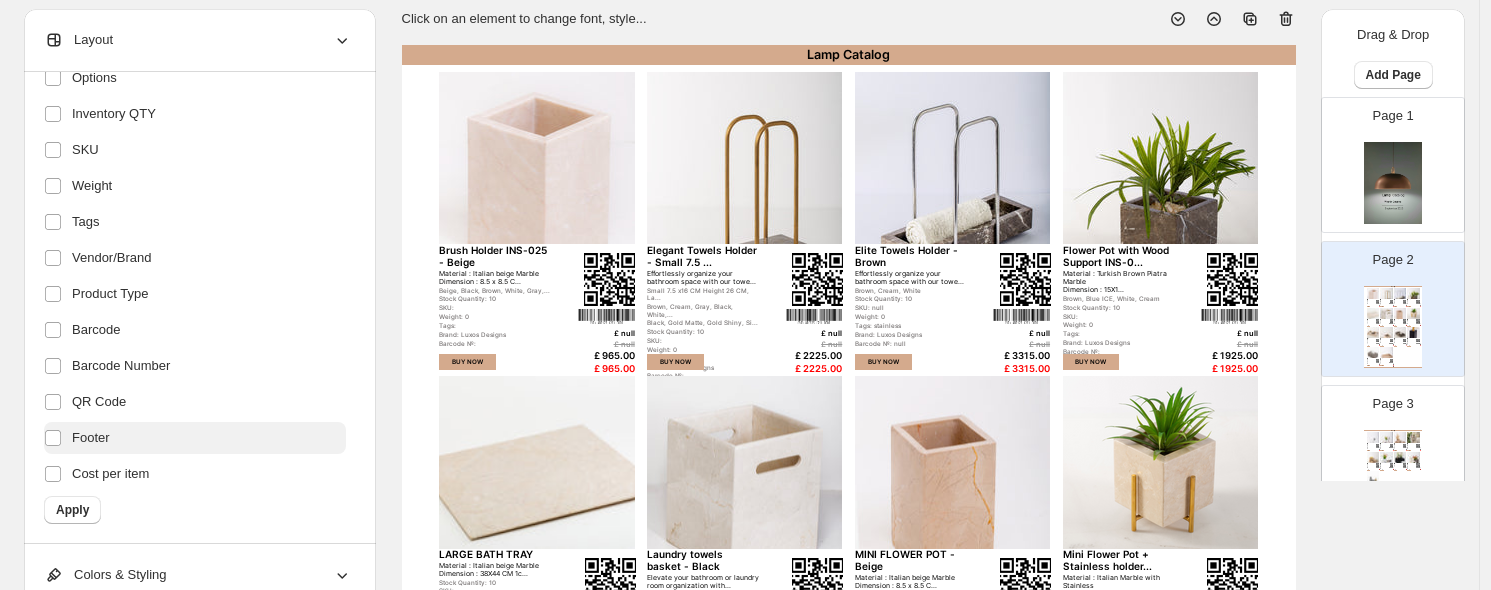 click on "Footer" at bounding box center (91, 438) 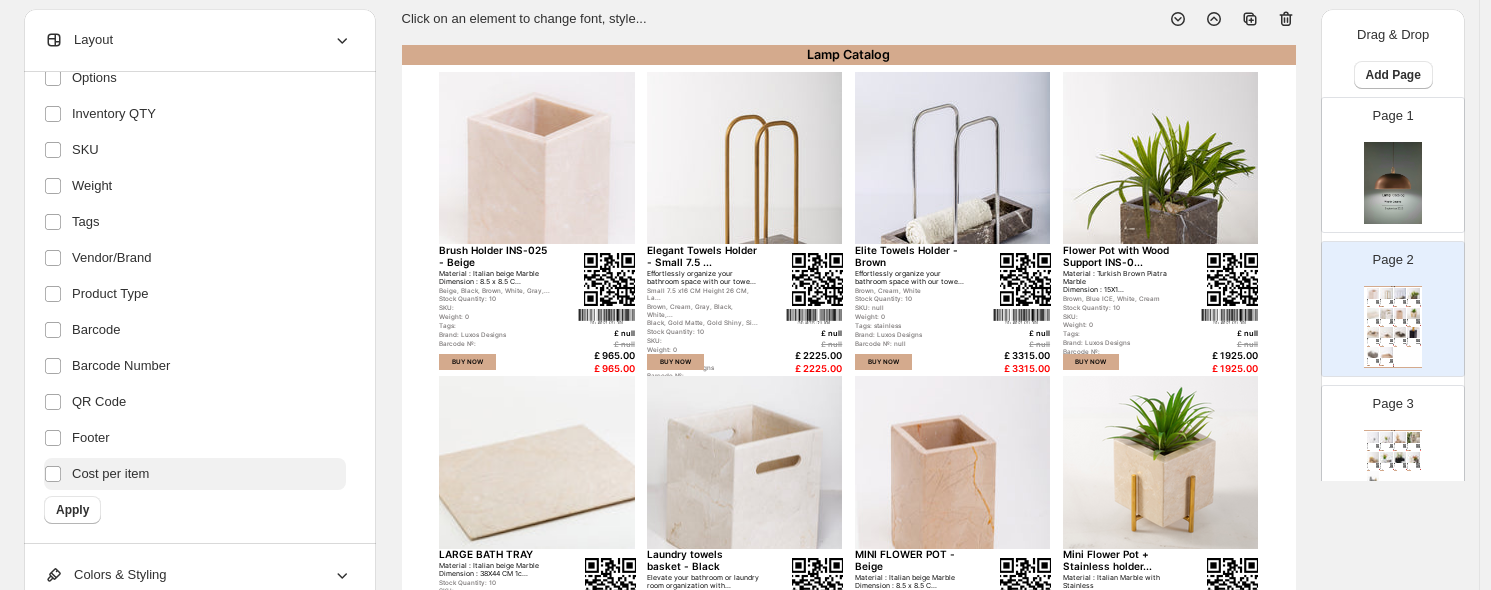 click on "Cost per item" at bounding box center (110, 474) 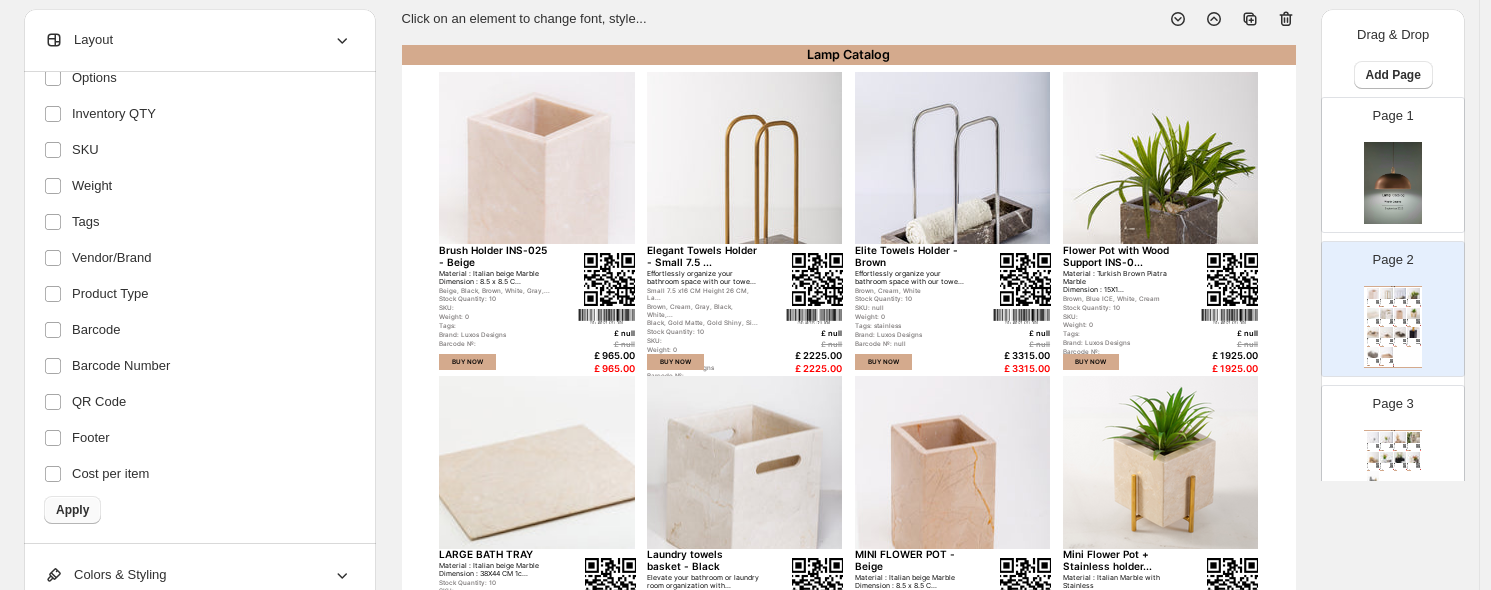 click on "Apply" at bounding box center (72, 510) 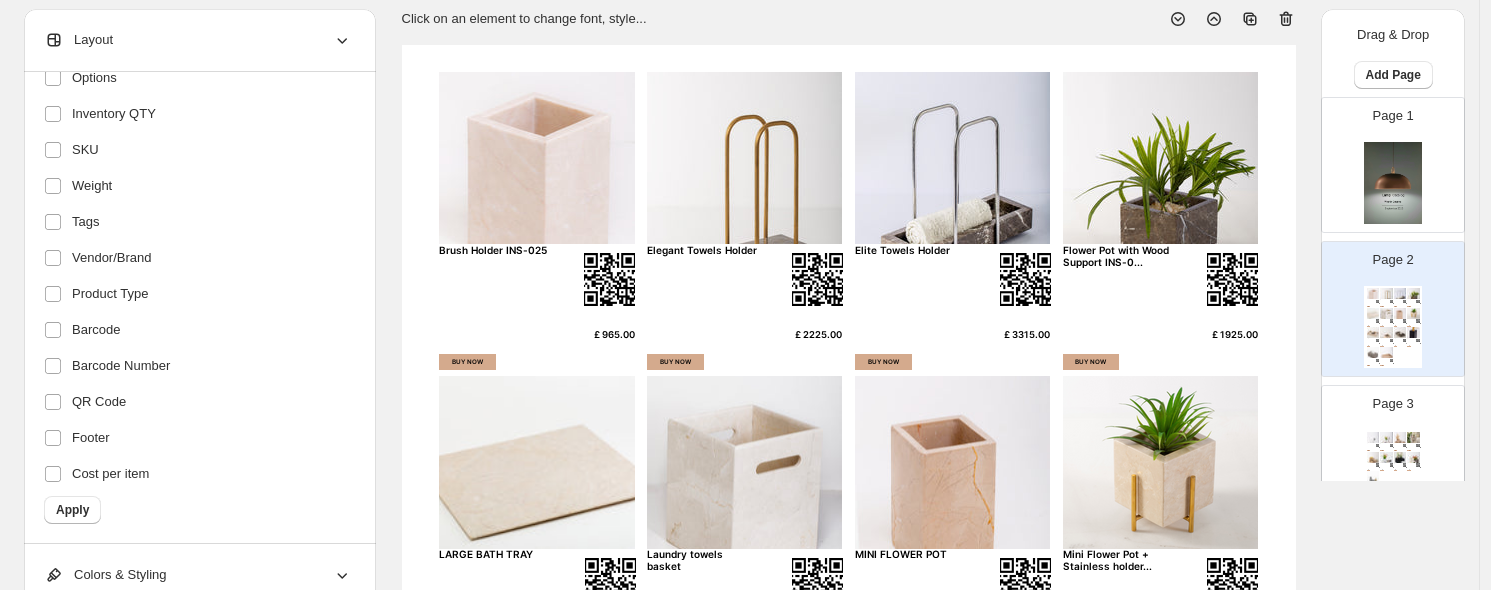 click at bounding box center (536, 158) 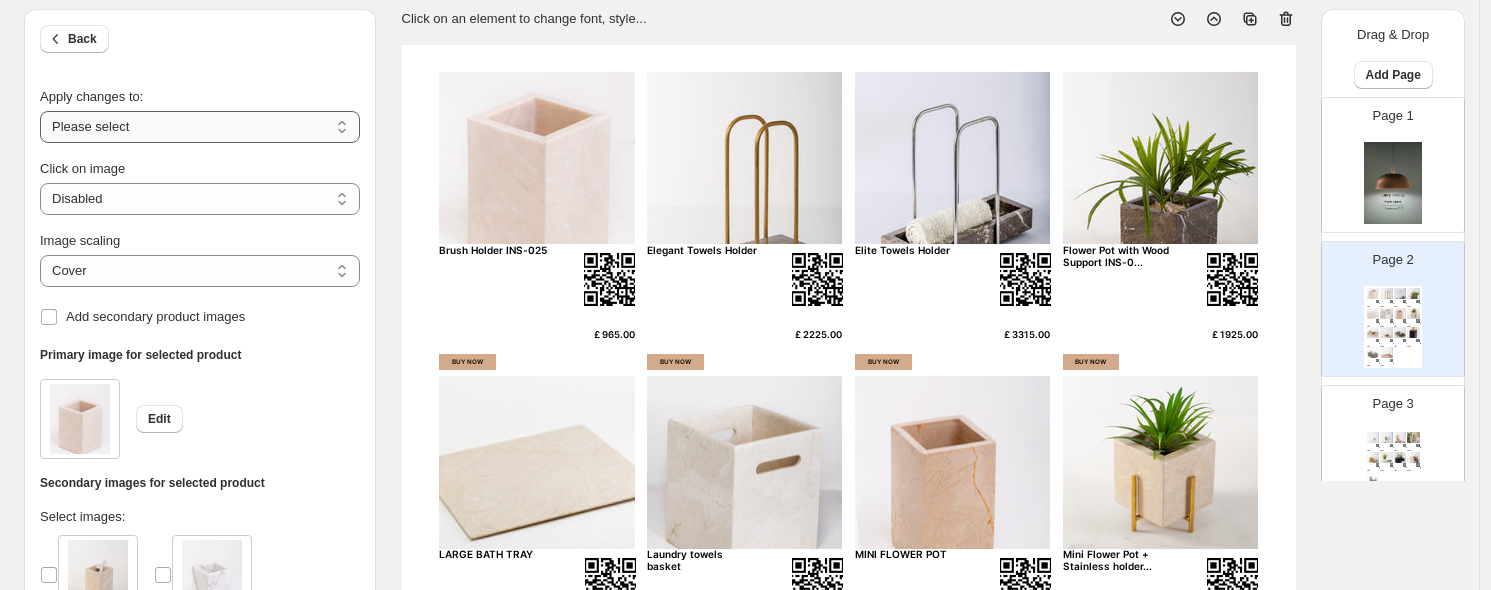 click on "**********" at bounding box center [200, 127] 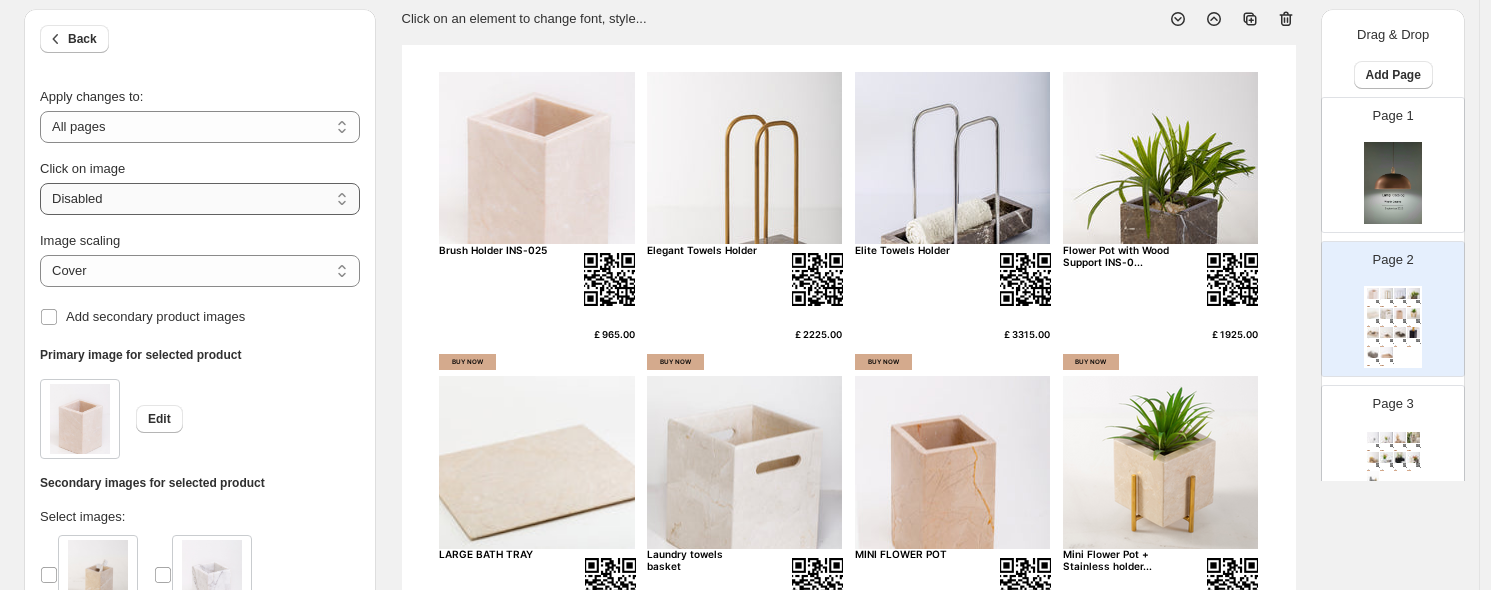 drag, startPoint x: 163, startPoint y: 199, endPoint x: 163, endPoint y: 213, distance: 14 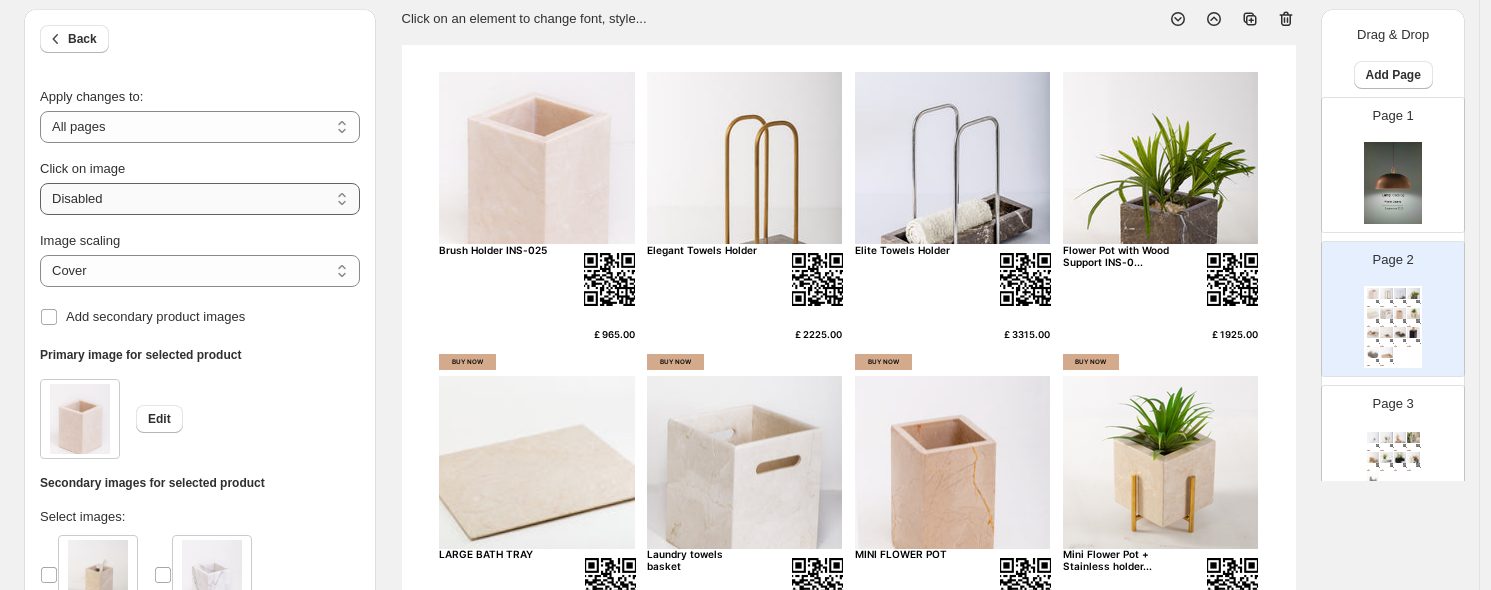 select on "**********" 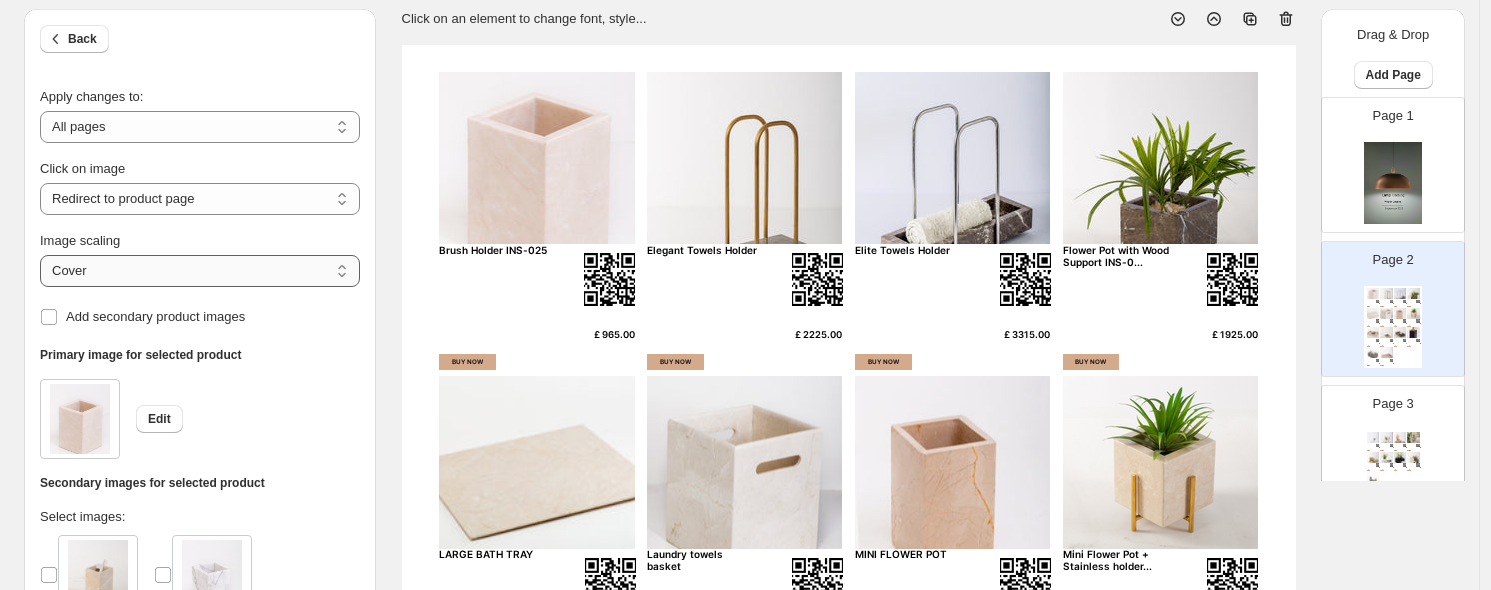 click on "***** *******" at bounding box center [200, 271] 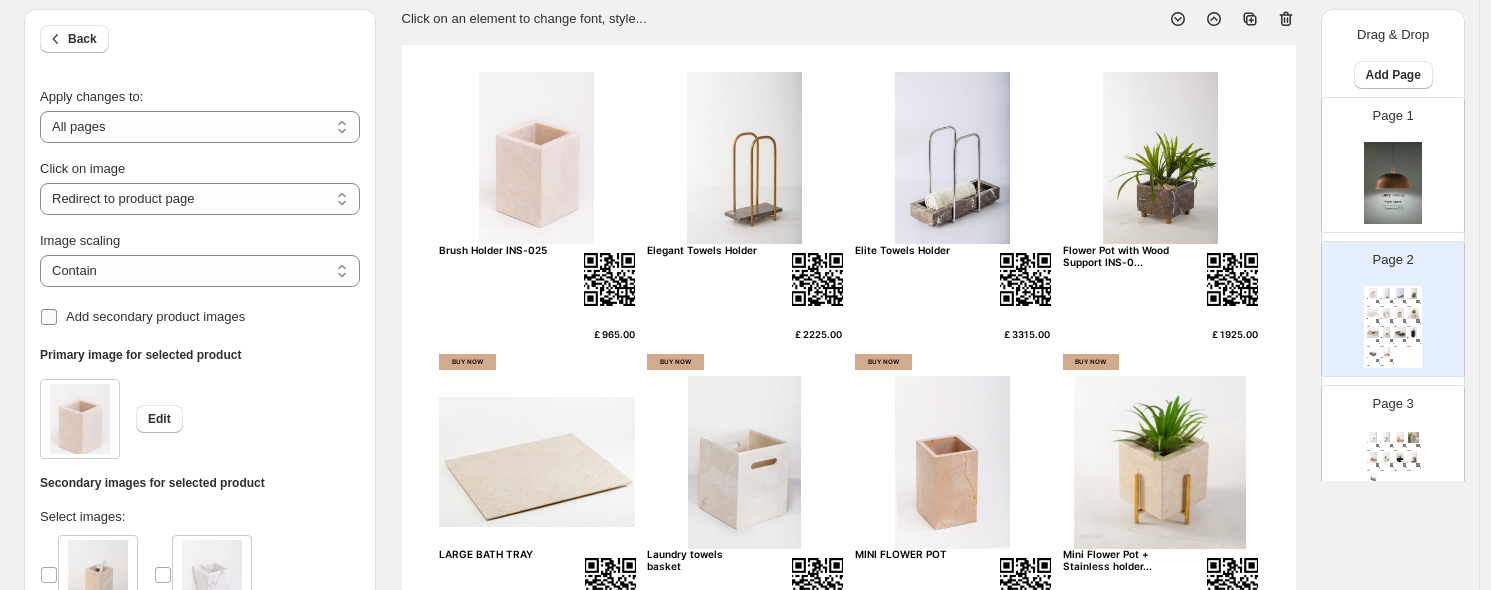 click on "Add secondary product images" at bounding box center [155, 316] 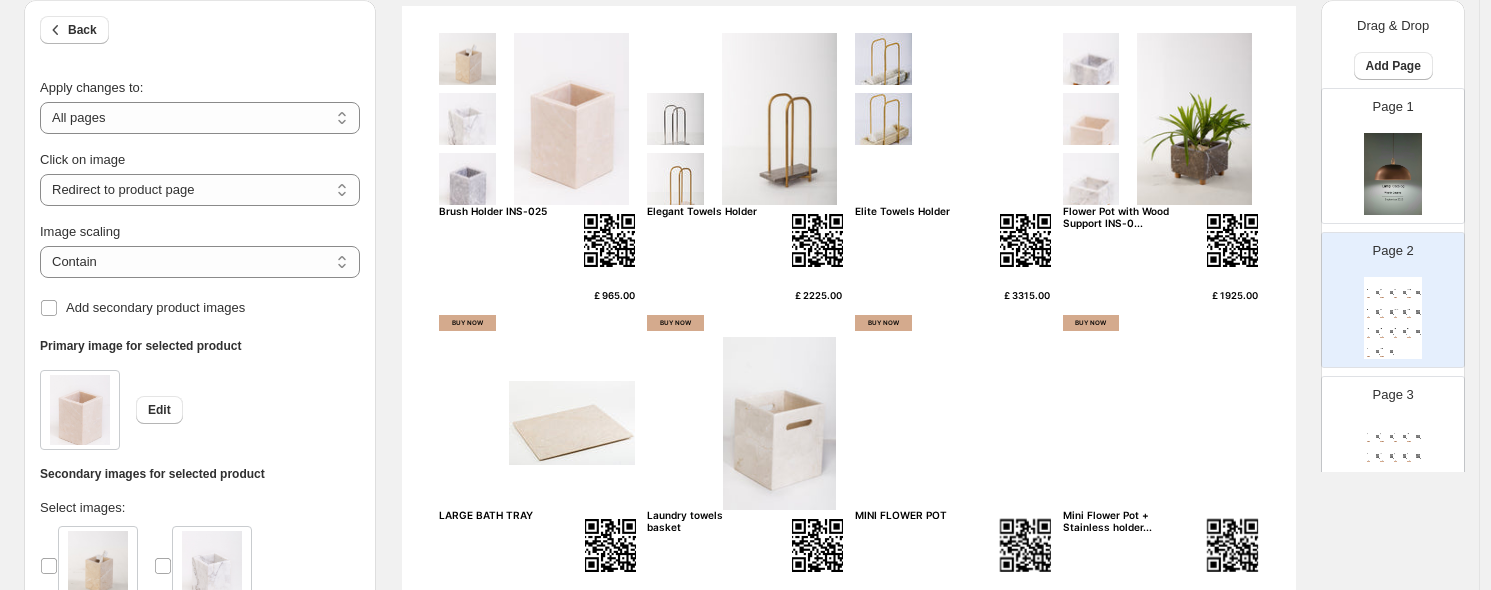 scroll, scrollTop: 0, scrollLeft: 0, axis: both 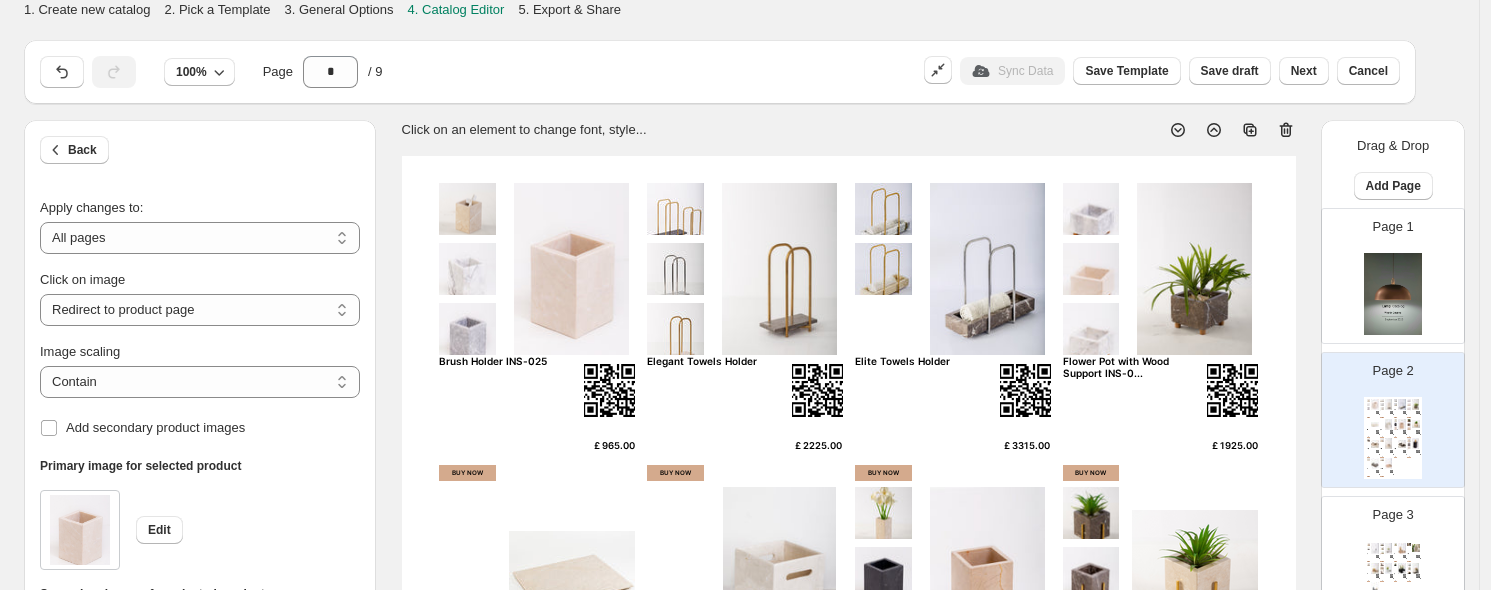 click at bounding box center [467, 209] 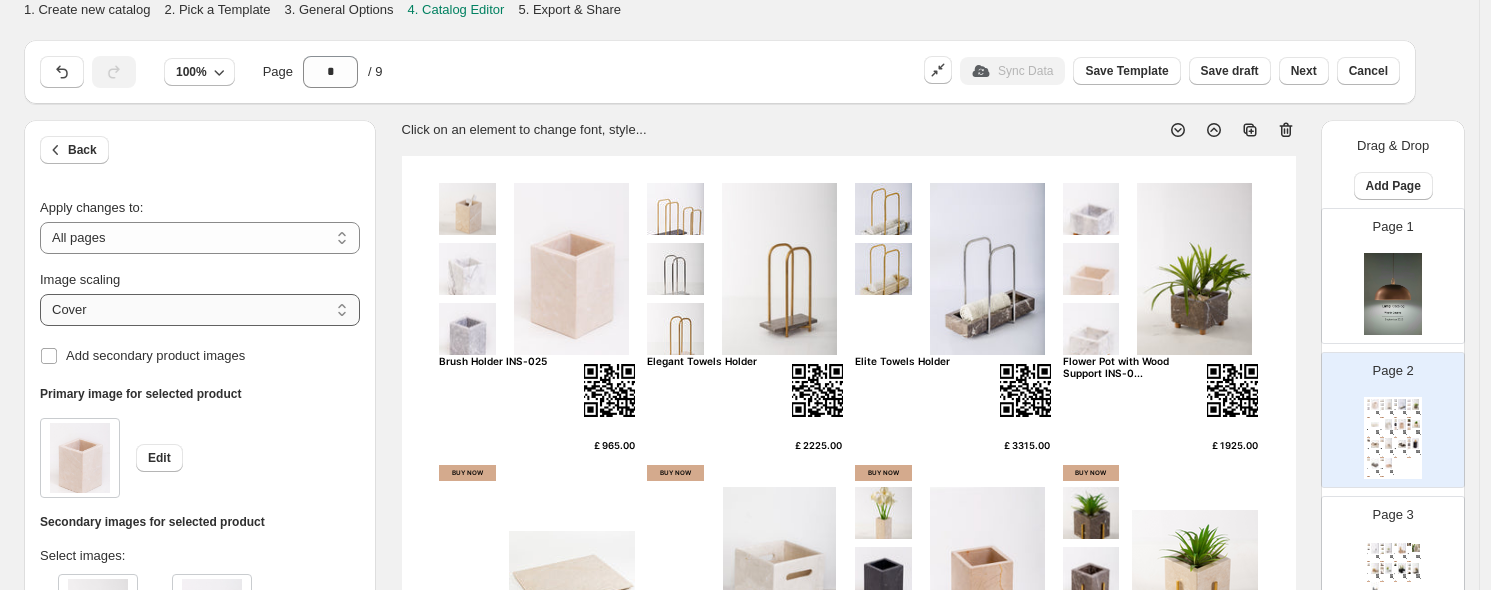 click on "***** *******" at bounding box center (200, 310) 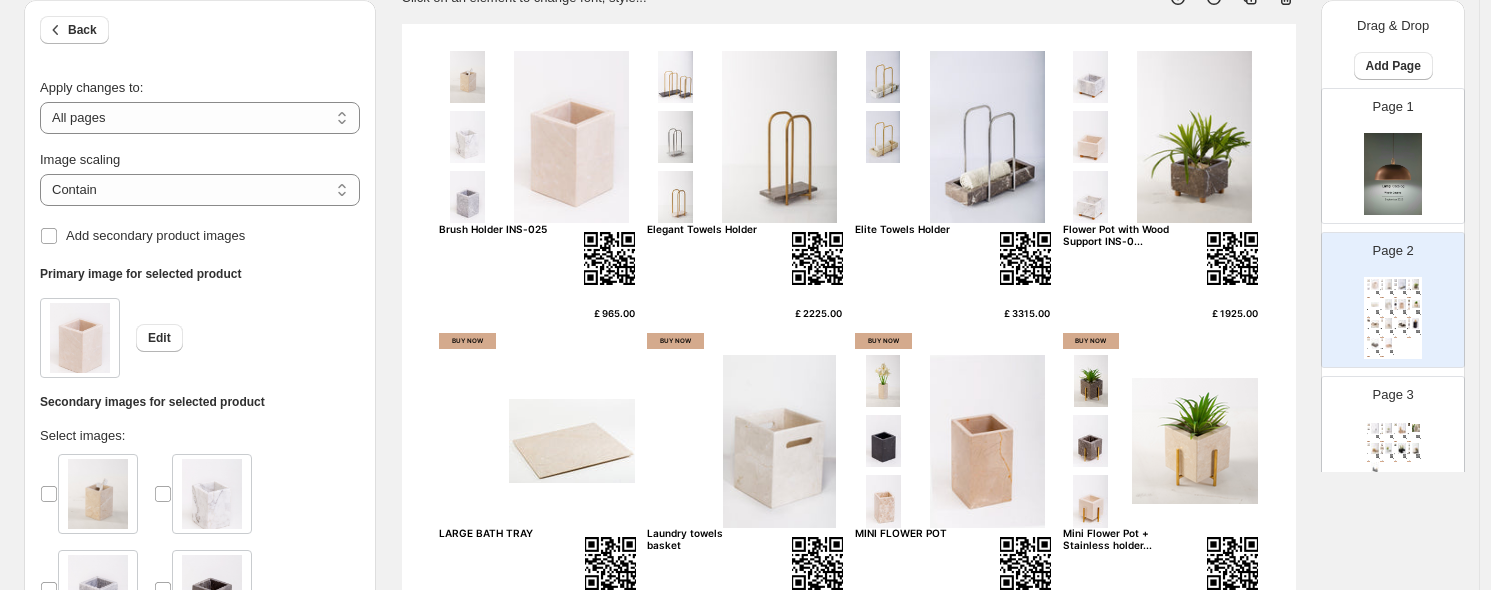 scroll, scrollTop: 0, scrollLeft: 0, axis: both 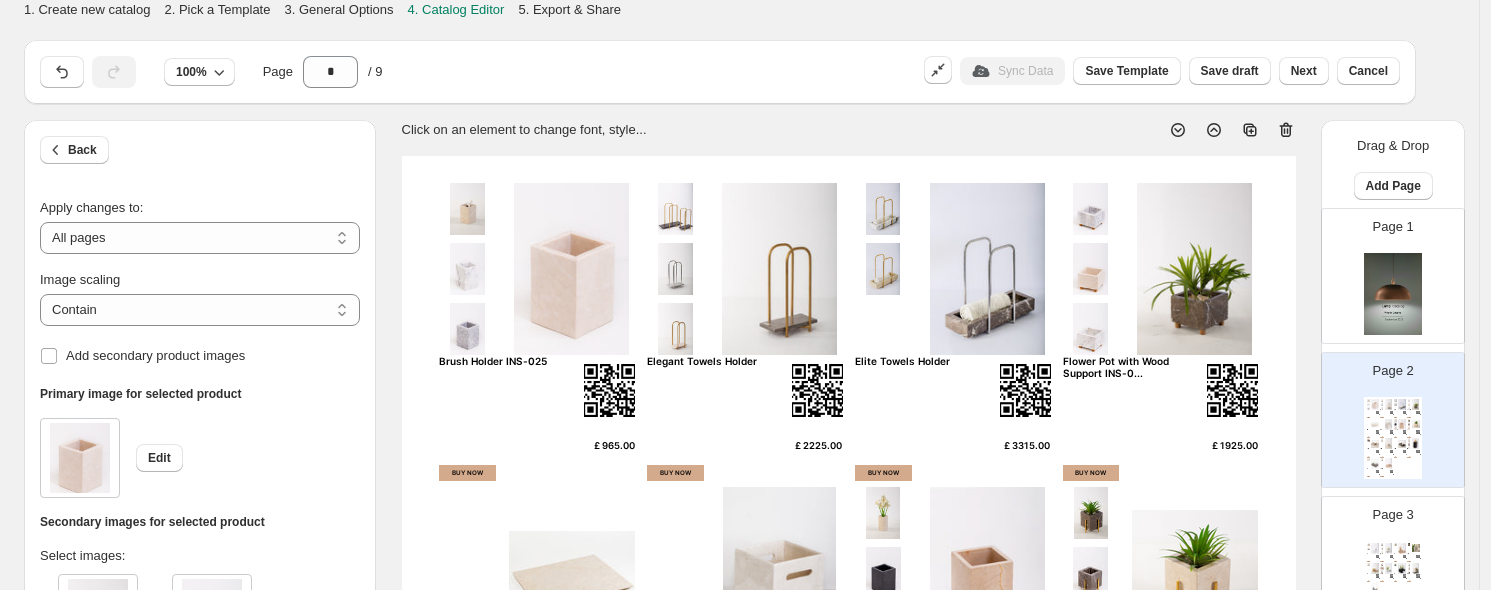 click on "Flower Pot with Wood Support INS-0..." at bounding box center (1119, 367) 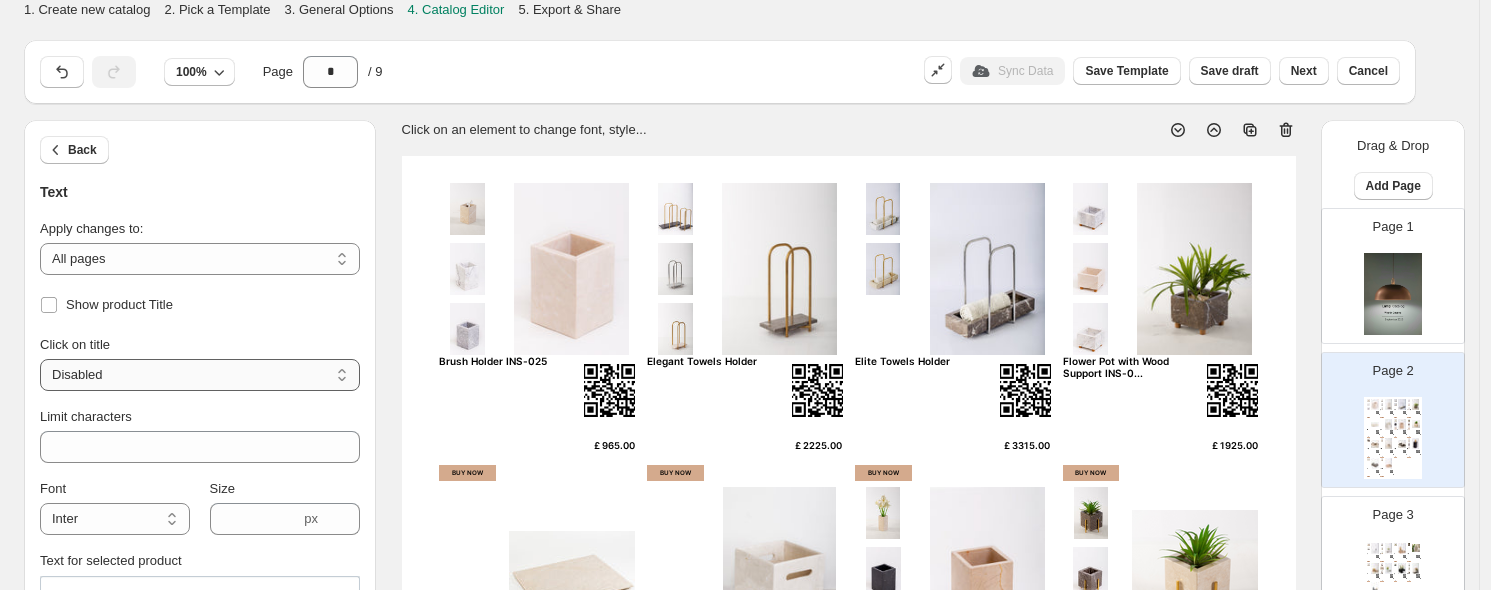 click on "**********" at bounding box center (200, 375) 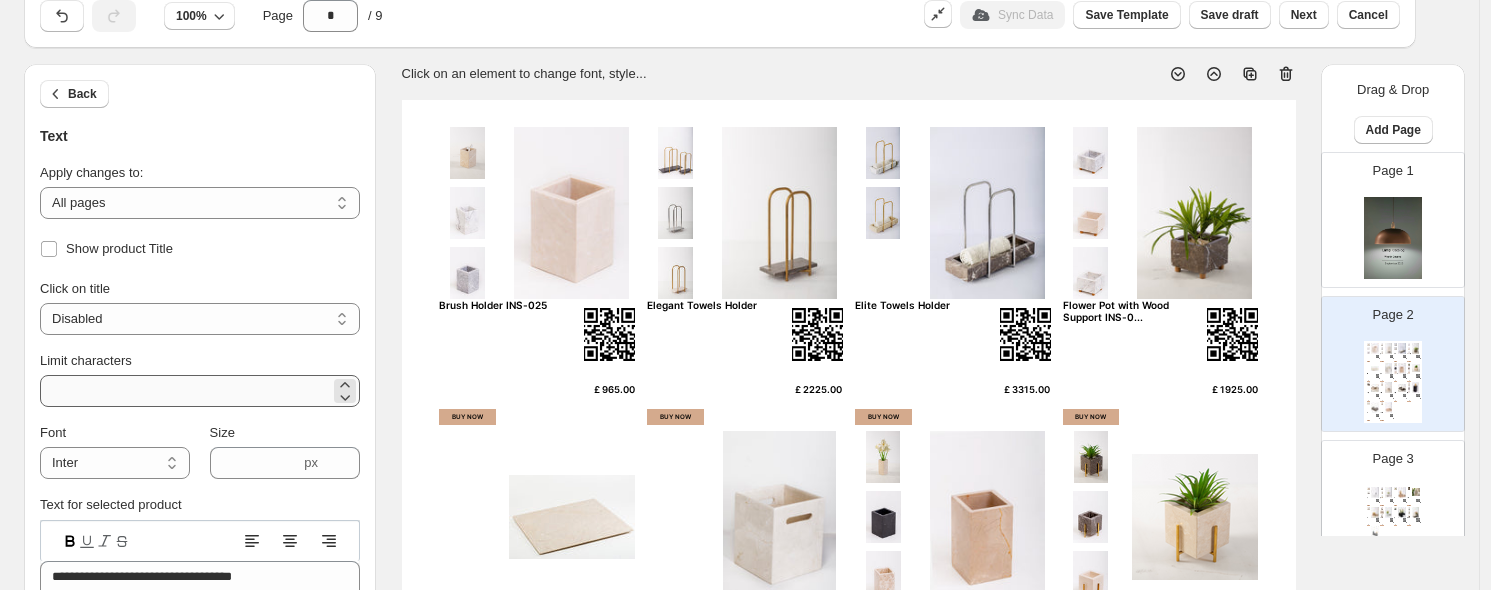 scroll, scrollTop: 111, scrollLeft: 0, axis: vertical 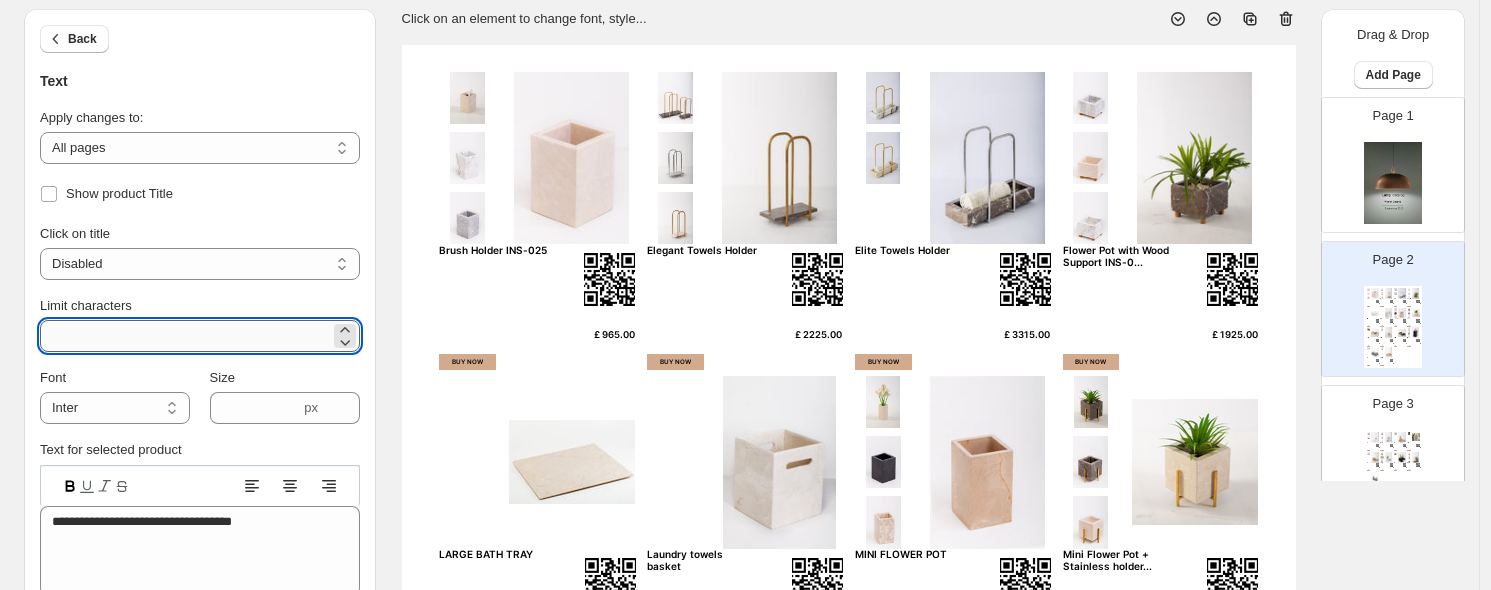 click on "**" at bounding box center (185, 336) 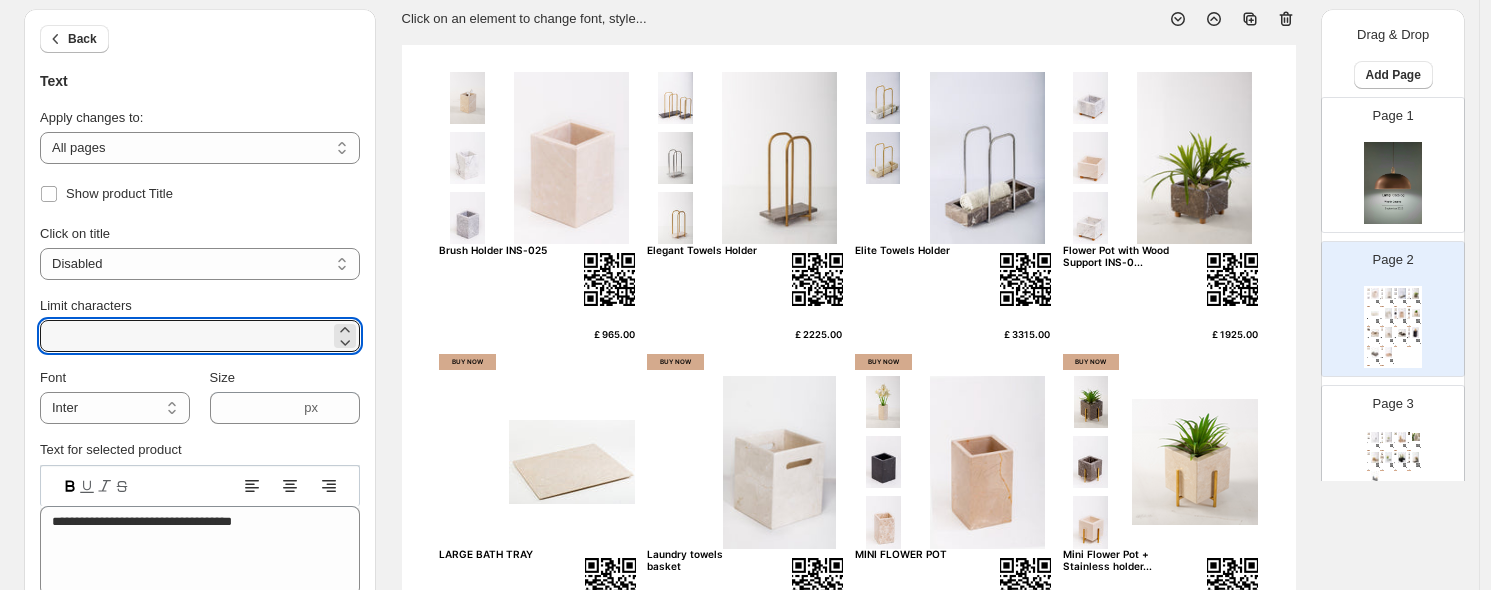 drag, startPoint x: 128, startPoint y: 328, endPoint x: 21, endPoint y: 341, distance: 107.78683 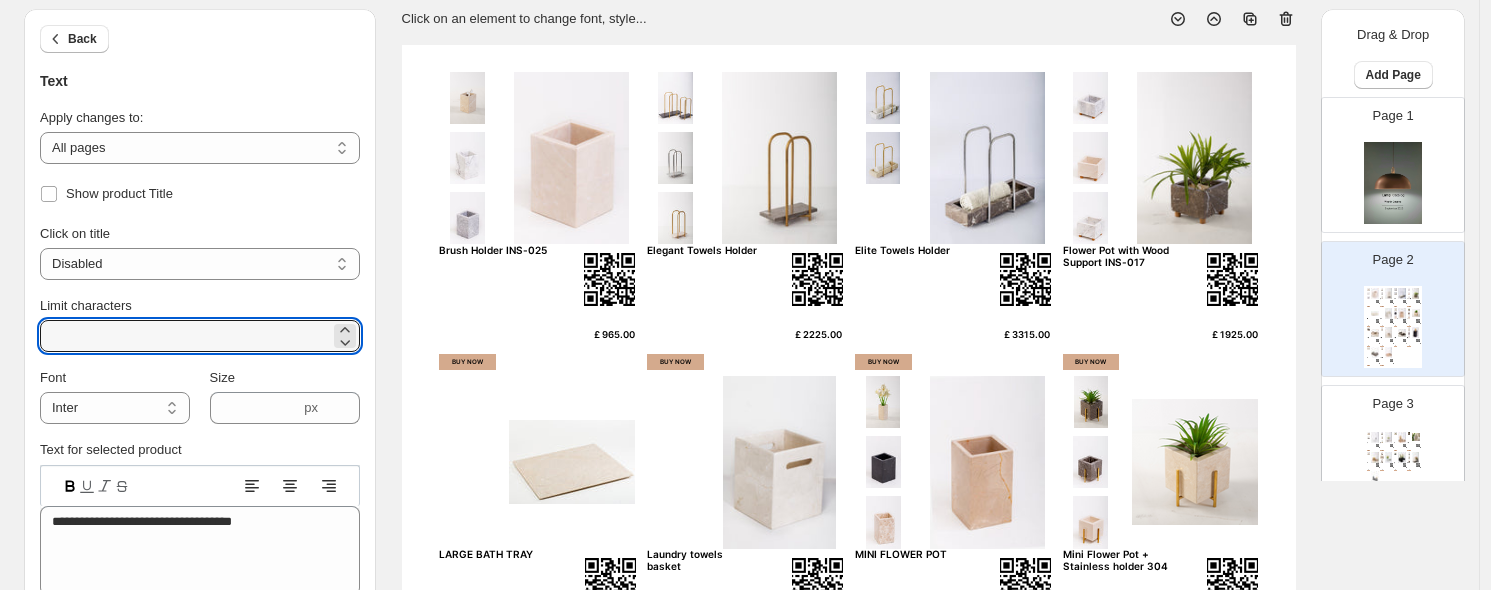 type on "***" 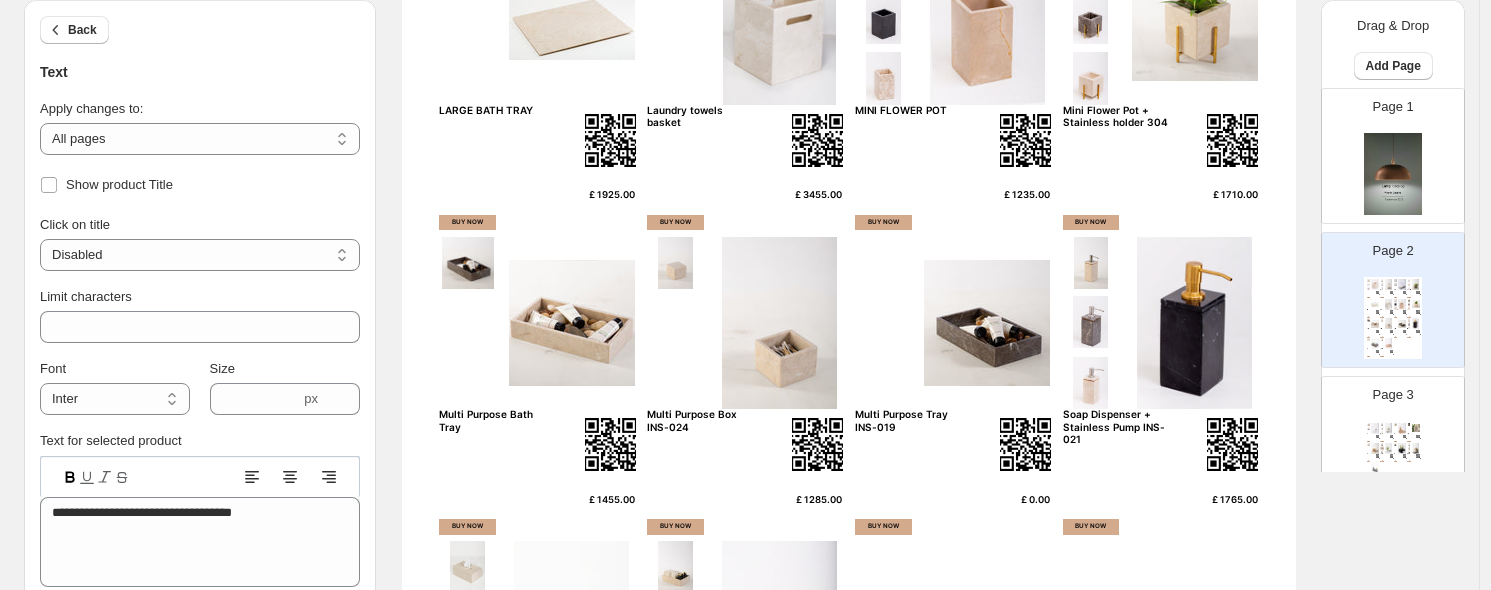 scroll, scrollTop: 666, scrollLeft: 0, axis: vertical 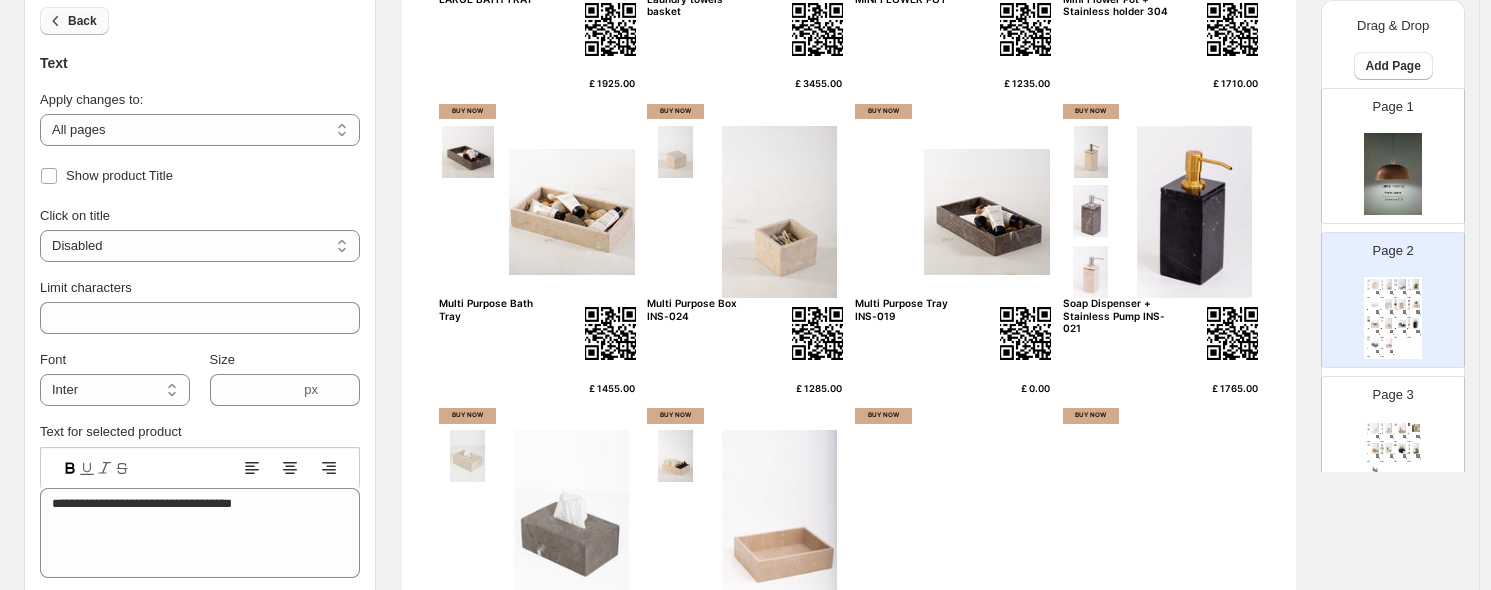 click on "Back" at bounding box center [82, 21] 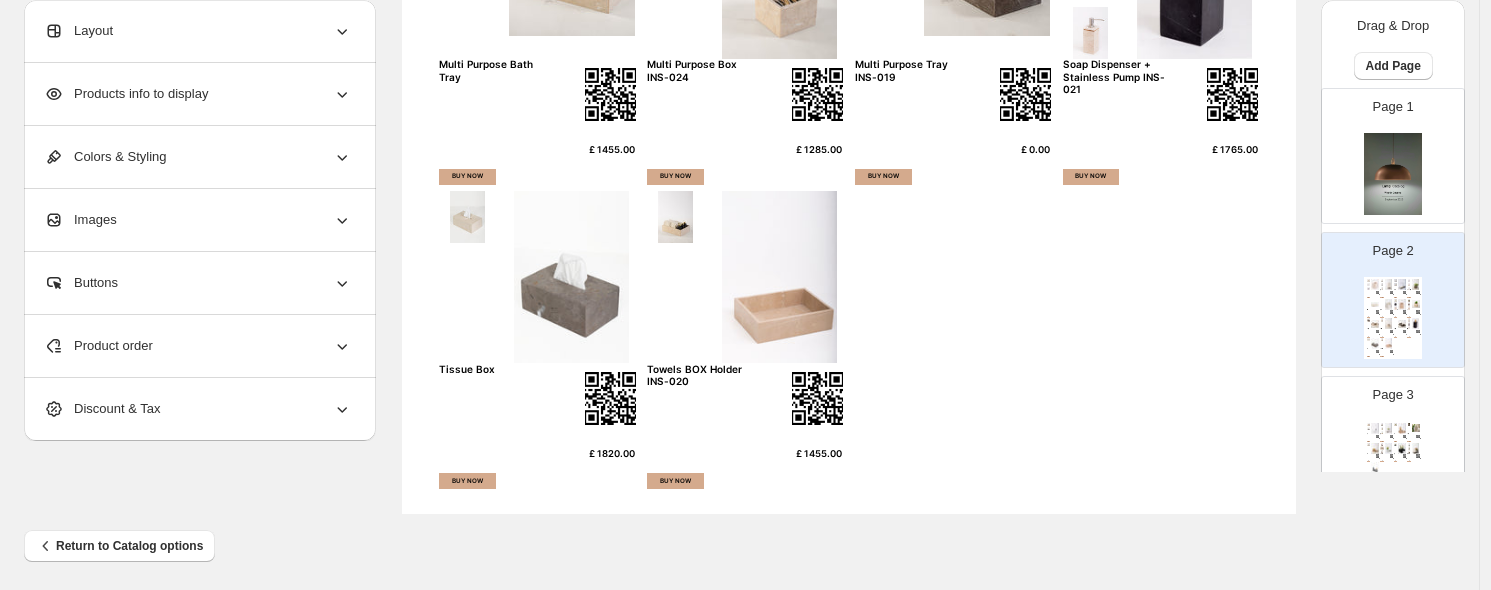 scroll, scrollTop: 910, scrollLeft: 0, axis: vertical 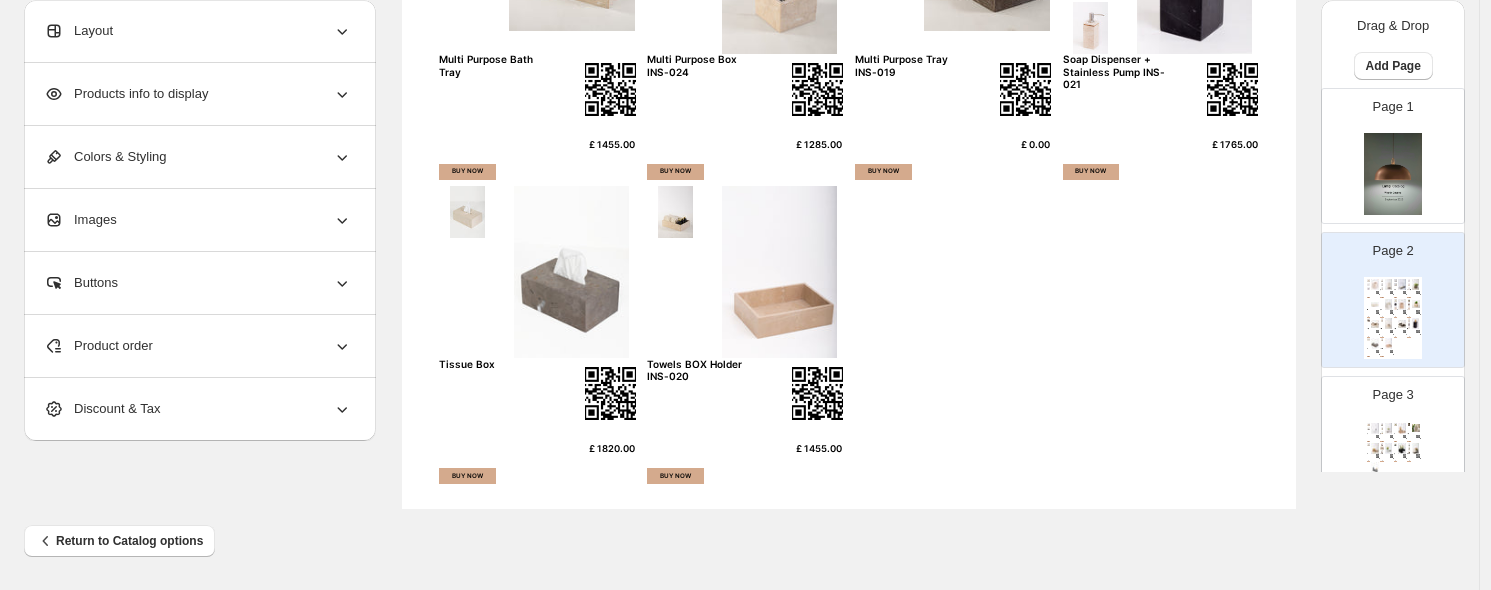 click at bounding box center [1416, 284] 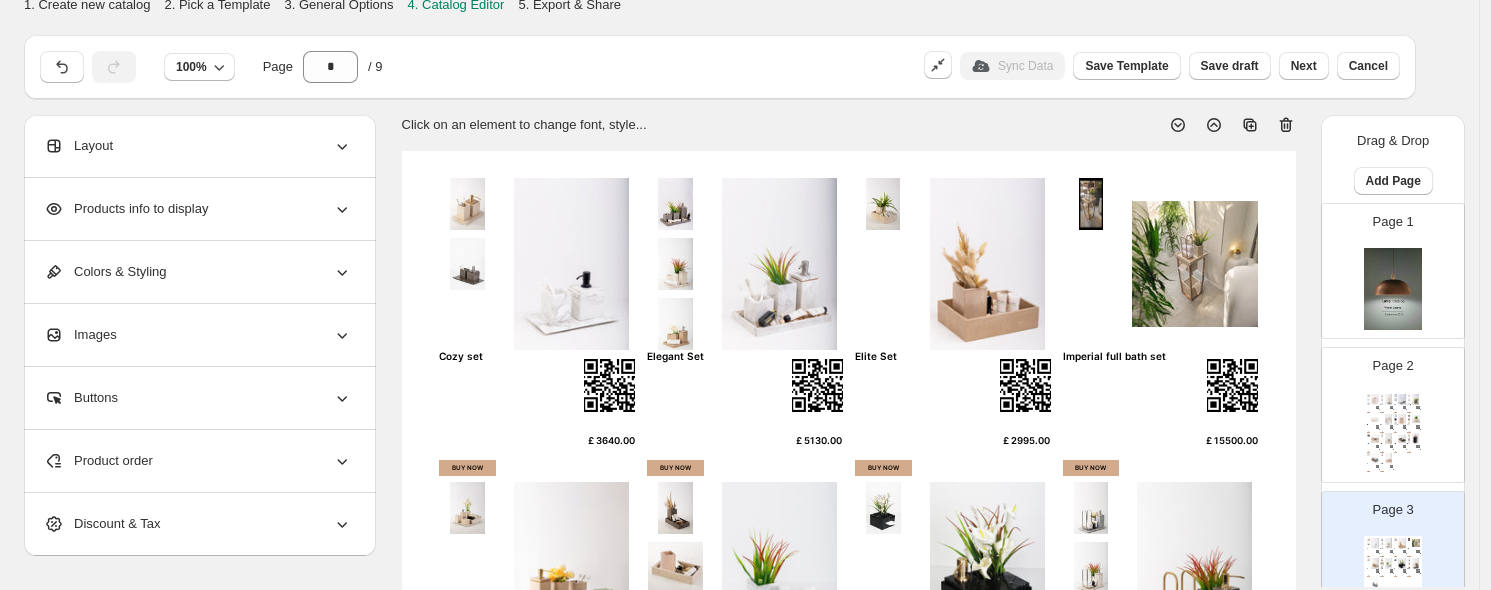 scroll, scrollTop: 0, scrollLeft: 0, axis: both 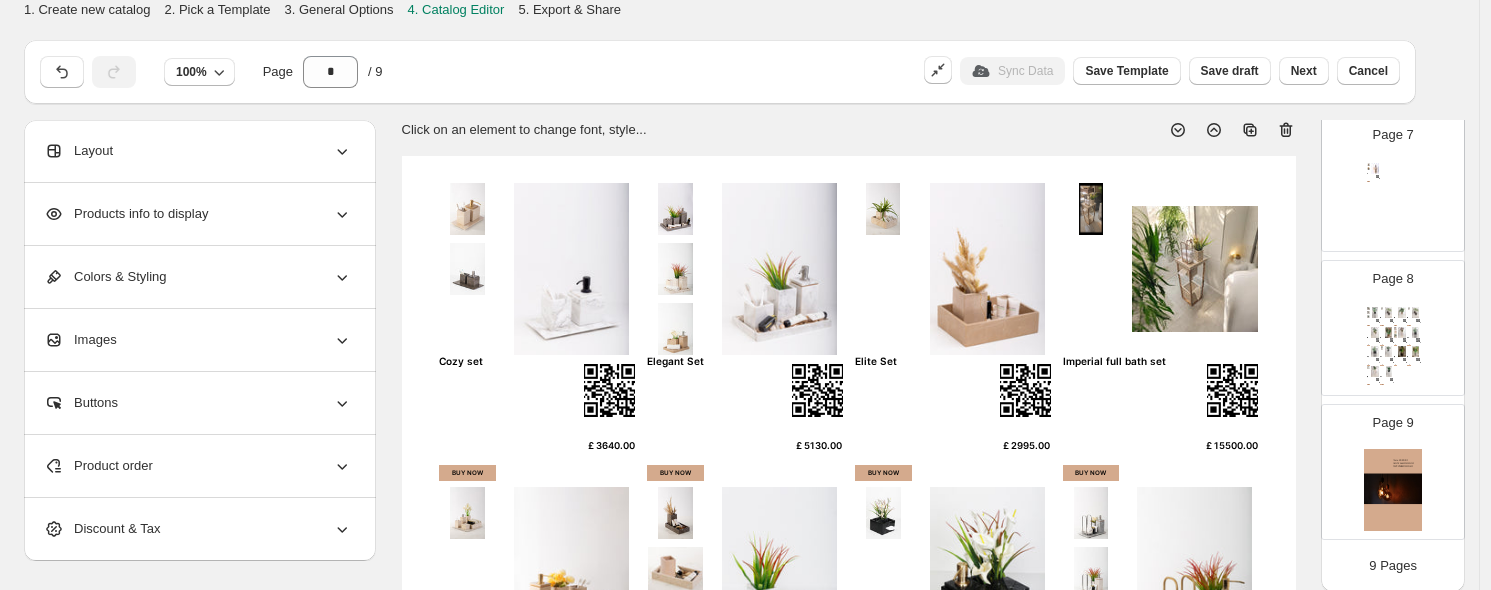 click at bounding box center [1389, 332] 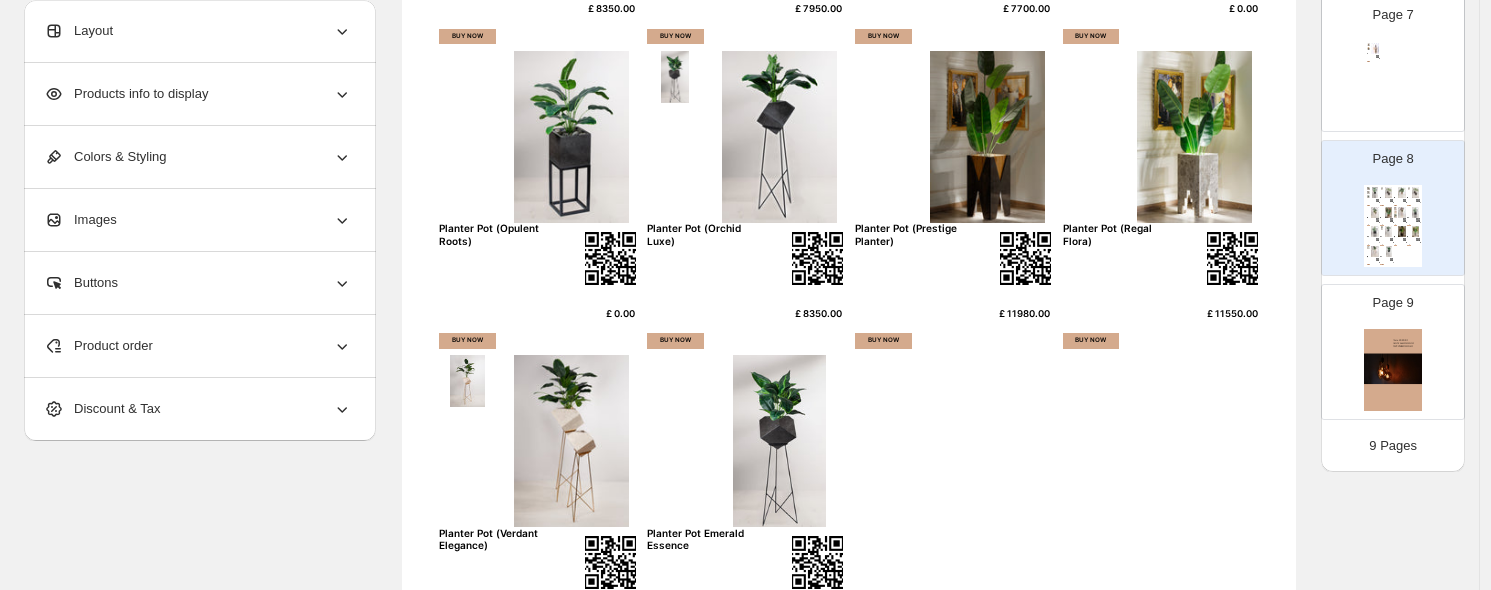 scroll, scrollTop: 910, scrollLeft: 0, axis: vertical 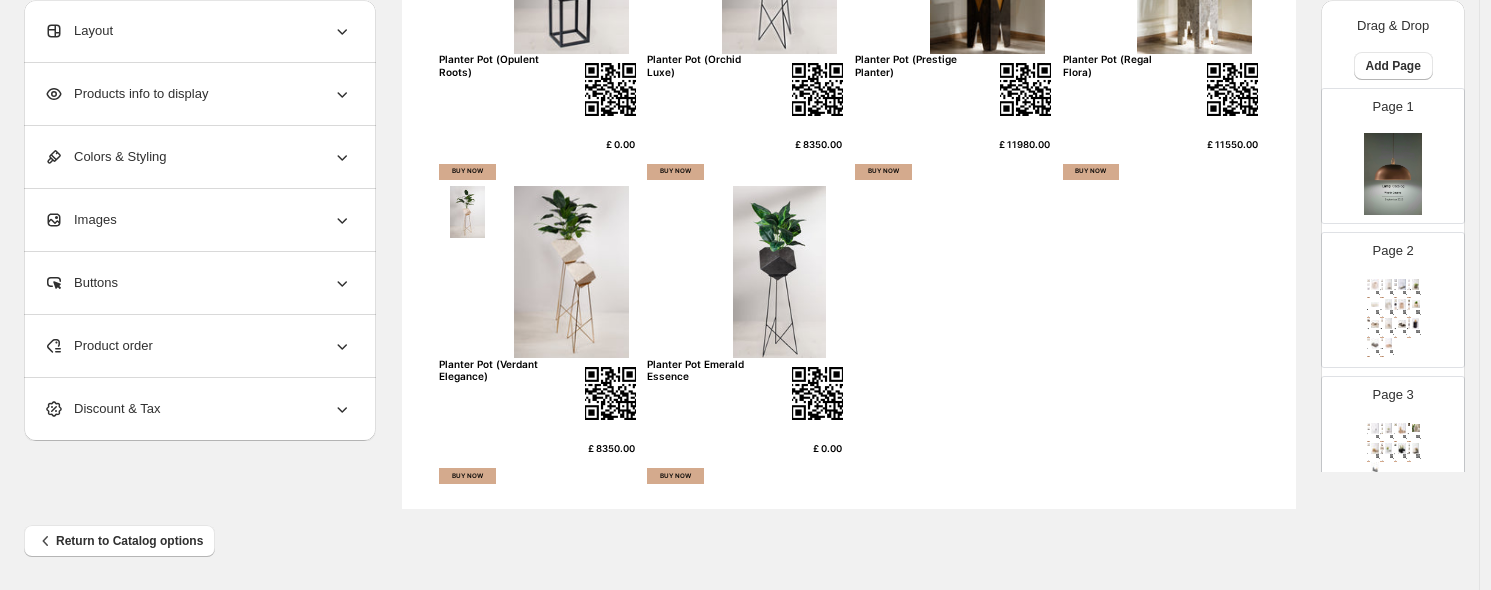 click at bounding box center [1393, 174] 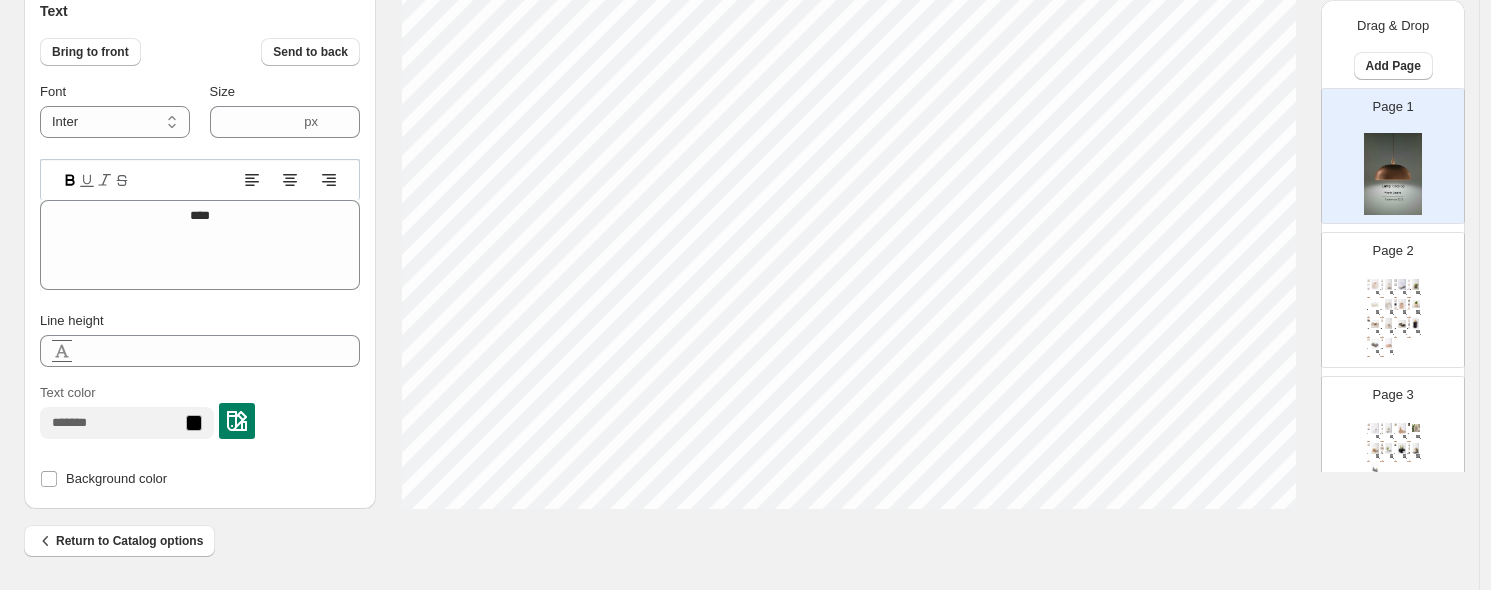 scroll, scrollTop: 17, scrollLeft: 2, axis: both 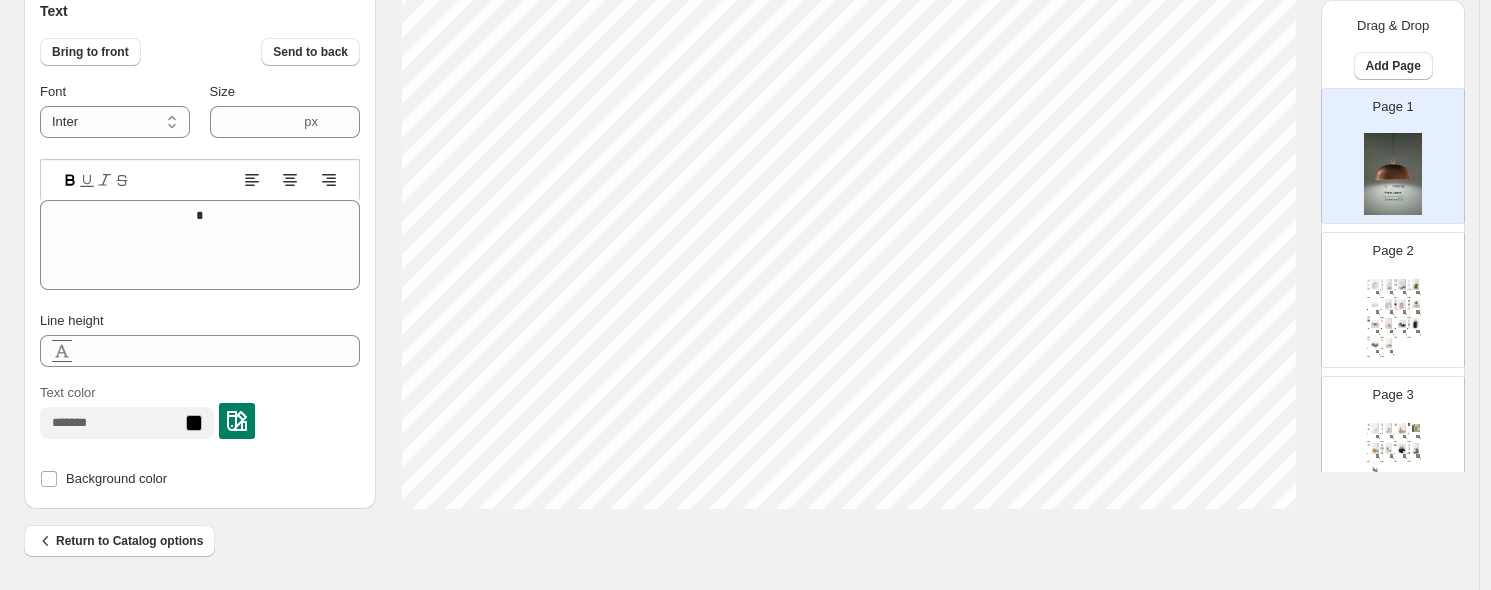 type on "**" 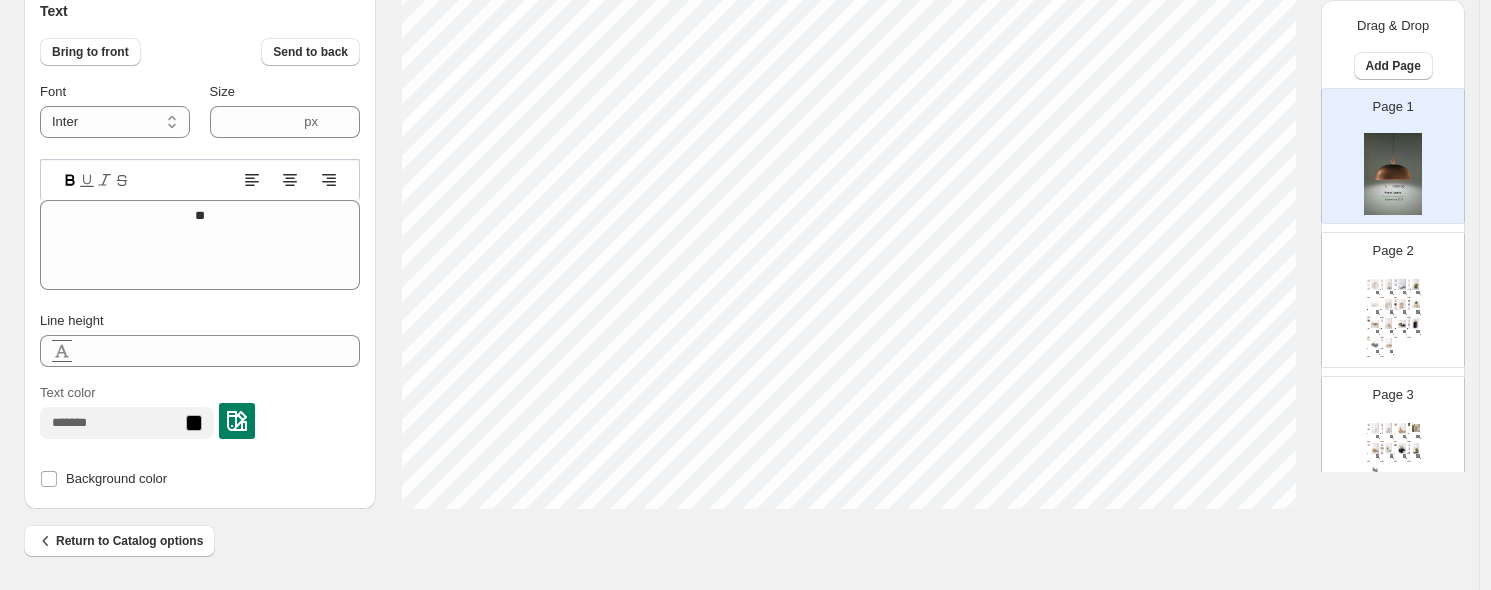 type on "***" 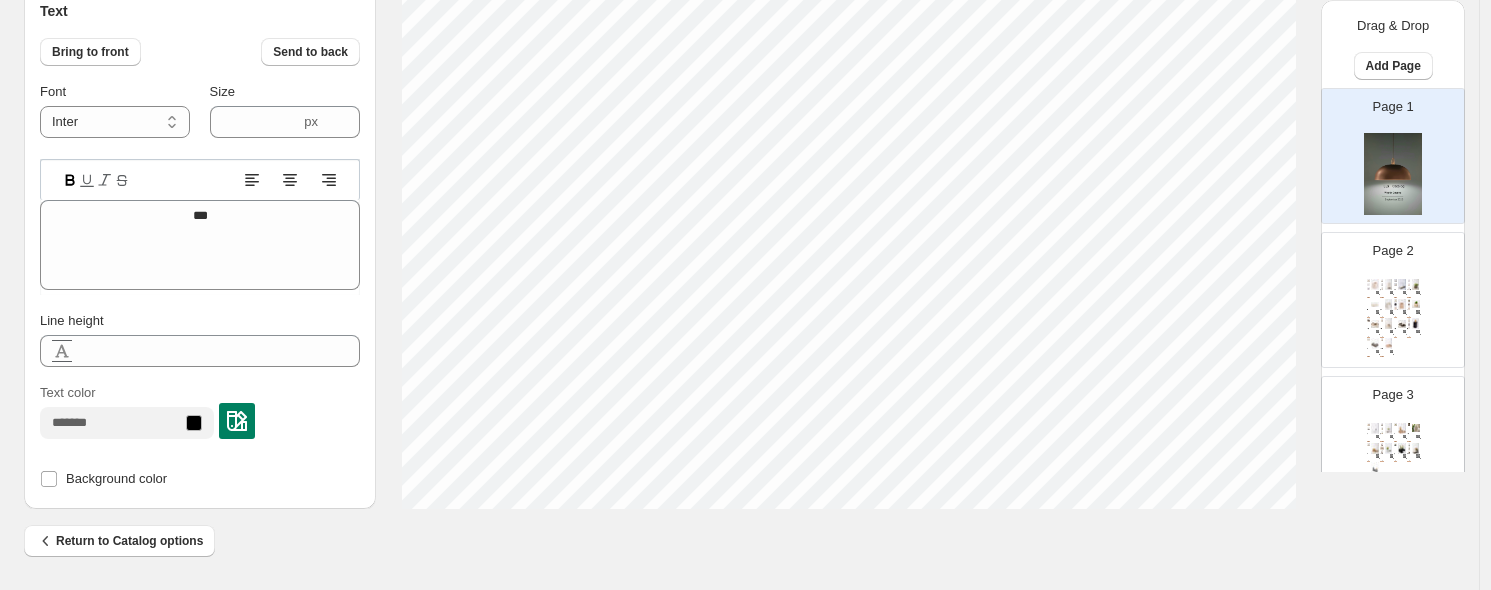 type on "****" 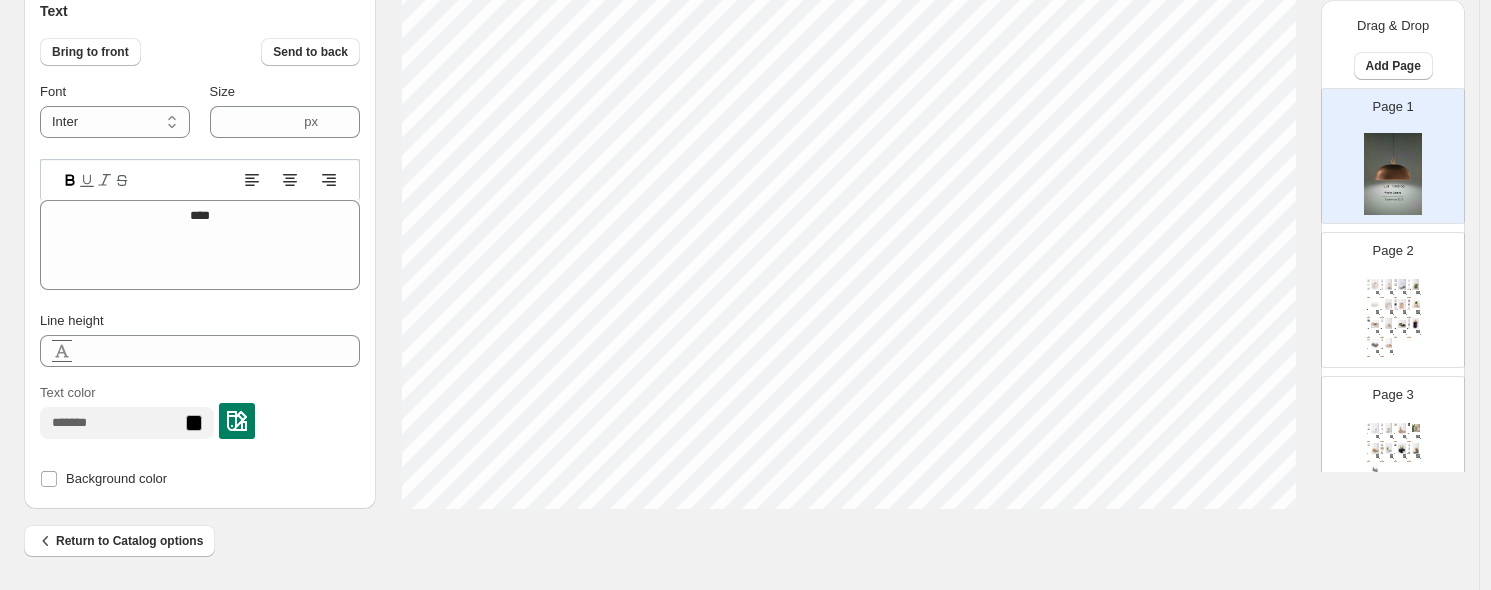 type on "*****" 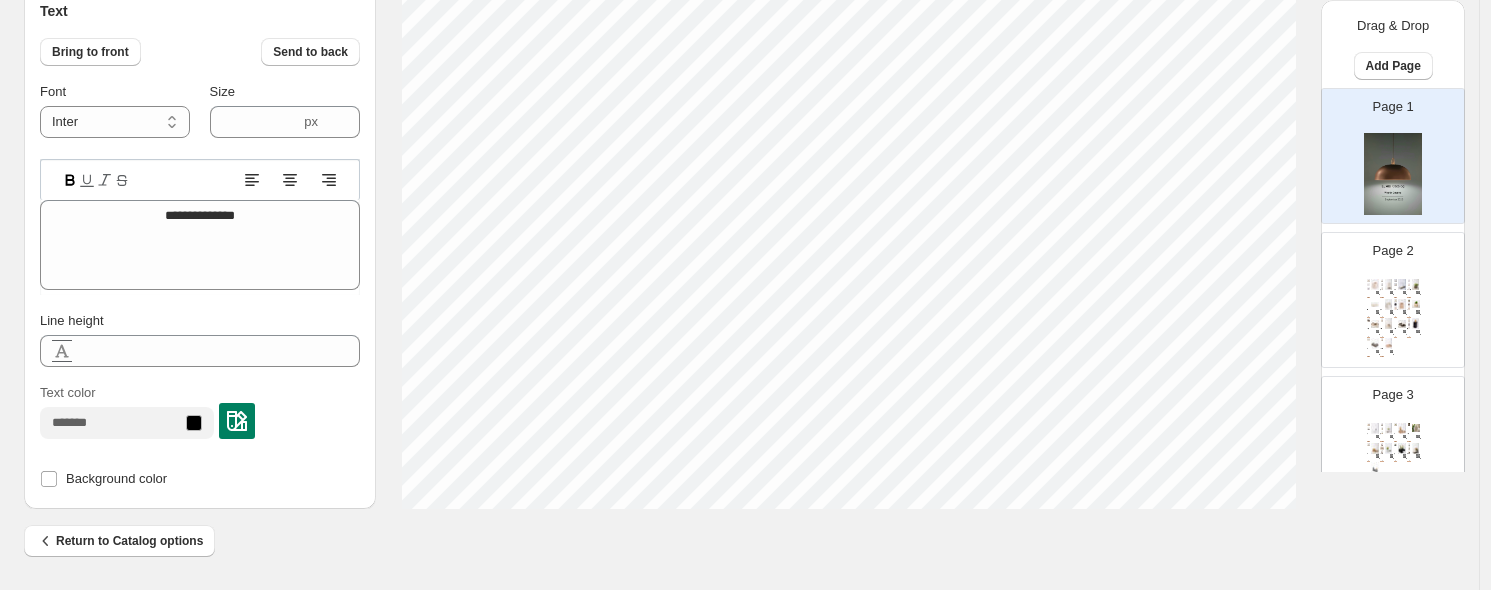 scroll, scrollTop: 17, scrollLeft: 2, axis: both 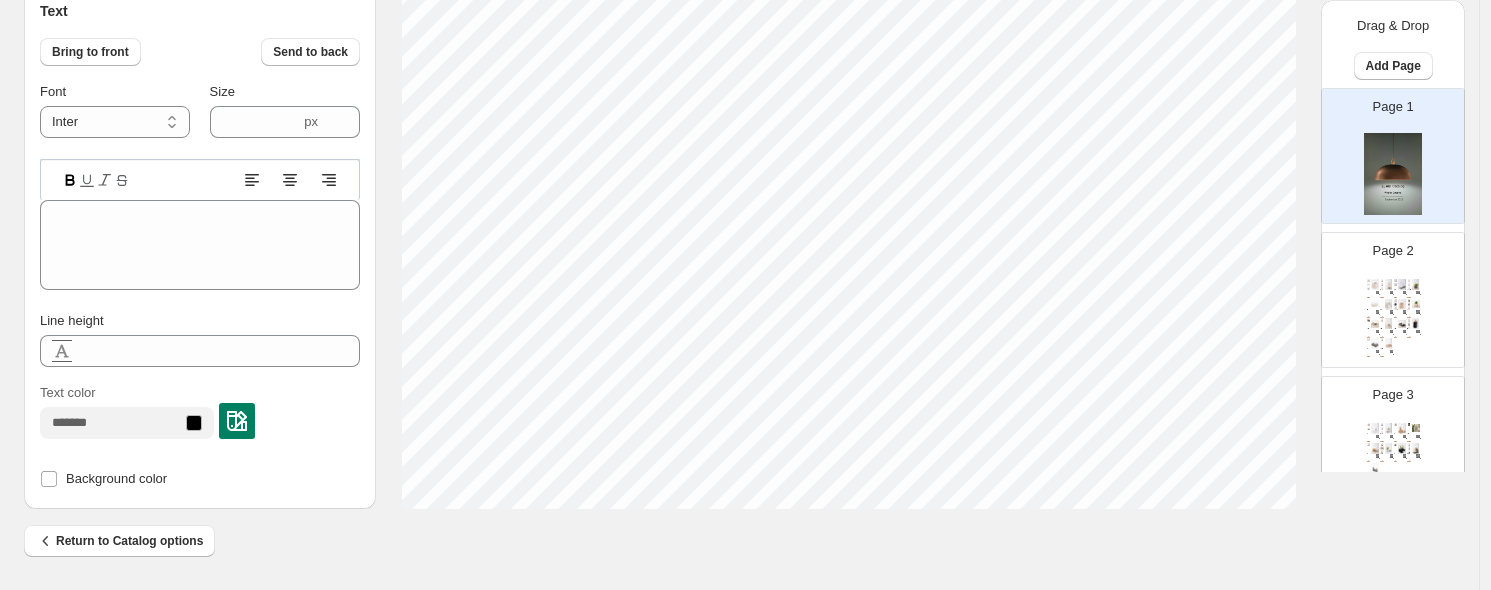 type 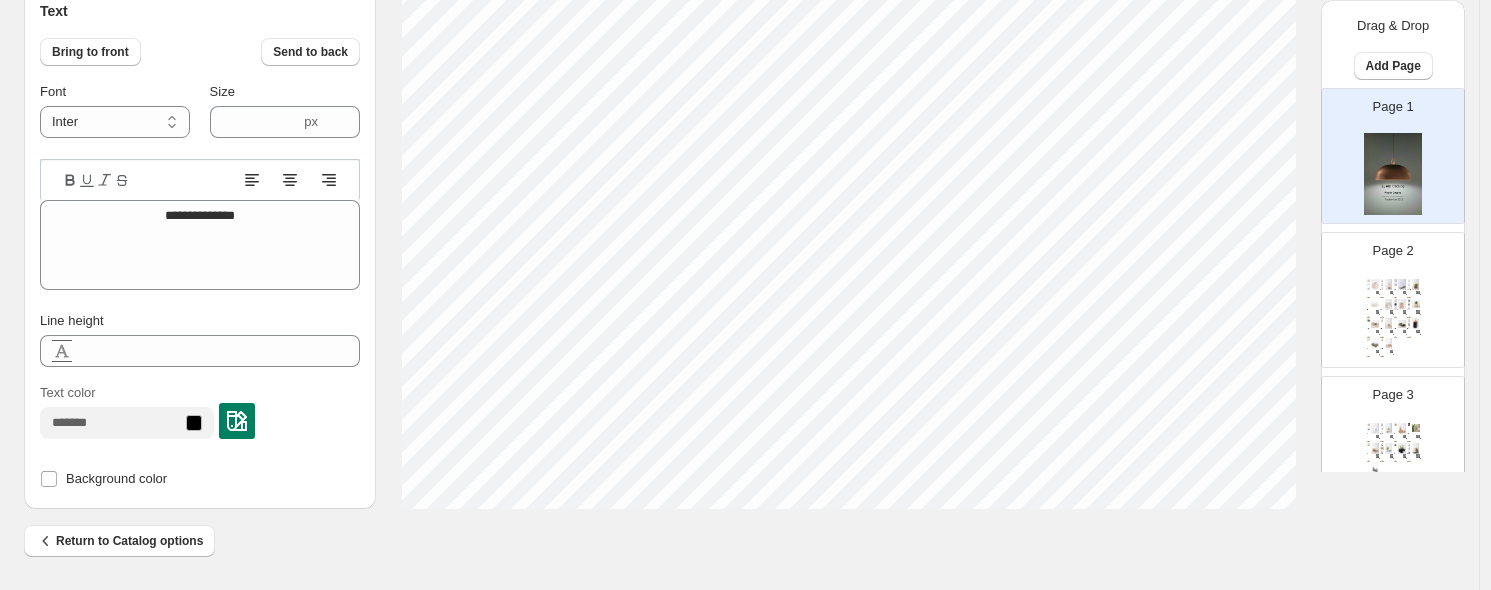 scroll, scrollTop: 17, scrollLeft: 2, axis: both 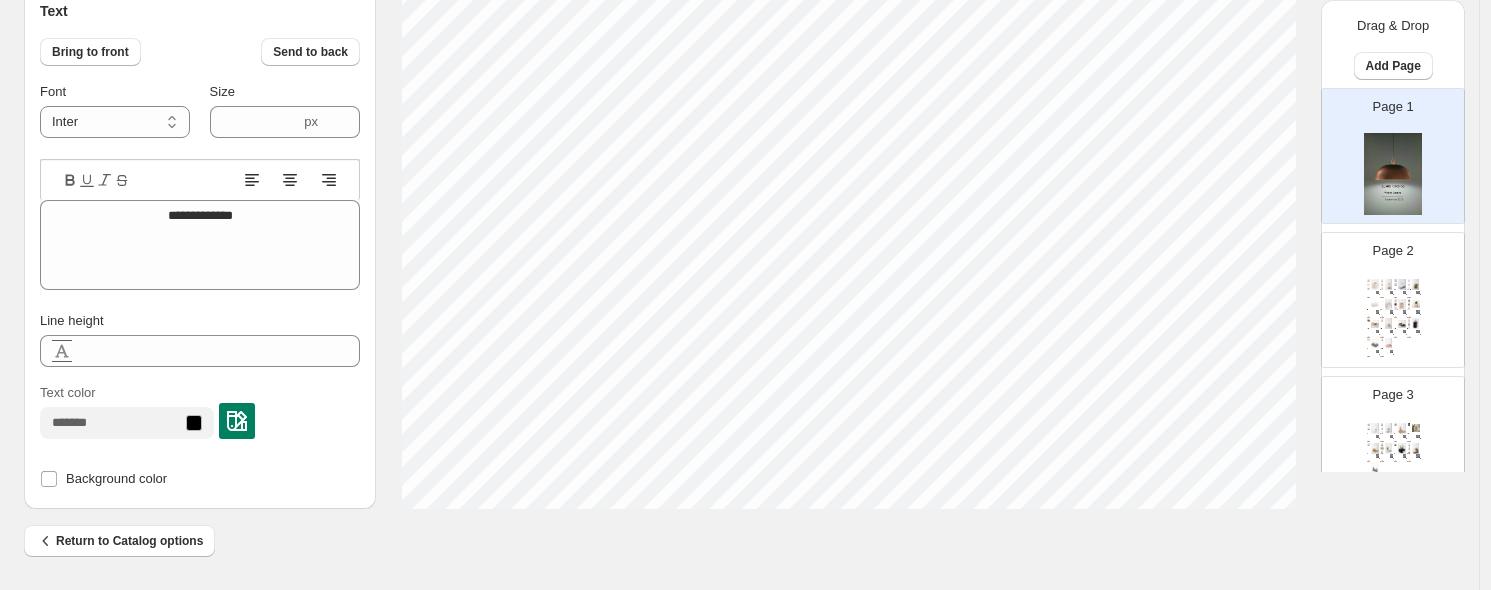 type on "**********" 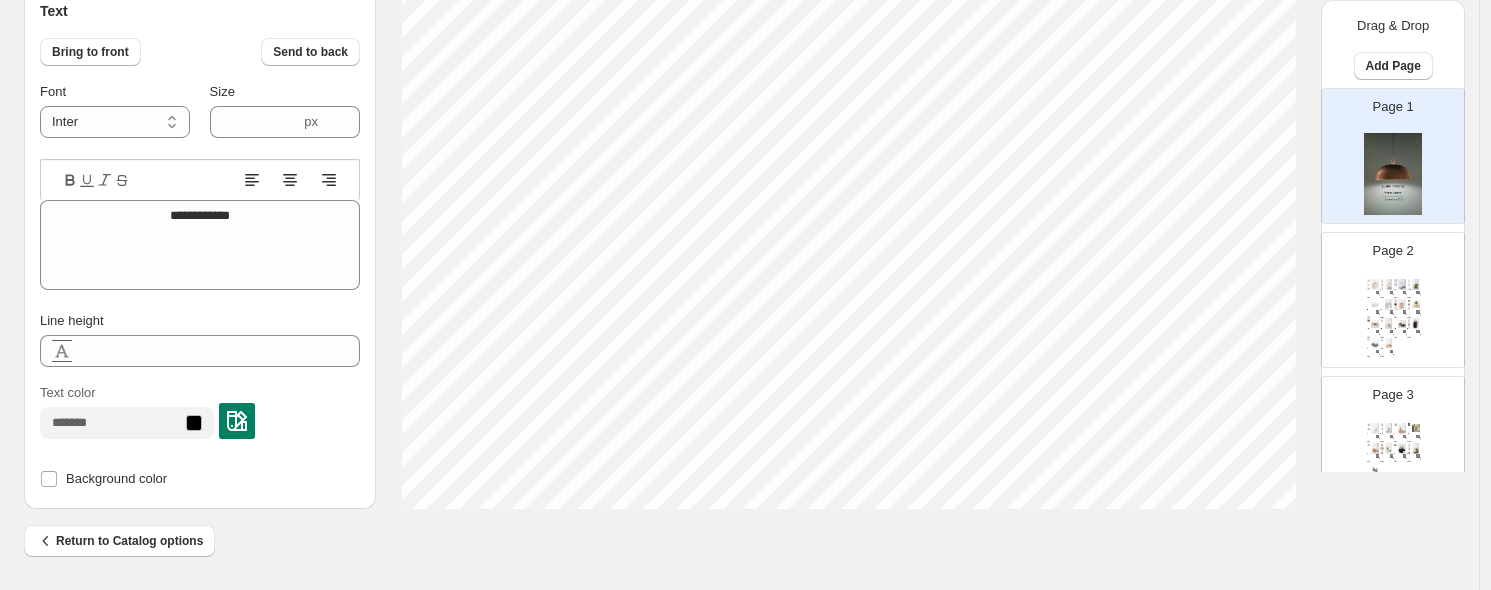 type on "**********" 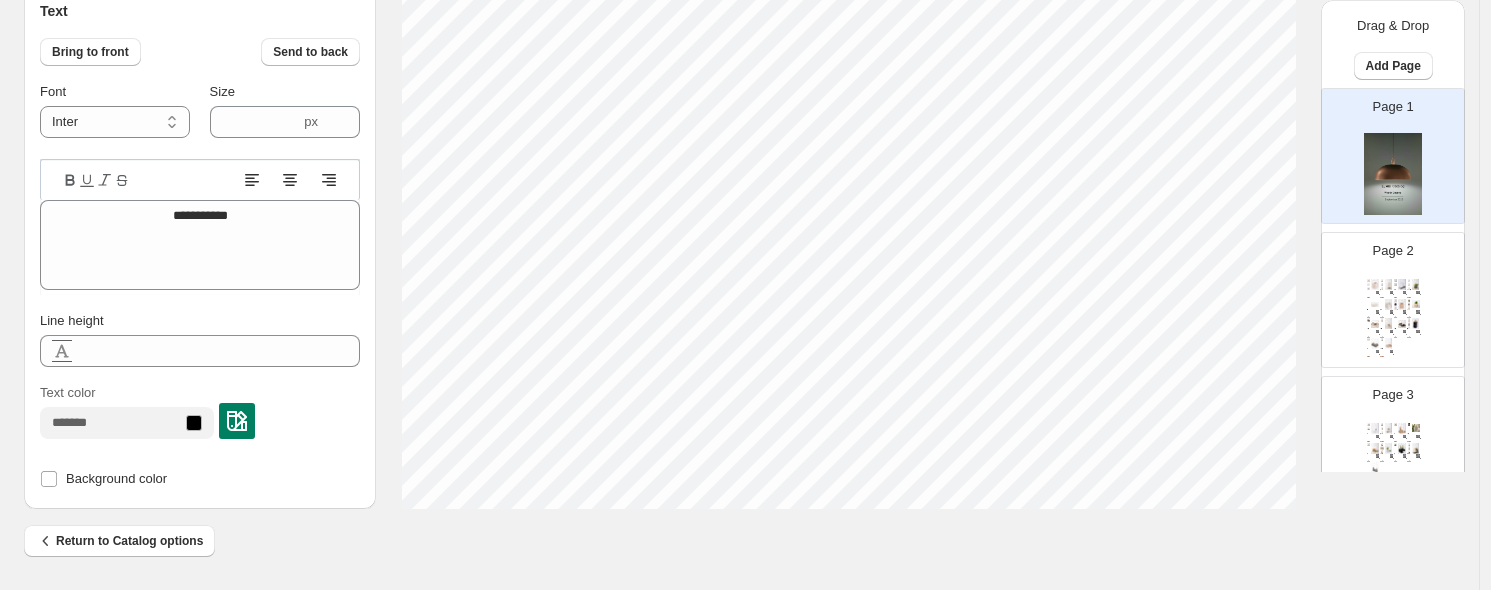 type on "*********" 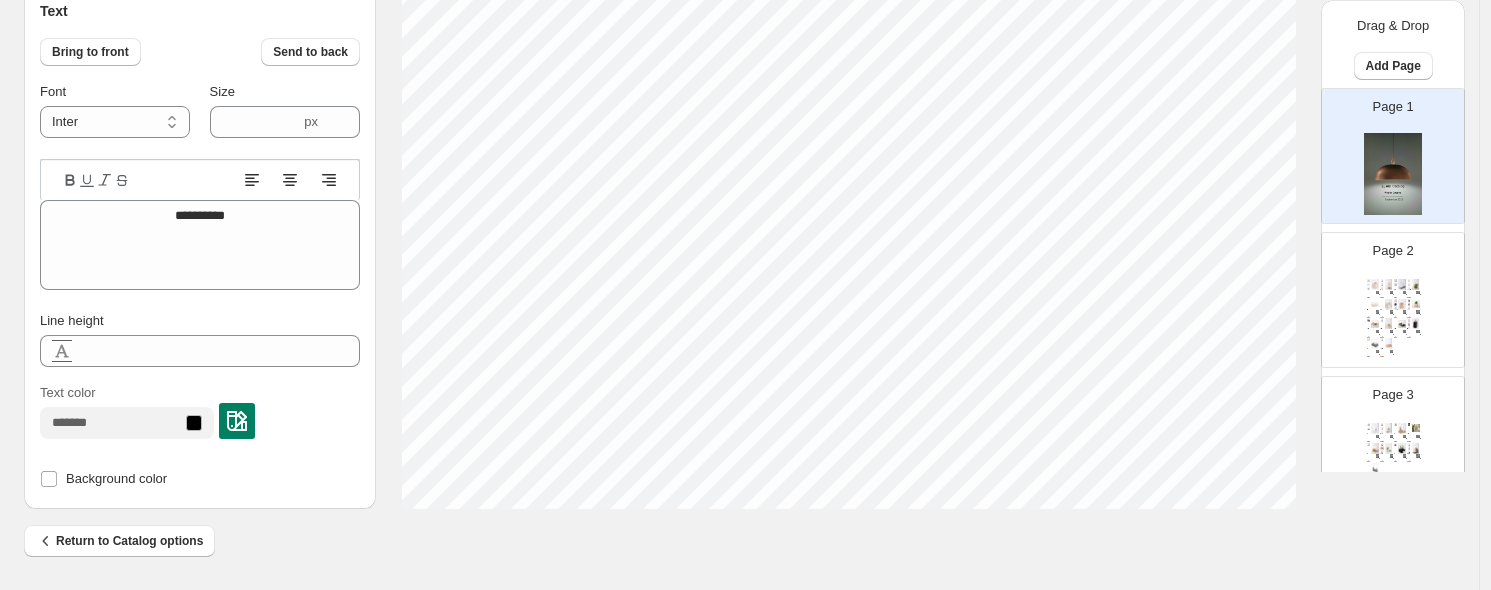 scroll, scrollTop: 17, scrollLeft: 6, axis: both 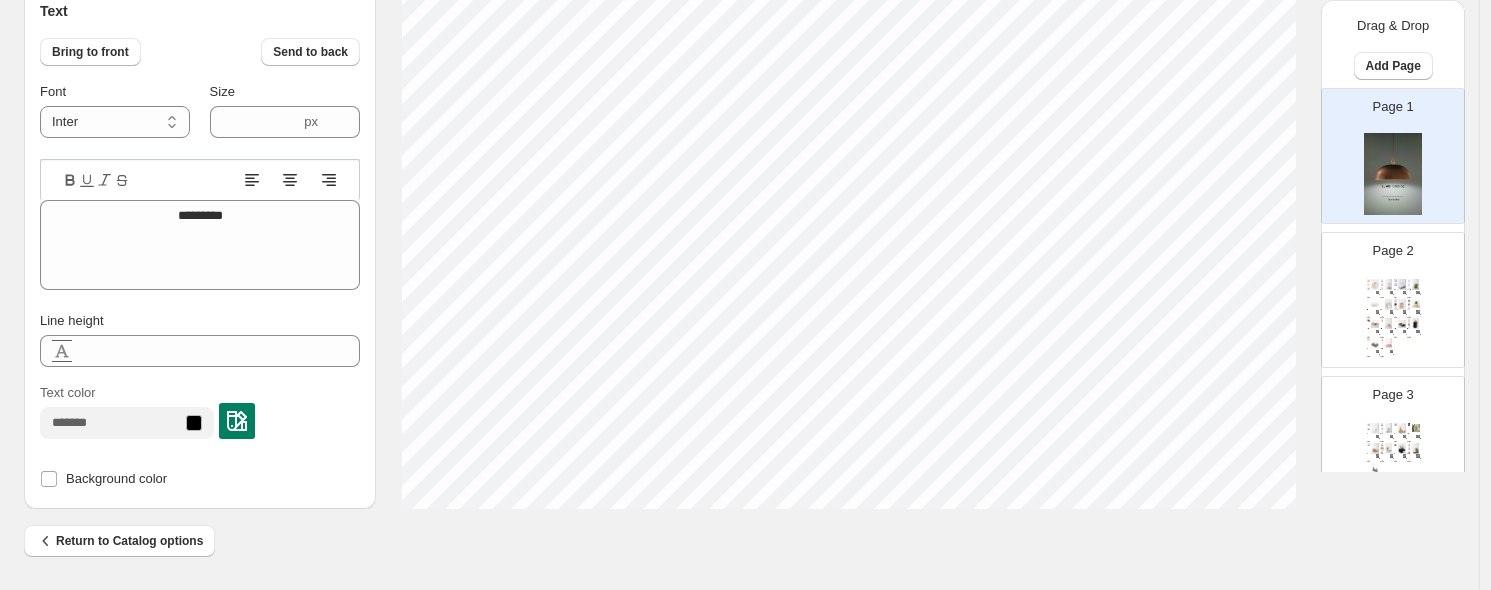 type on "*********" 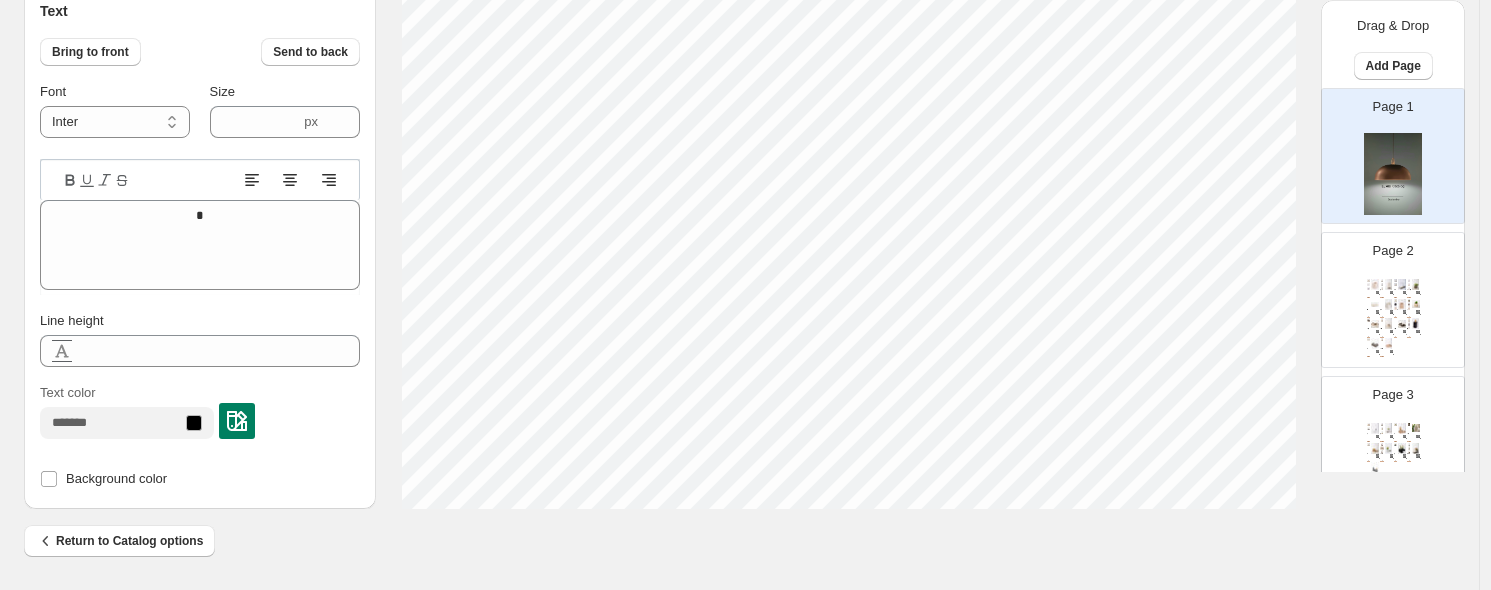 scroll, scrollTop: 17, scrollLeft: 2, axis: both 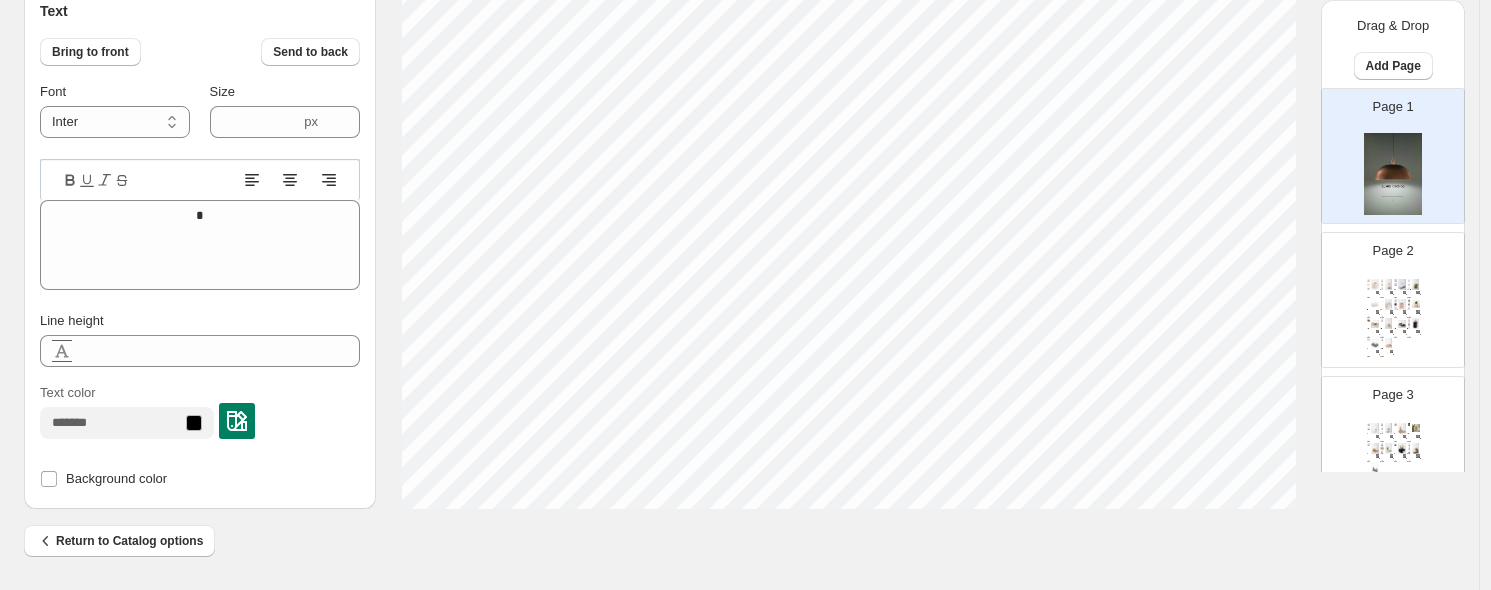 type on "**" 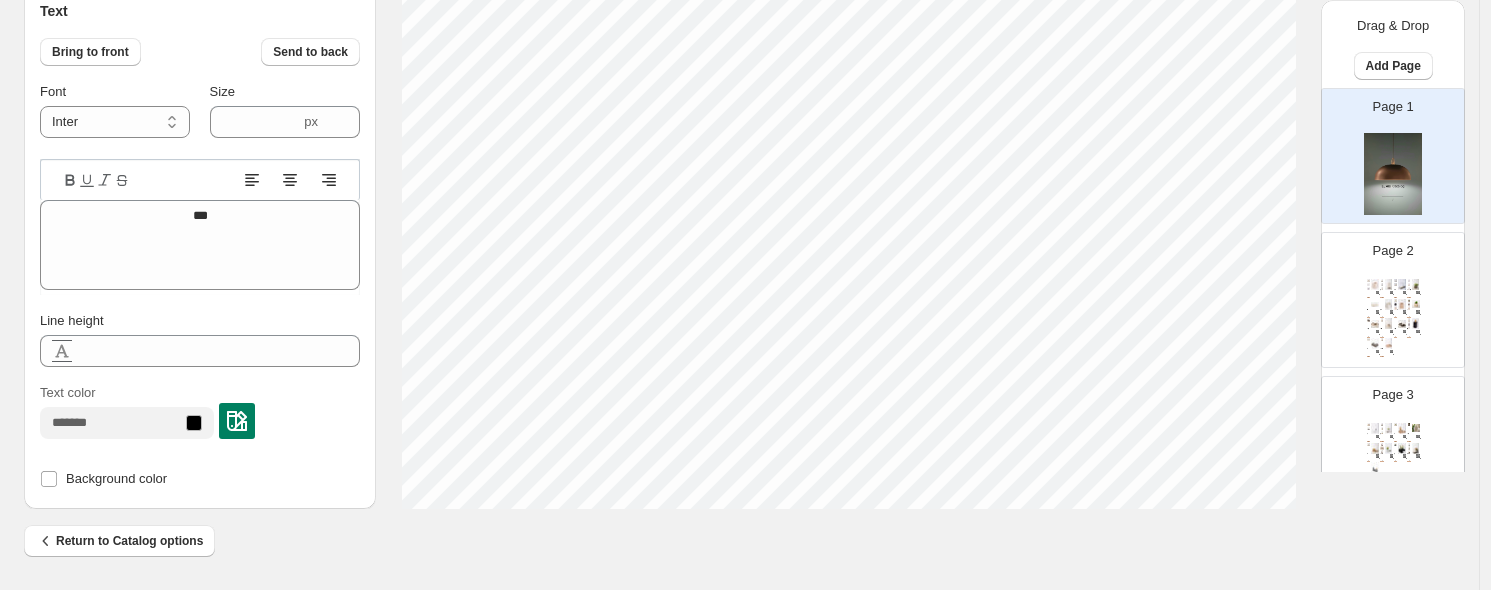 type on "****" 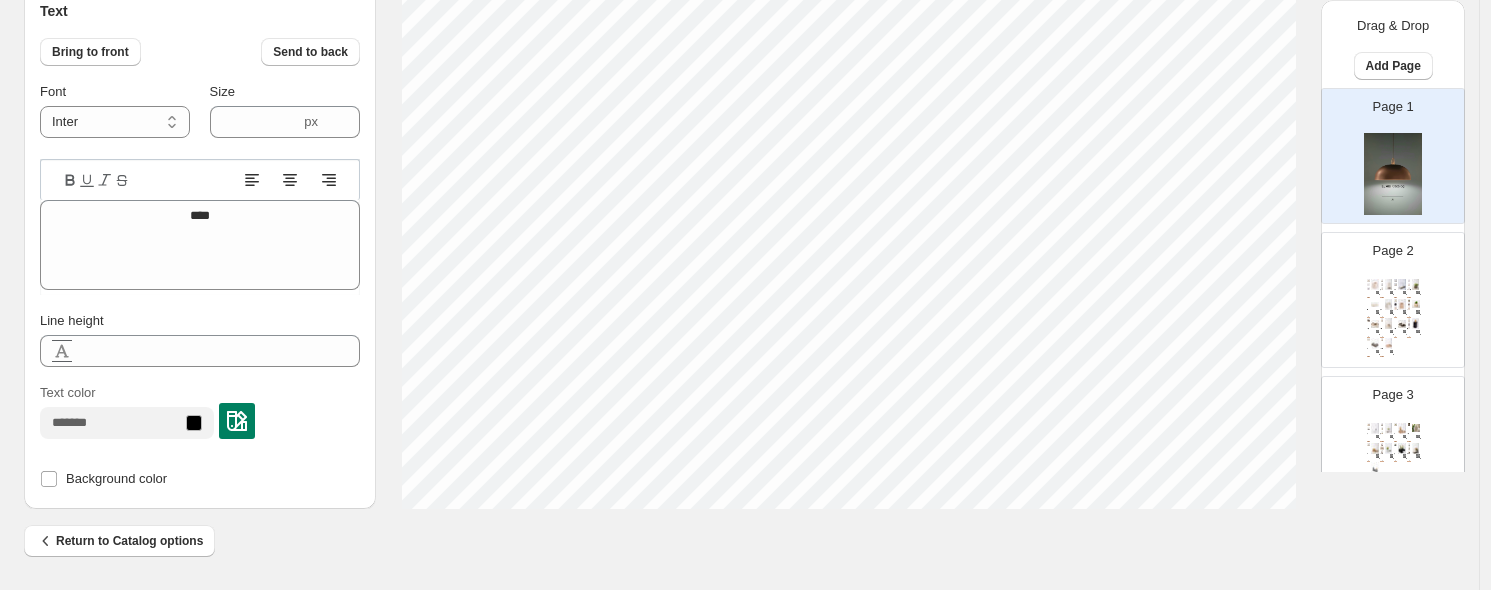 type on "****" 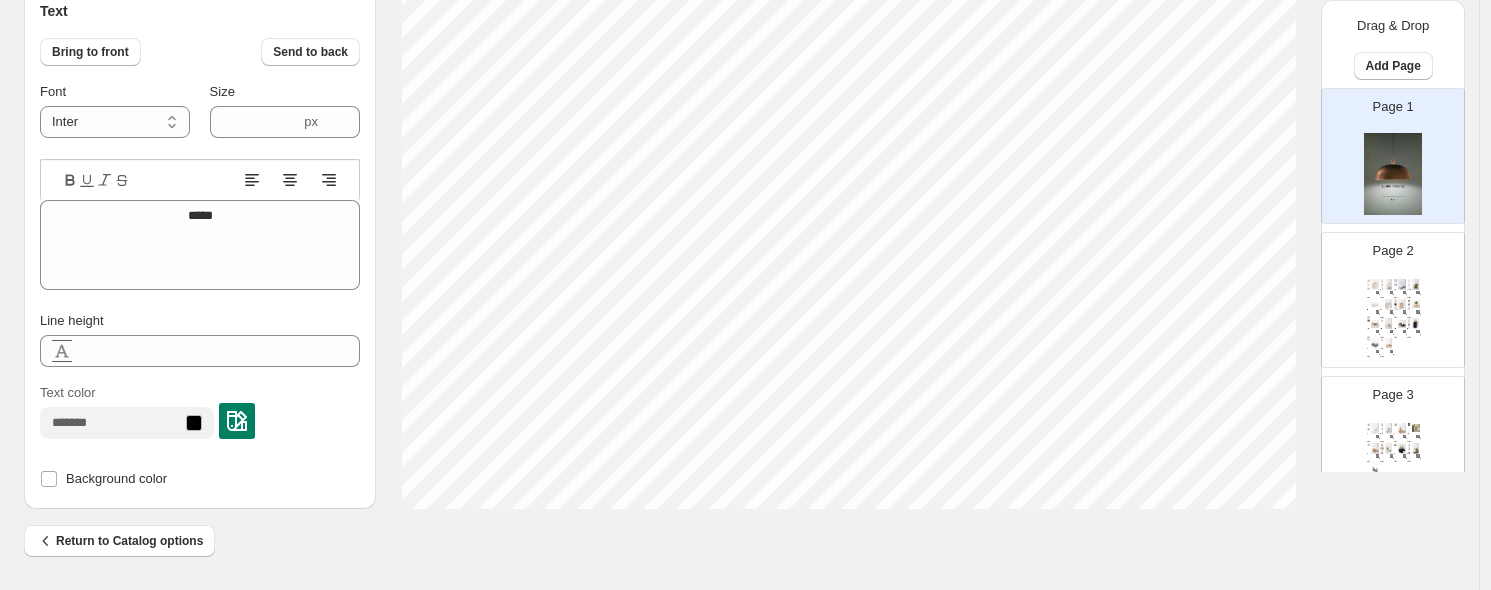 type on "******" 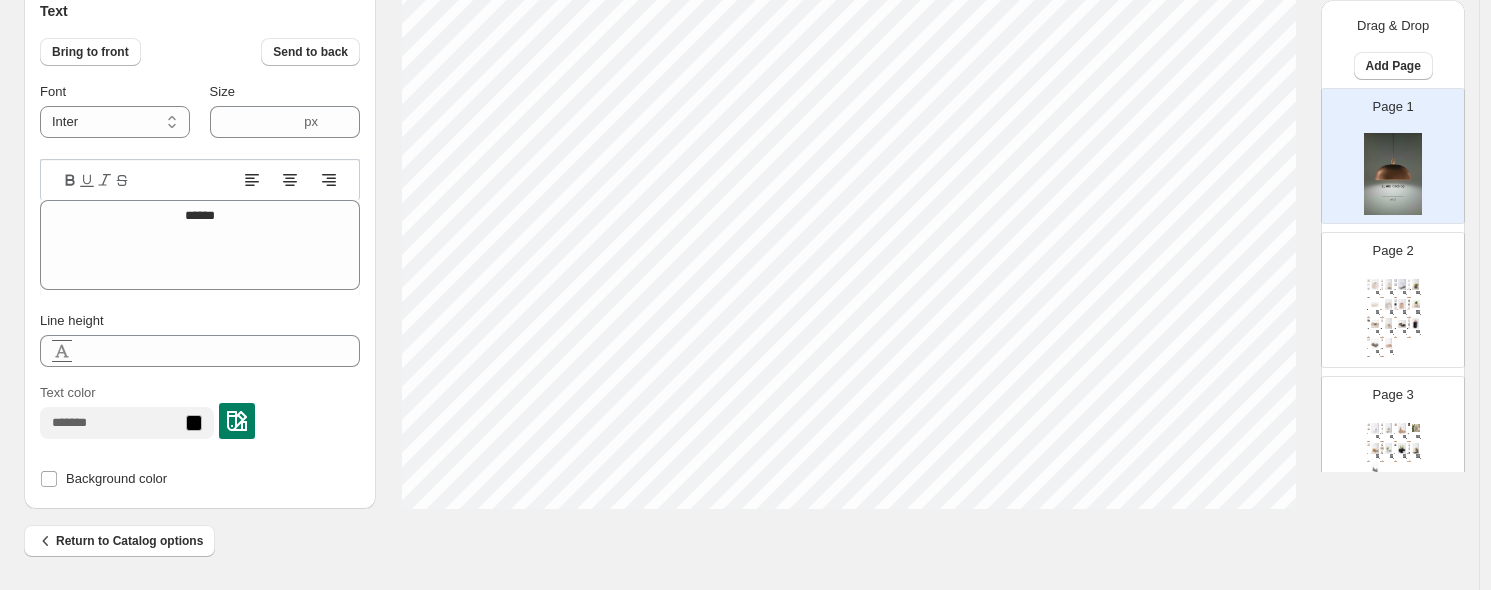 type on "*******" 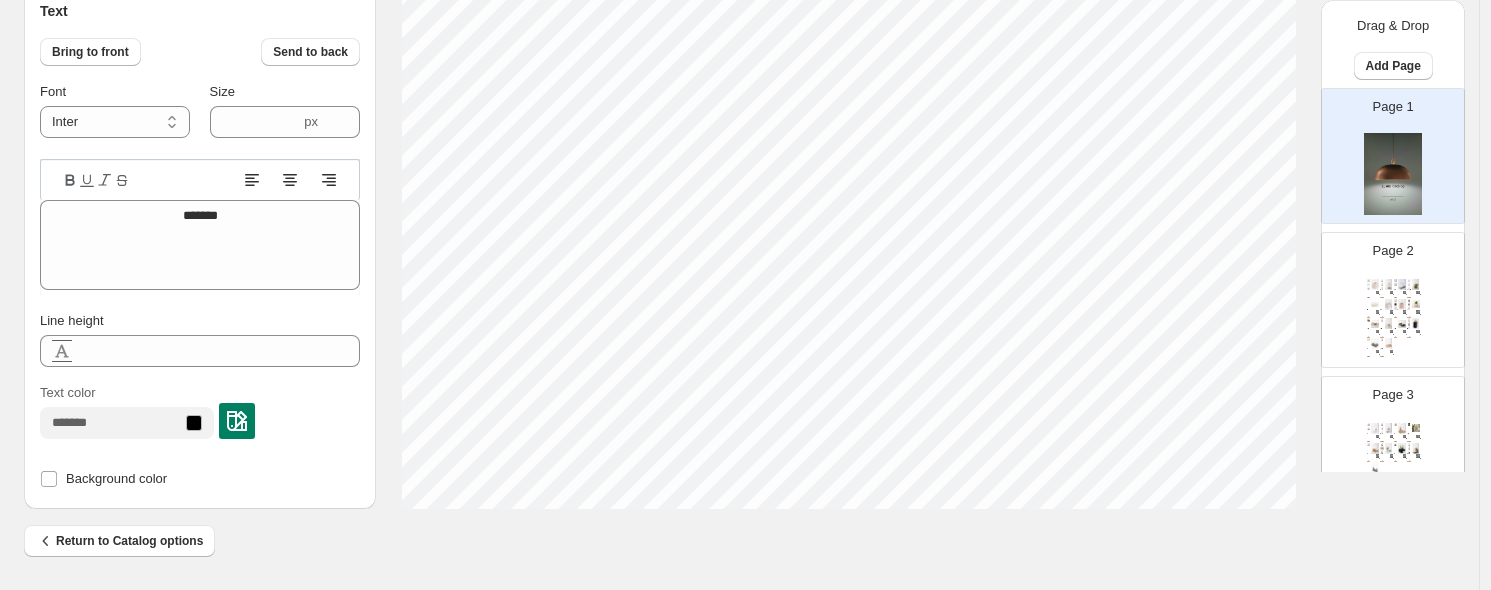 scroll, scrollTop: 17, scrollLeft: 4, axis: both 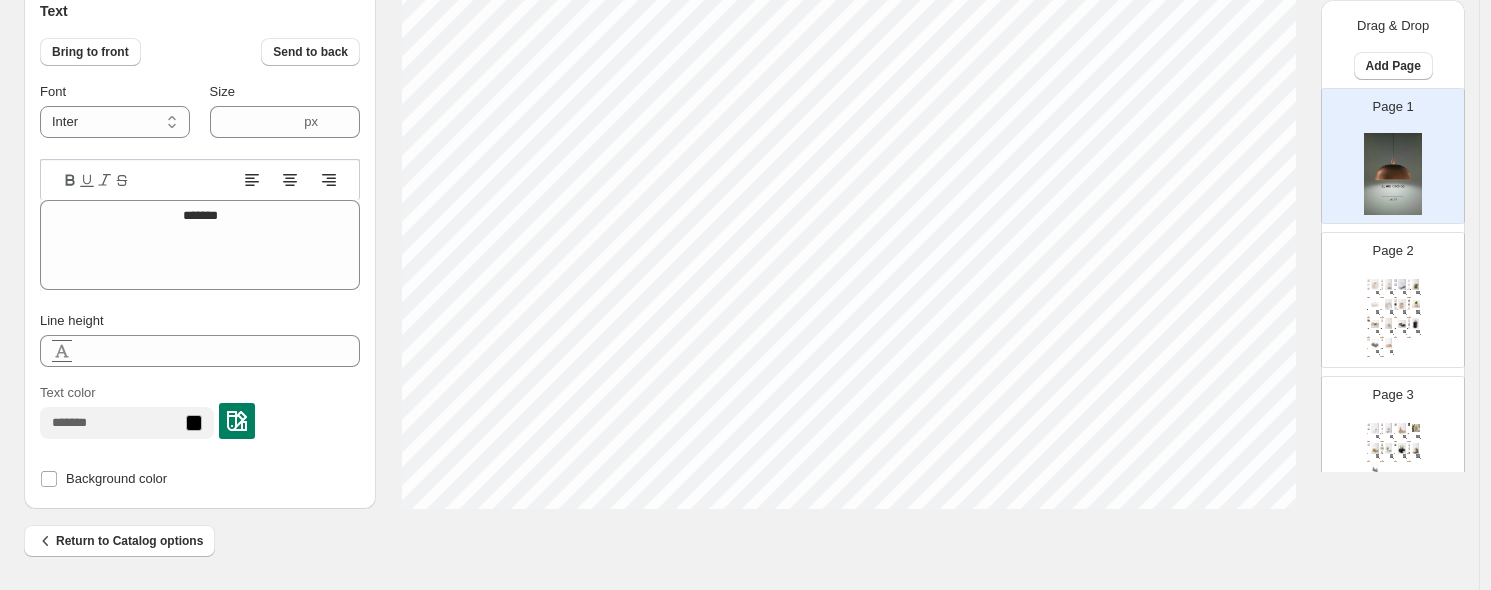 type on "********" 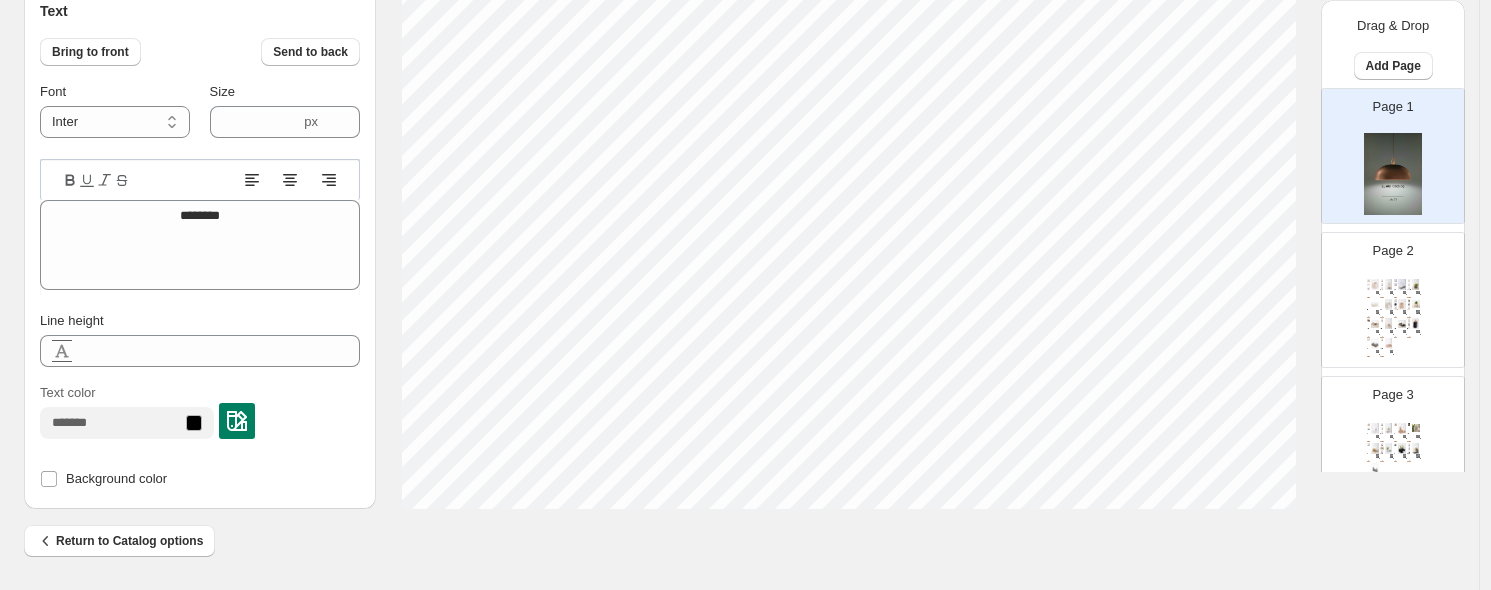 type on "*********" 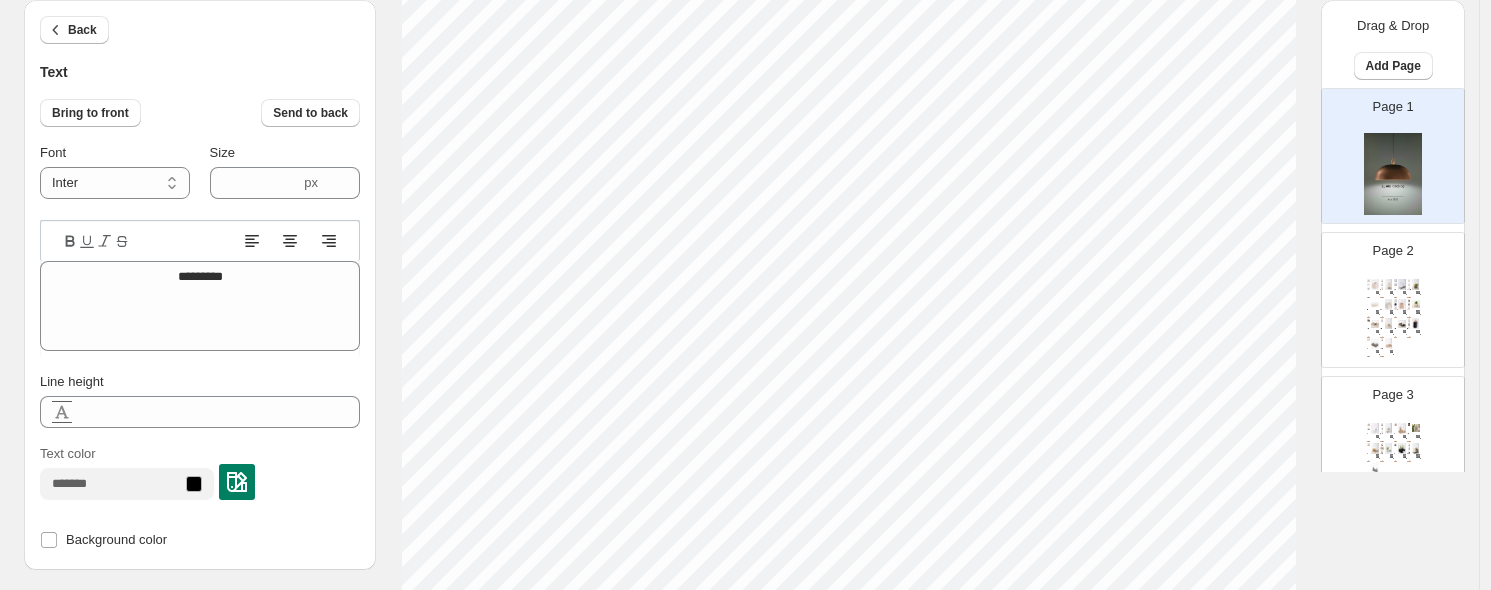 scroll, scrollTop: 354, scrollLeft: 0, axis: vertical 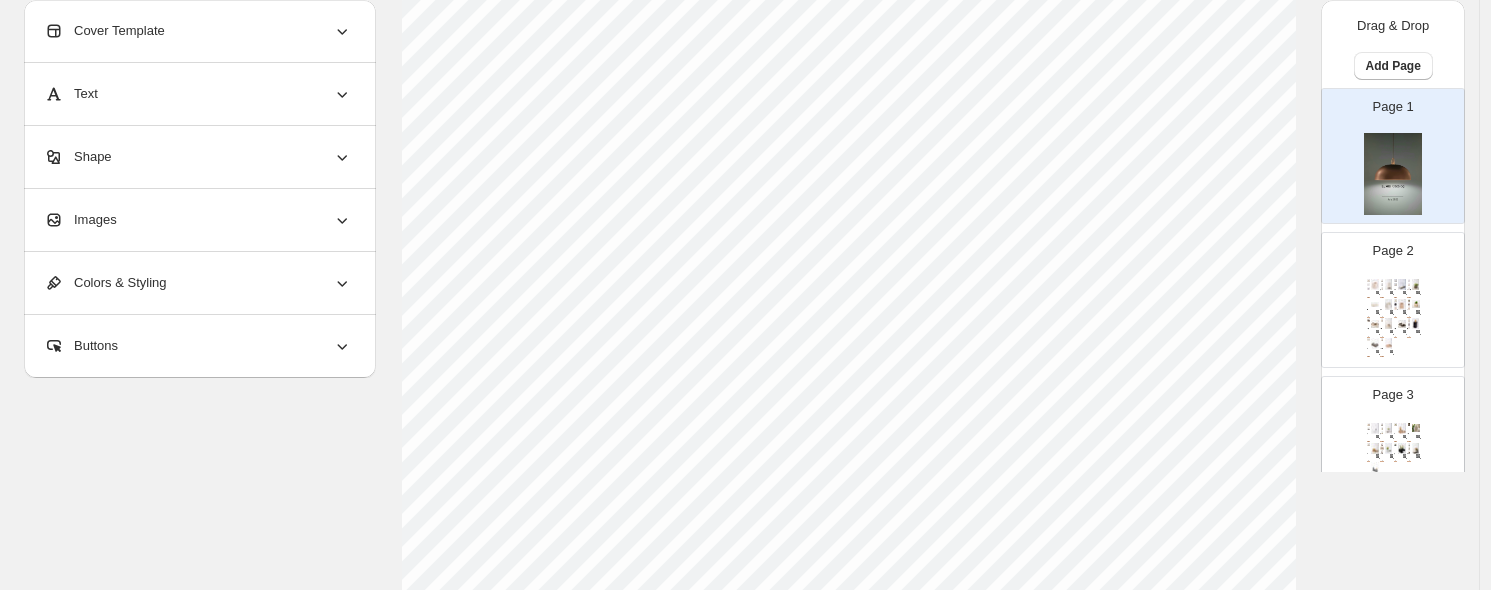 click on "Cover Template" at bounding box center (198, 31) 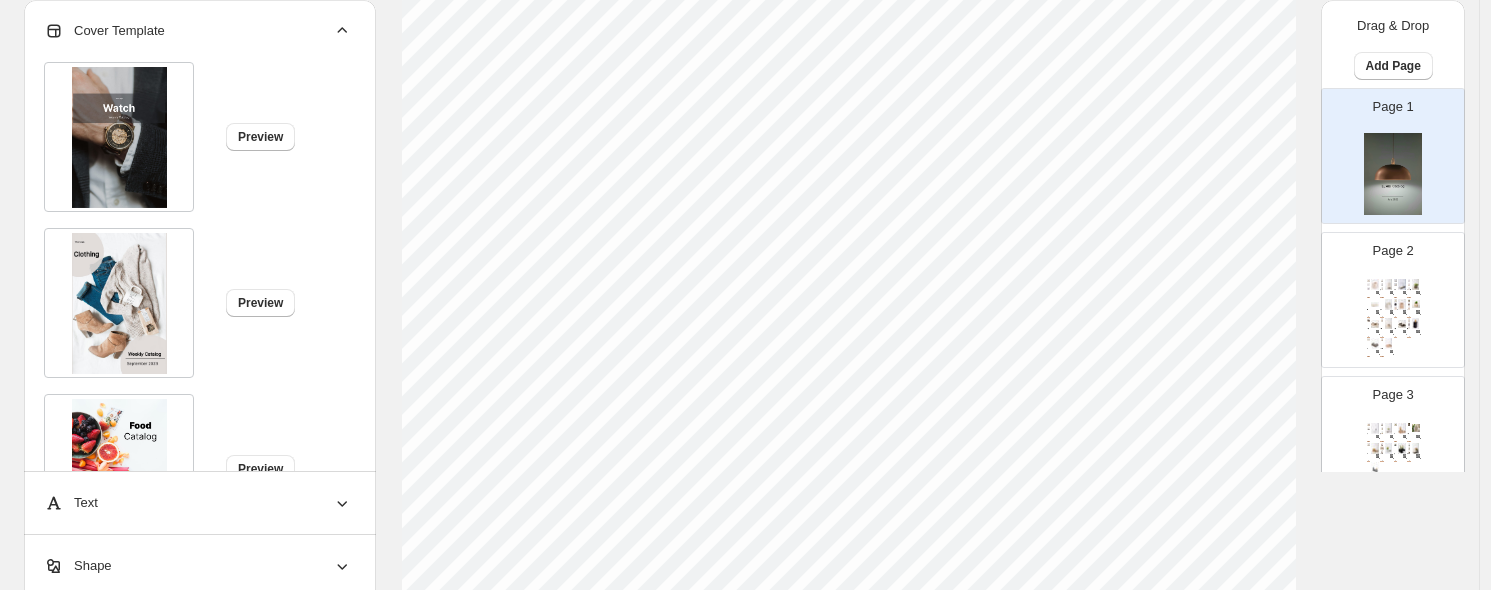 click on "Cover Template" at bounding box center (198, 31) 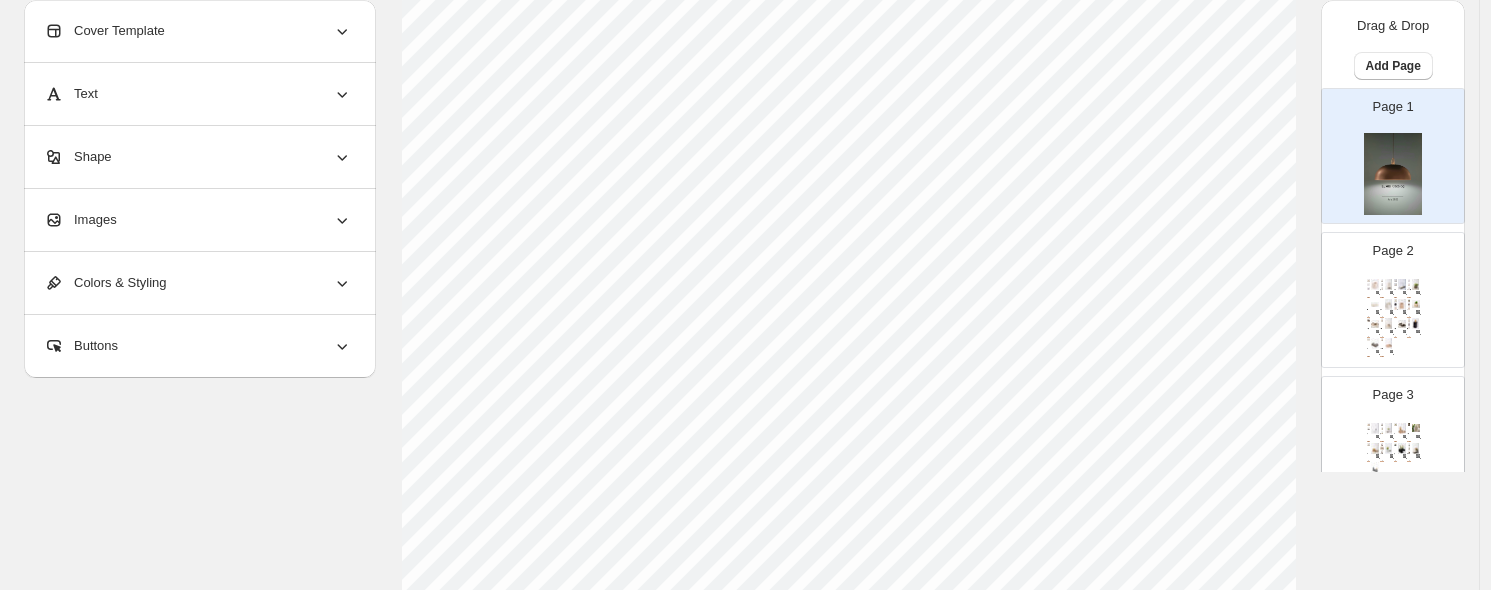 click on "Text" at bounding box center (198, 94) 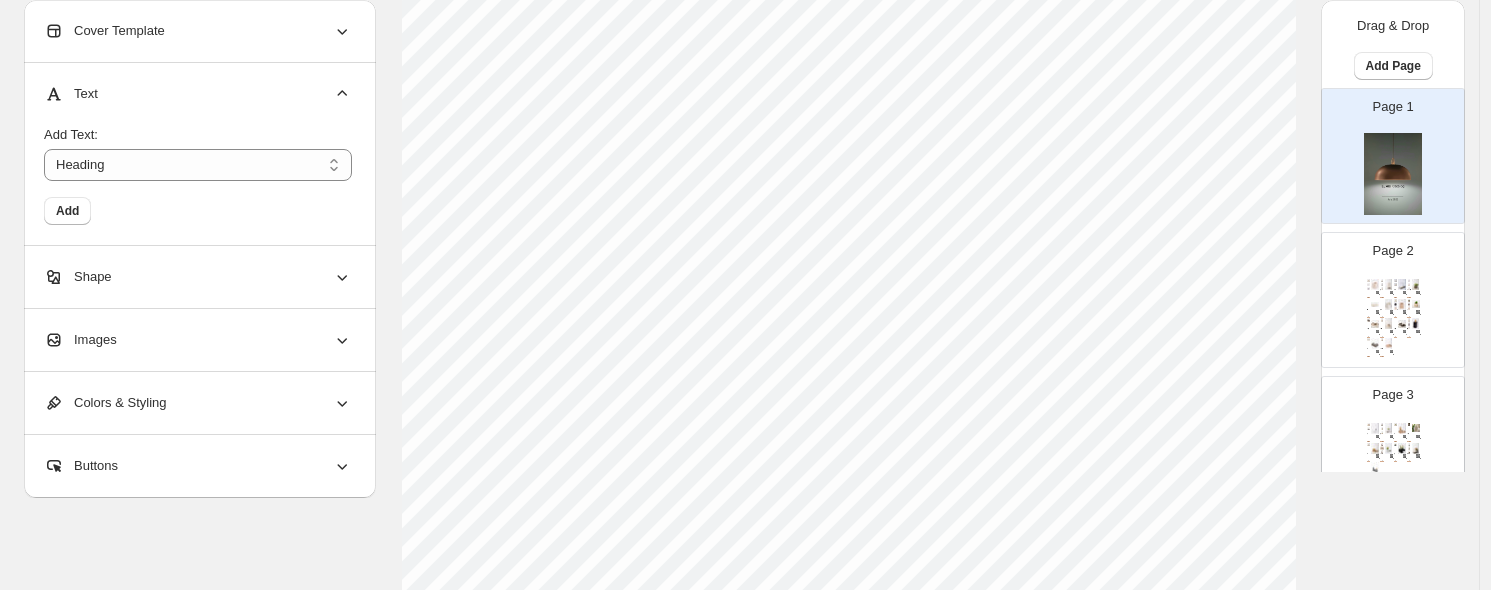 click on "Text" at bounding box center (198, 94) 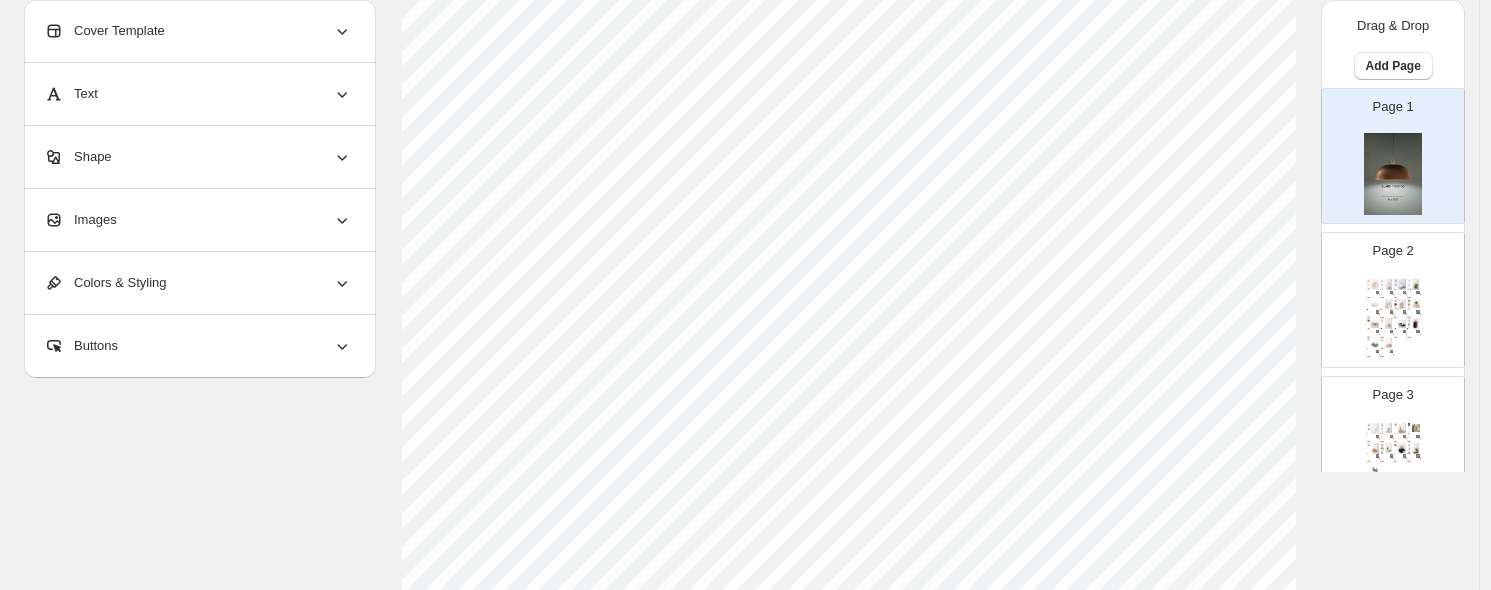 click on "Shape" at bounding box center (198, 157) 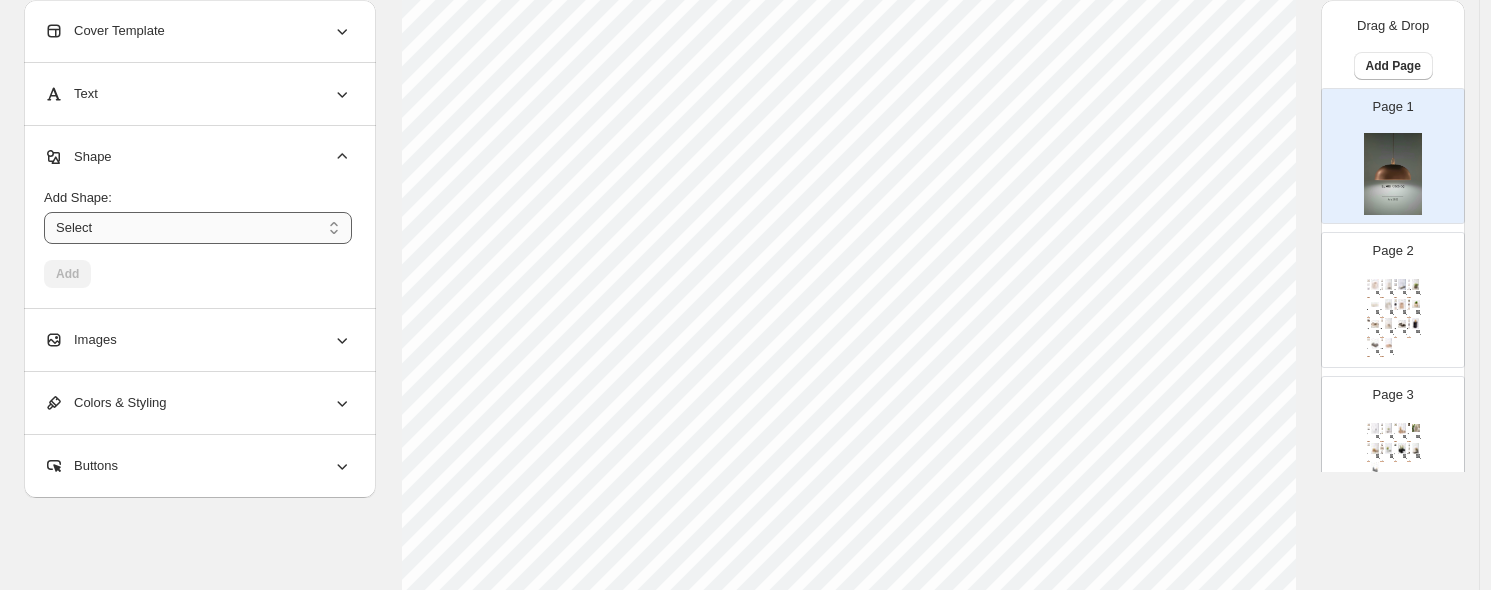 click on "****** ********* **** **** *******" at bounding box center (198, 228) 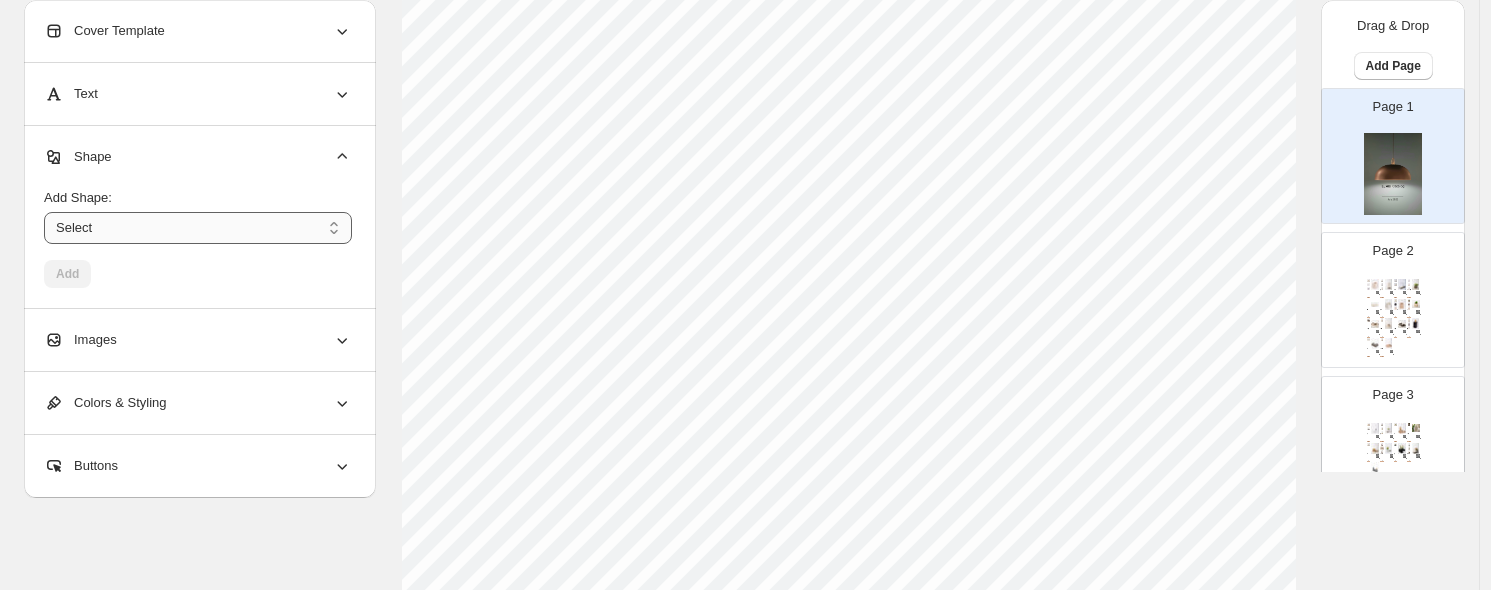 select on "*********" 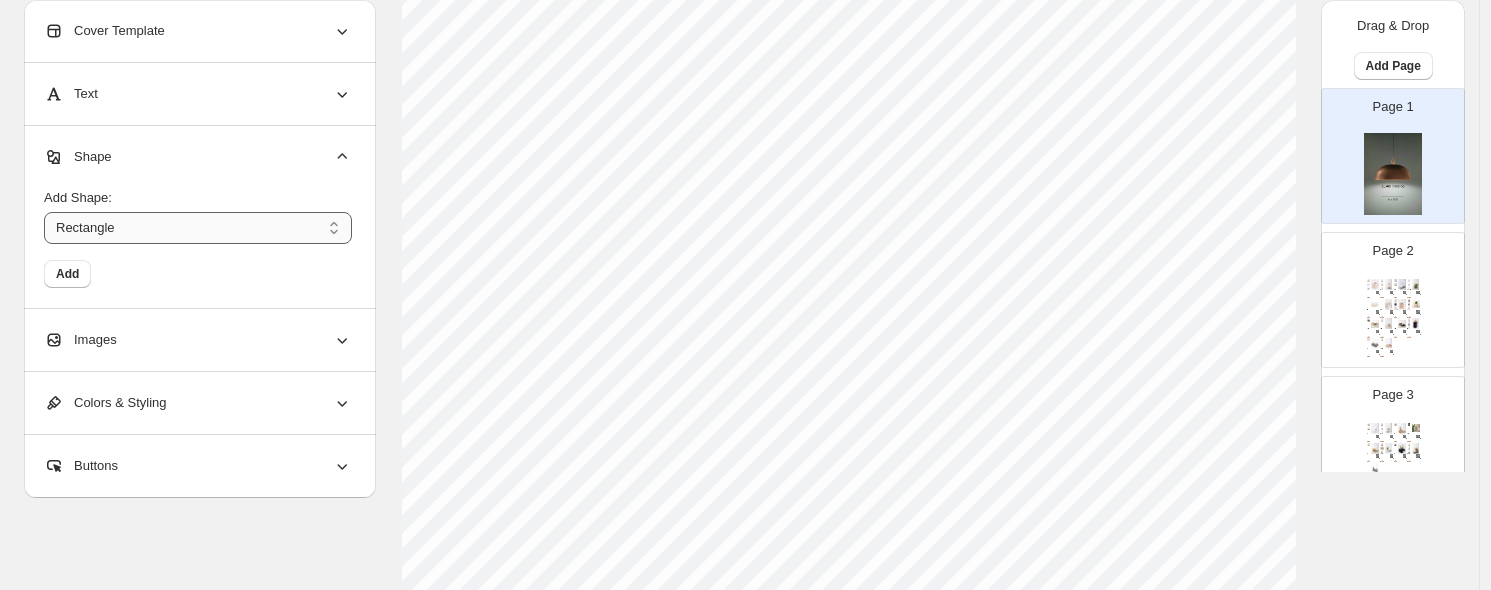scroll, scrollTop: 687, scrollLeft: 0, axis: vertical 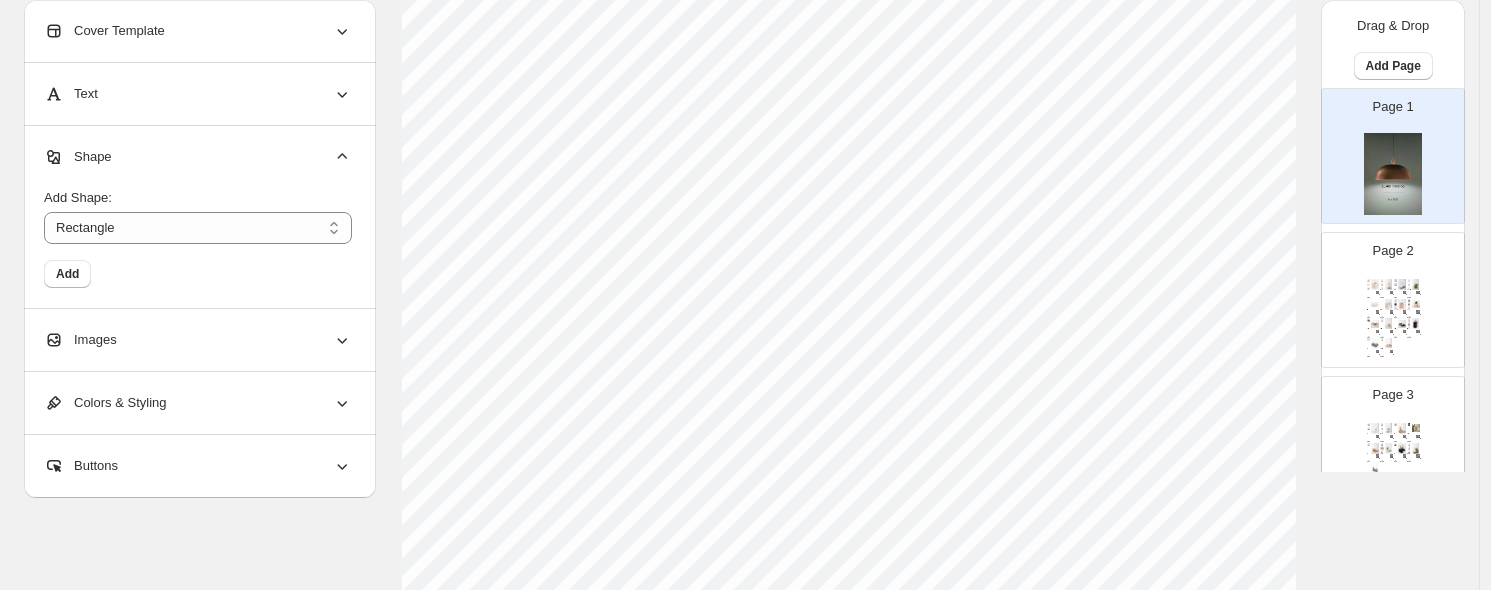 click on "Images" at bounding box center [198, 340] 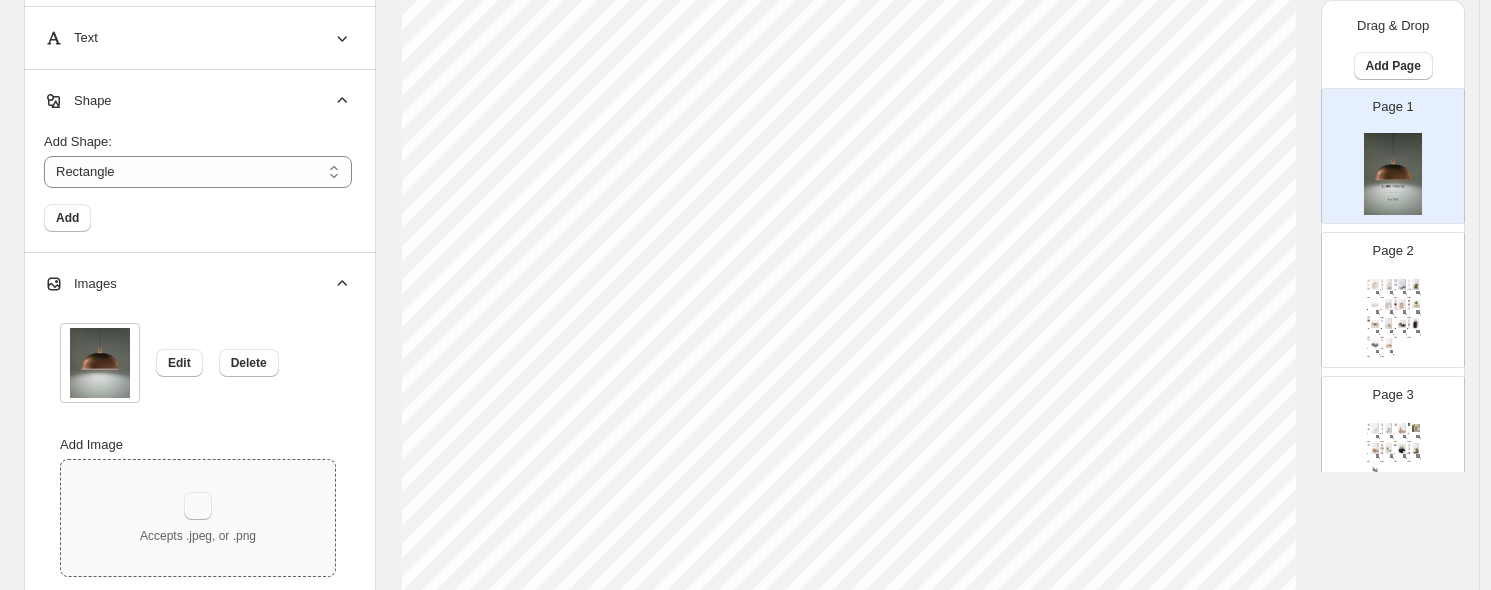 click at bounding box center (198, 506) 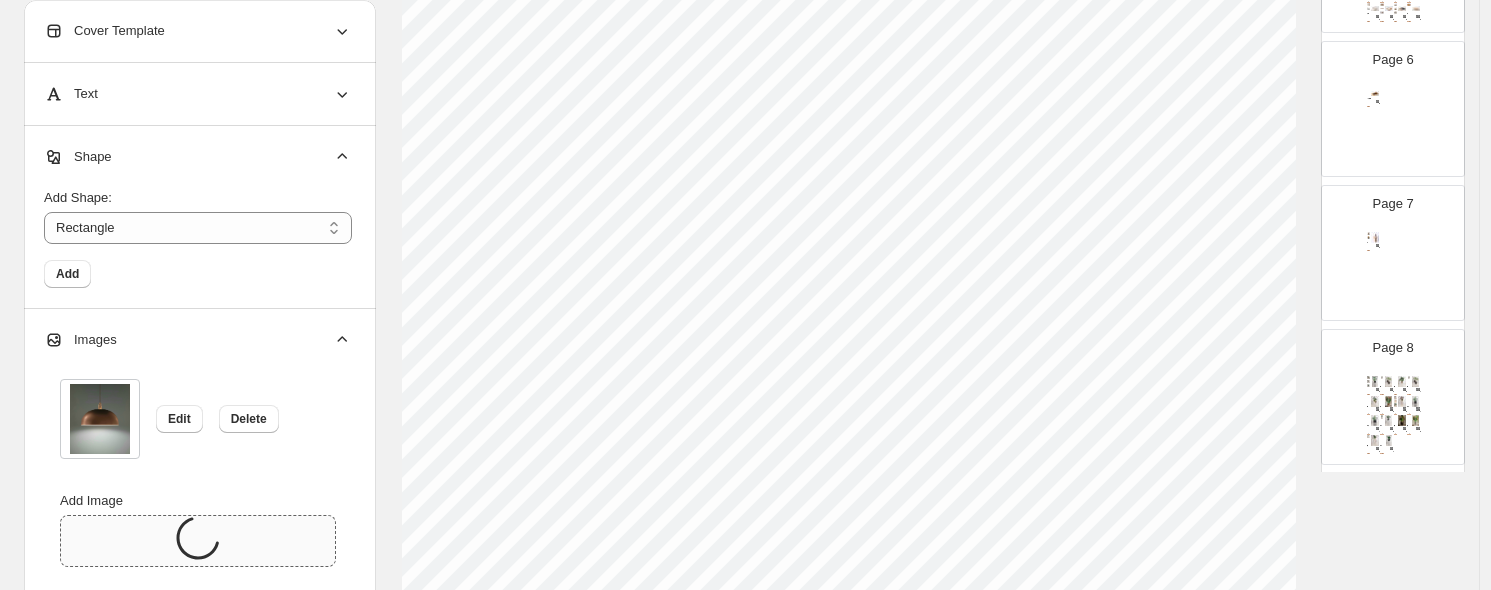 scroll, scrollTop: 772, scrollLeft: 0, axis: vertical 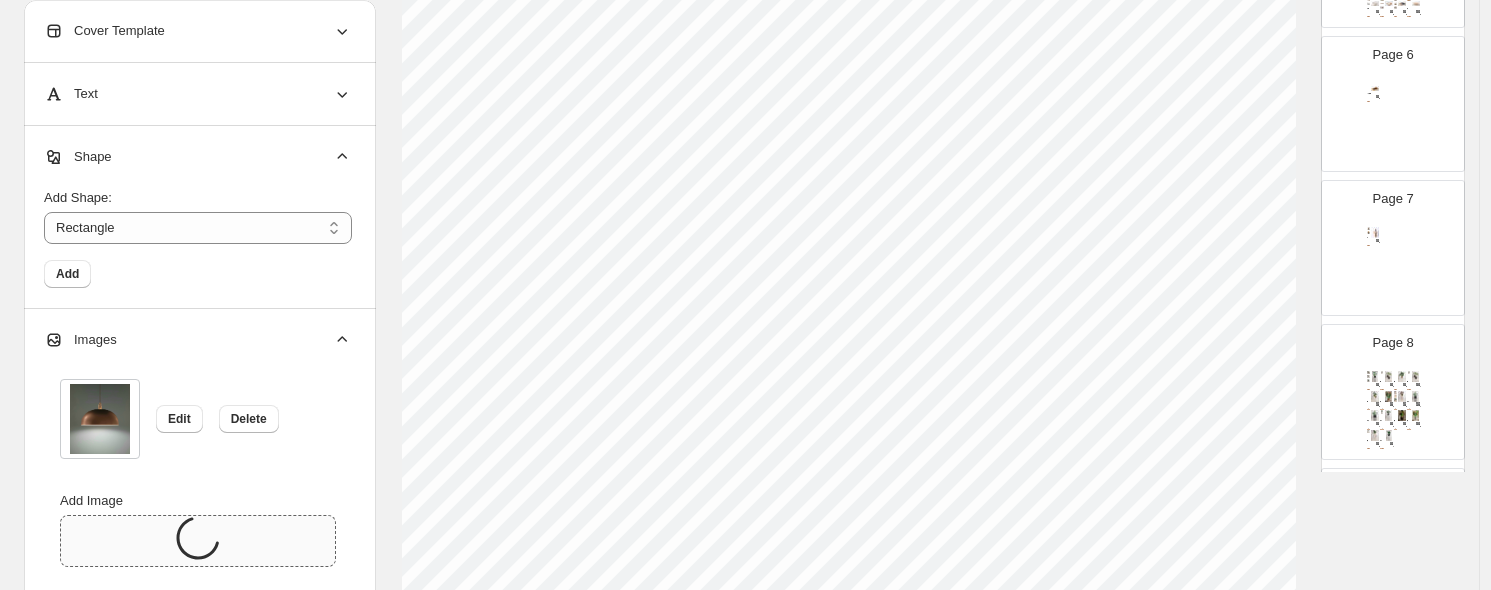 click on "Wood Tray With black Spanish Marble + Stainless Handle £ 4065.00 BUY NOW" at bounding box center [1393, 122] 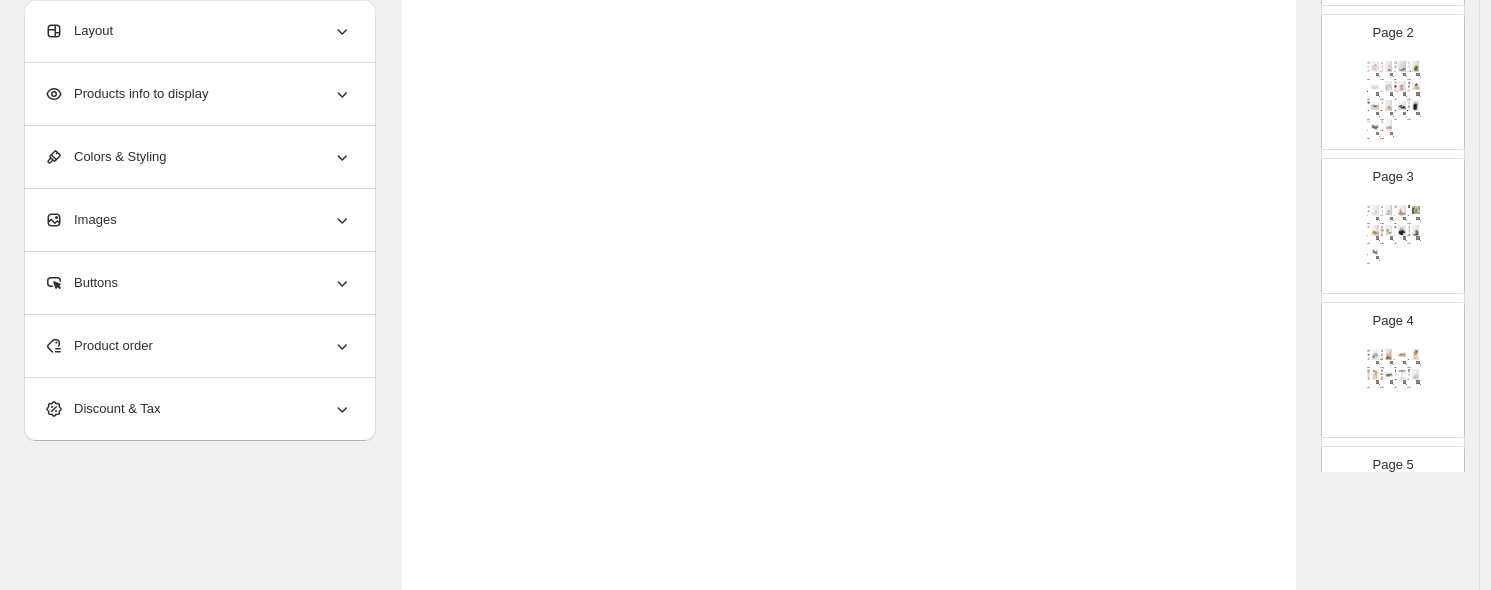 scroll, scrollTop: 0, scrollLeft: 0, axis: both 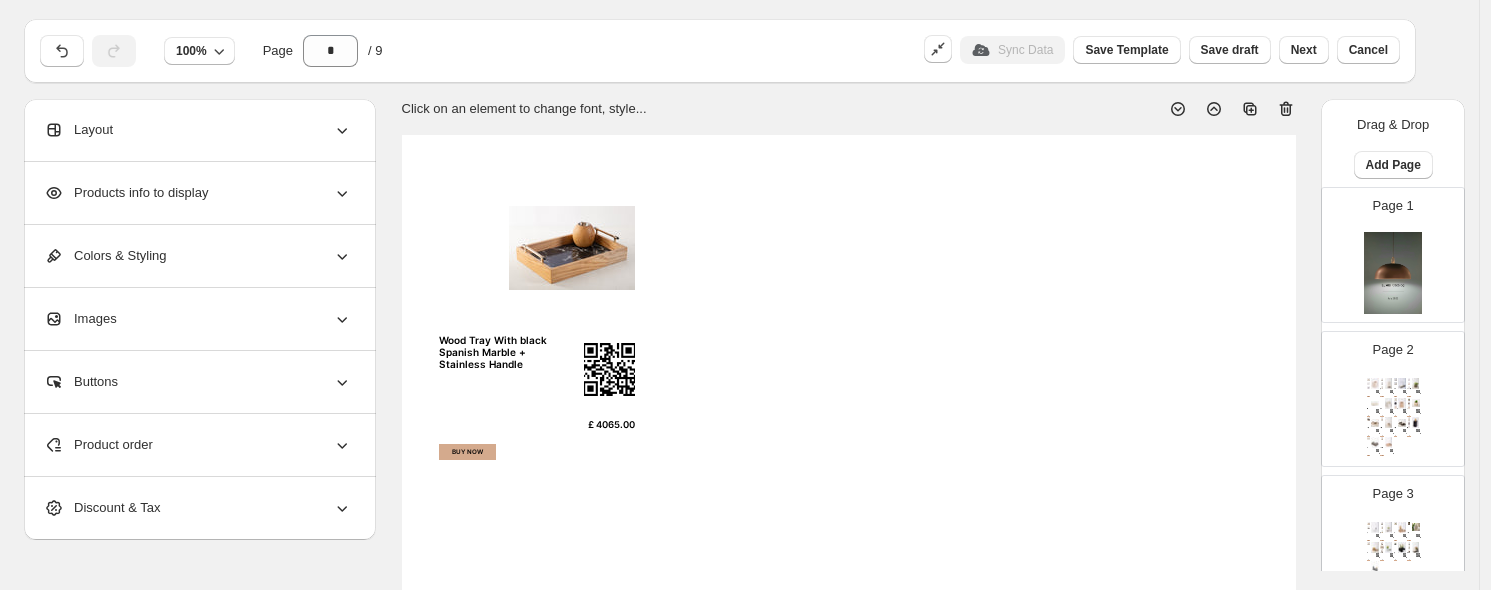click at bounding box center [1393, 273] 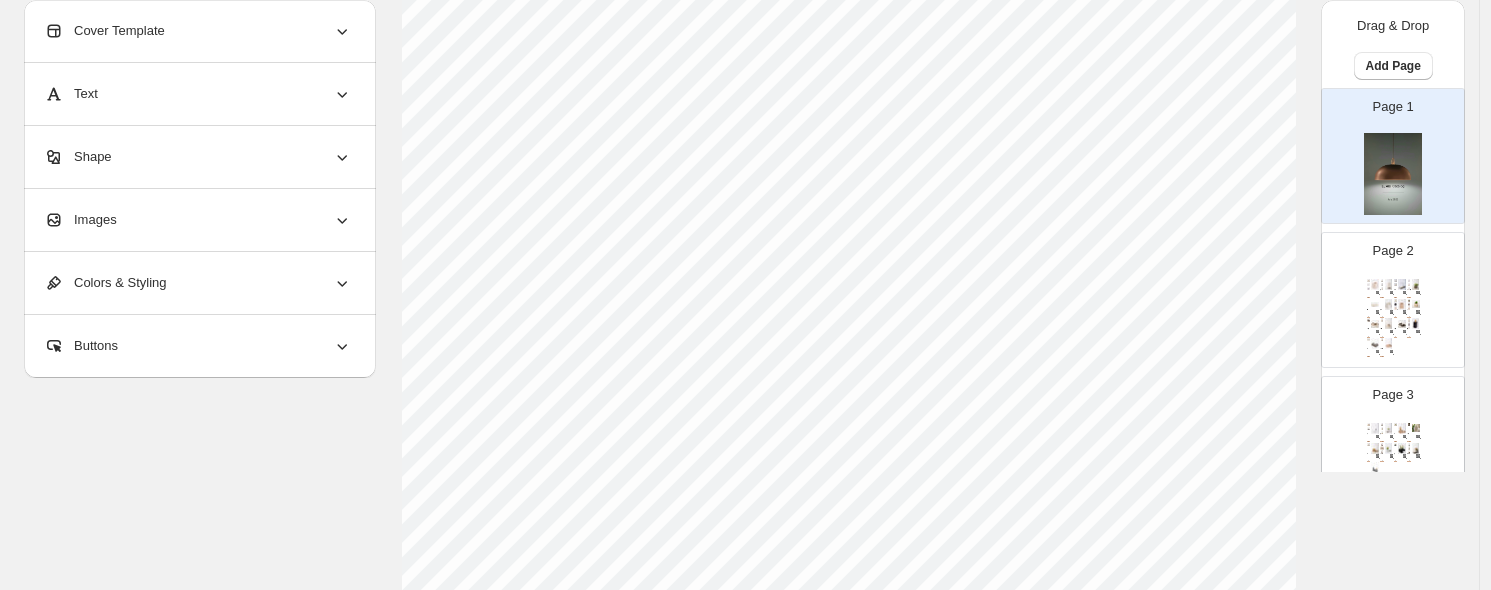scroll, scrollTop: 465, scrollLeft: 0, axis: vertical 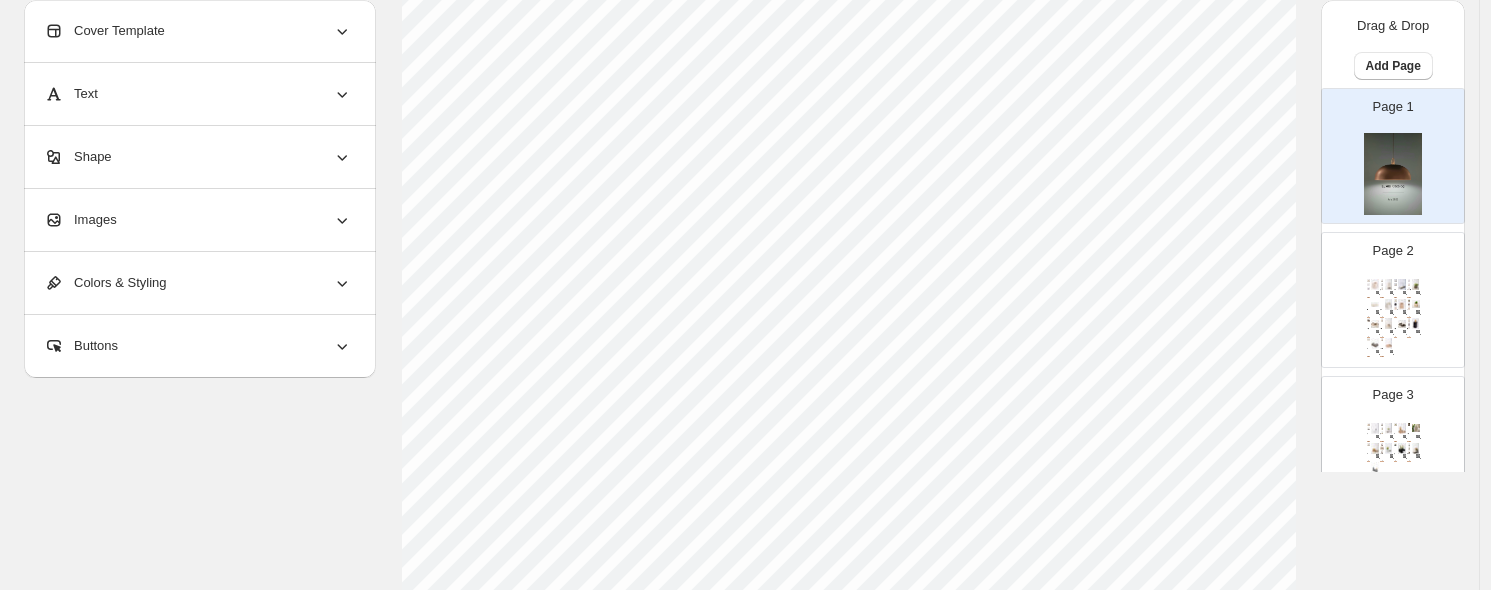 click on "Shape" at bounding box center [198, 157] 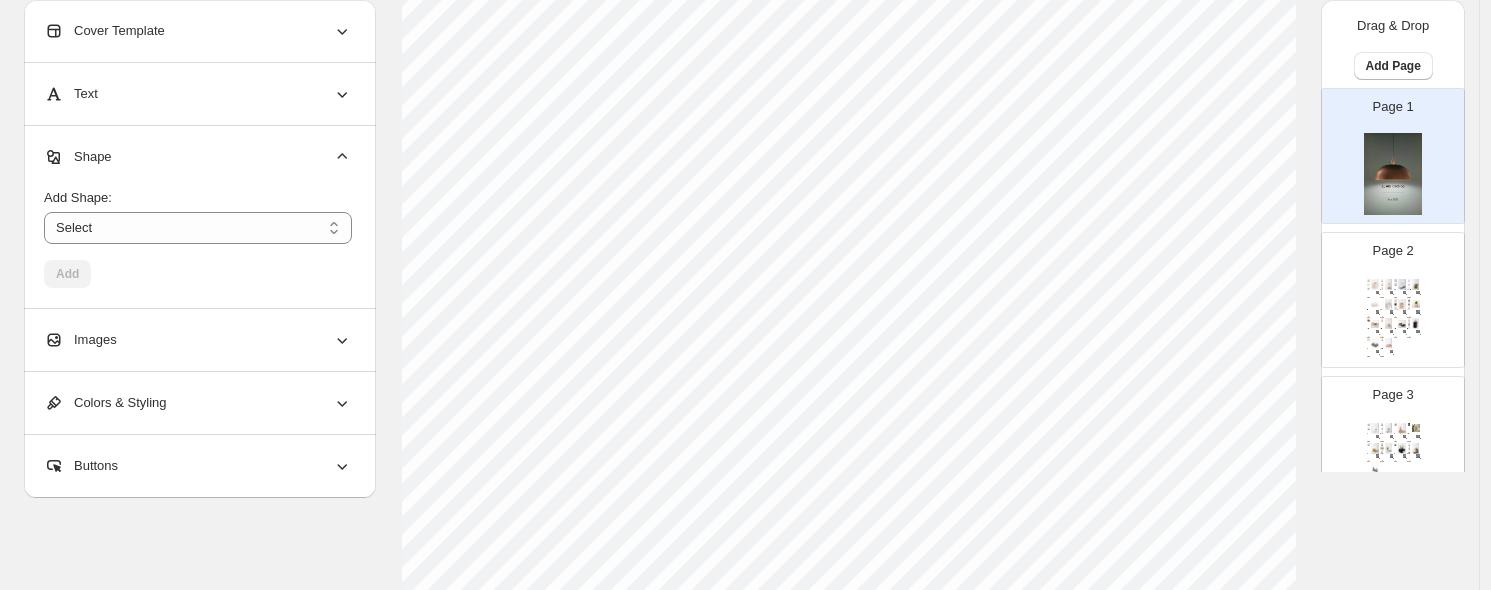 click on "Images" at bounding box center (198, 340) 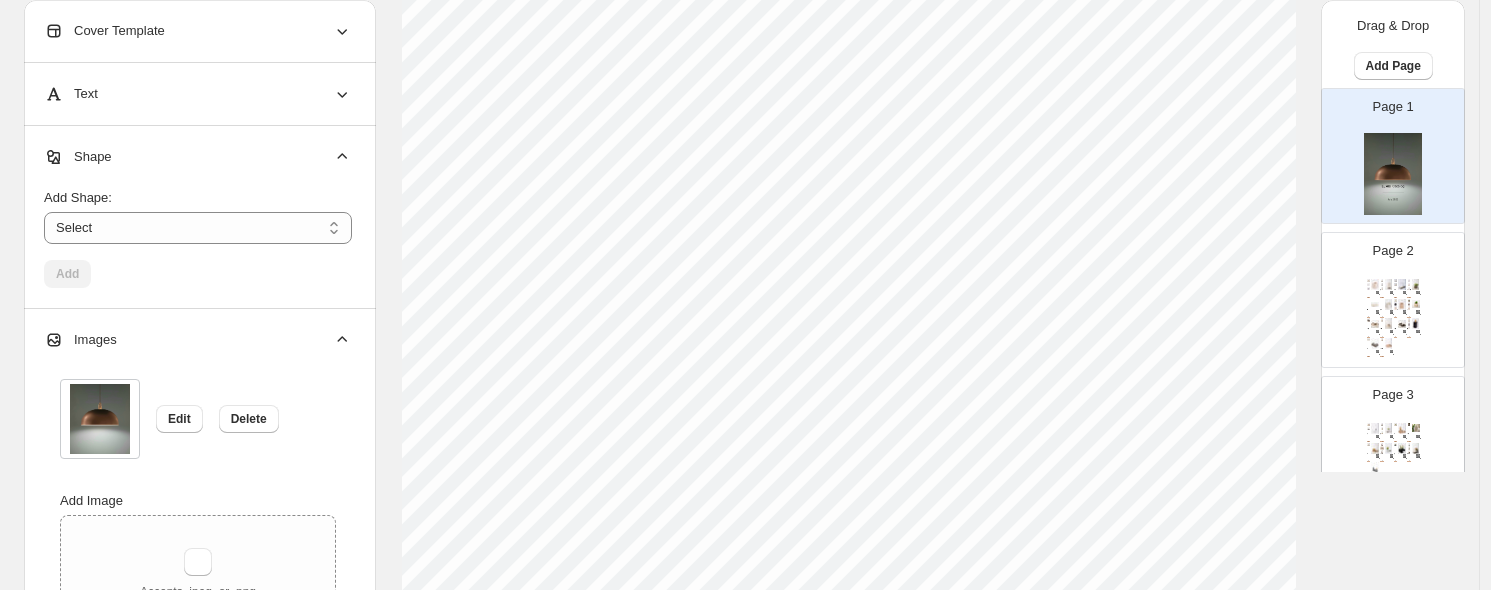scroll, scrollTop: 798, scrollLeft: 0, axis: vertical 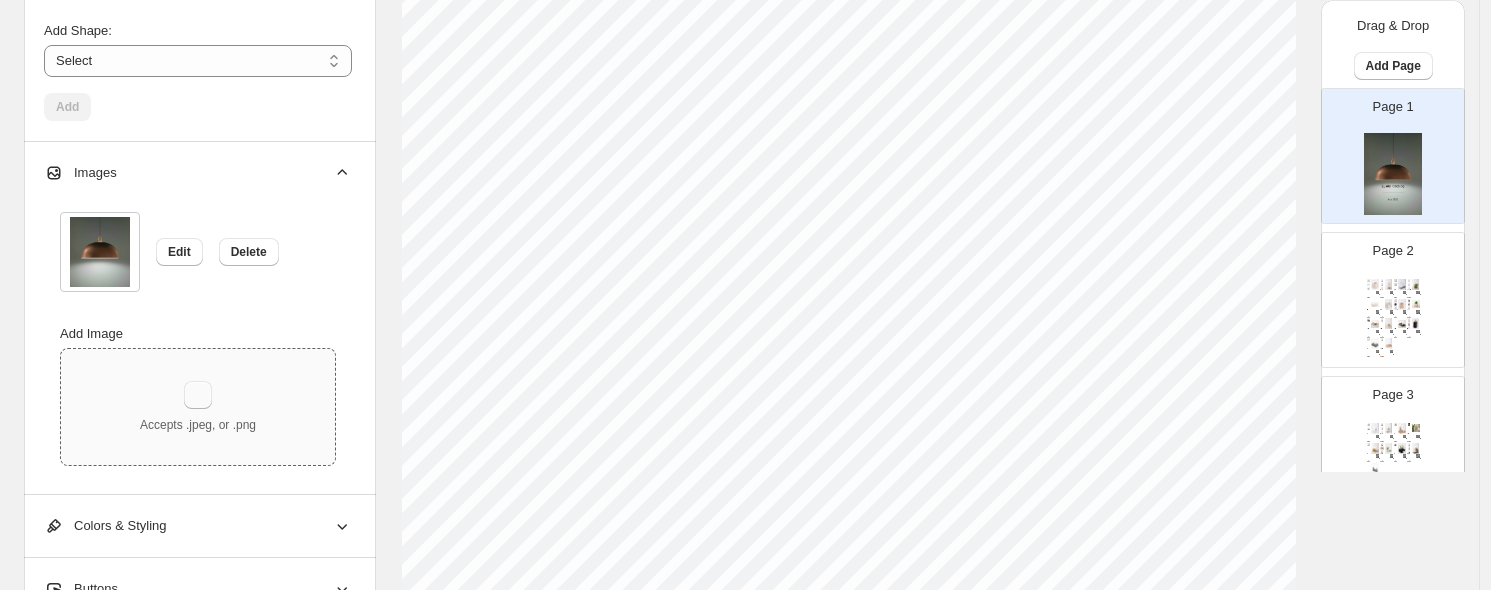 click at bounding box center [198, 395] 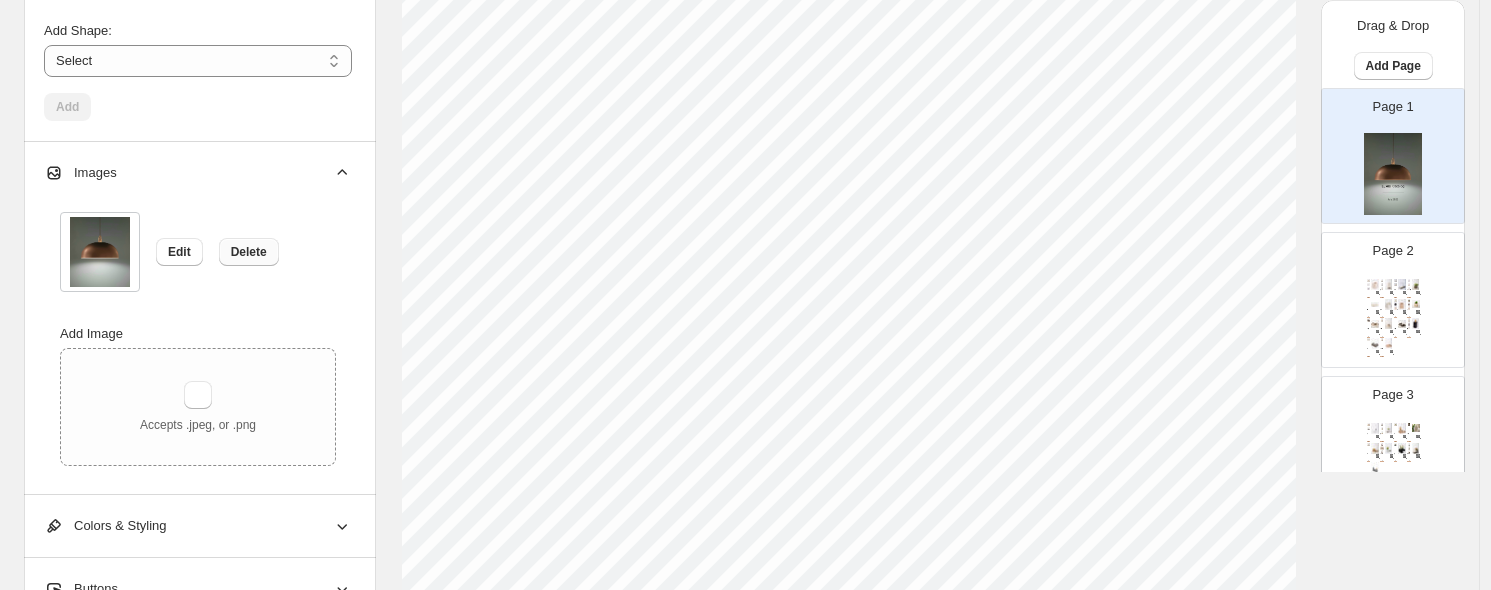 click on "Delete" at bounding box center (249, 252) 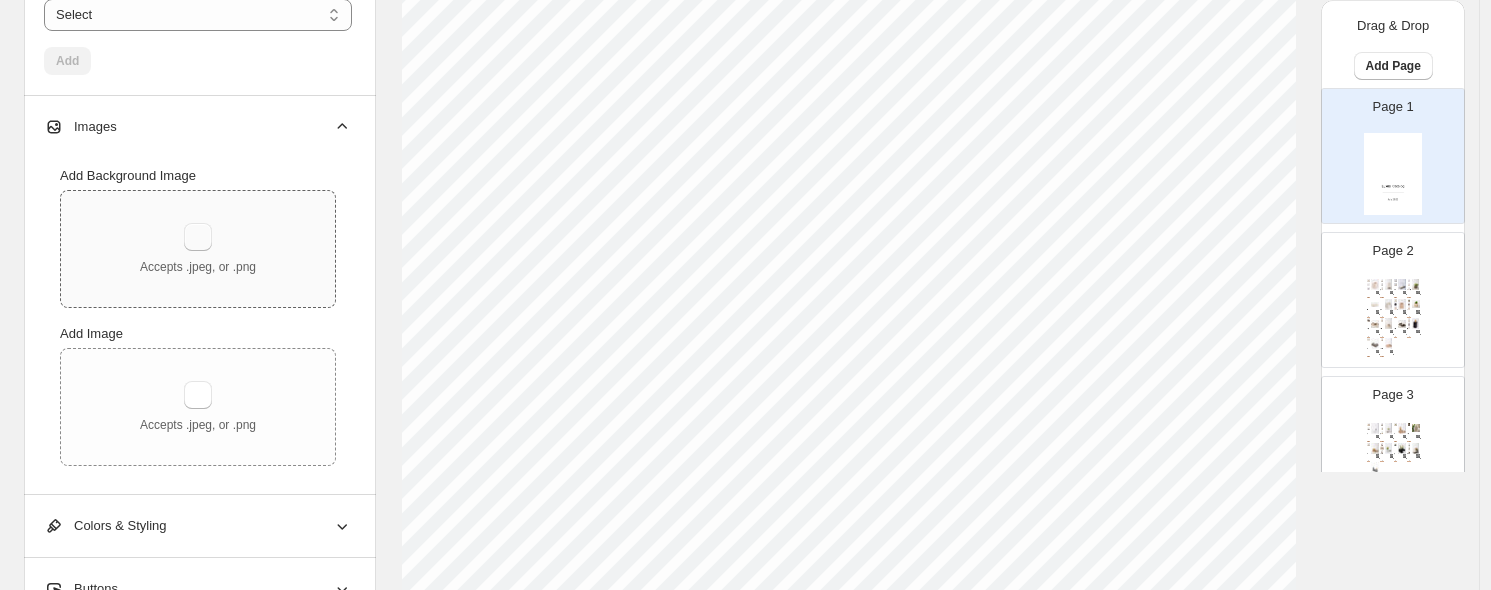 click at bounding box center [198, 237] 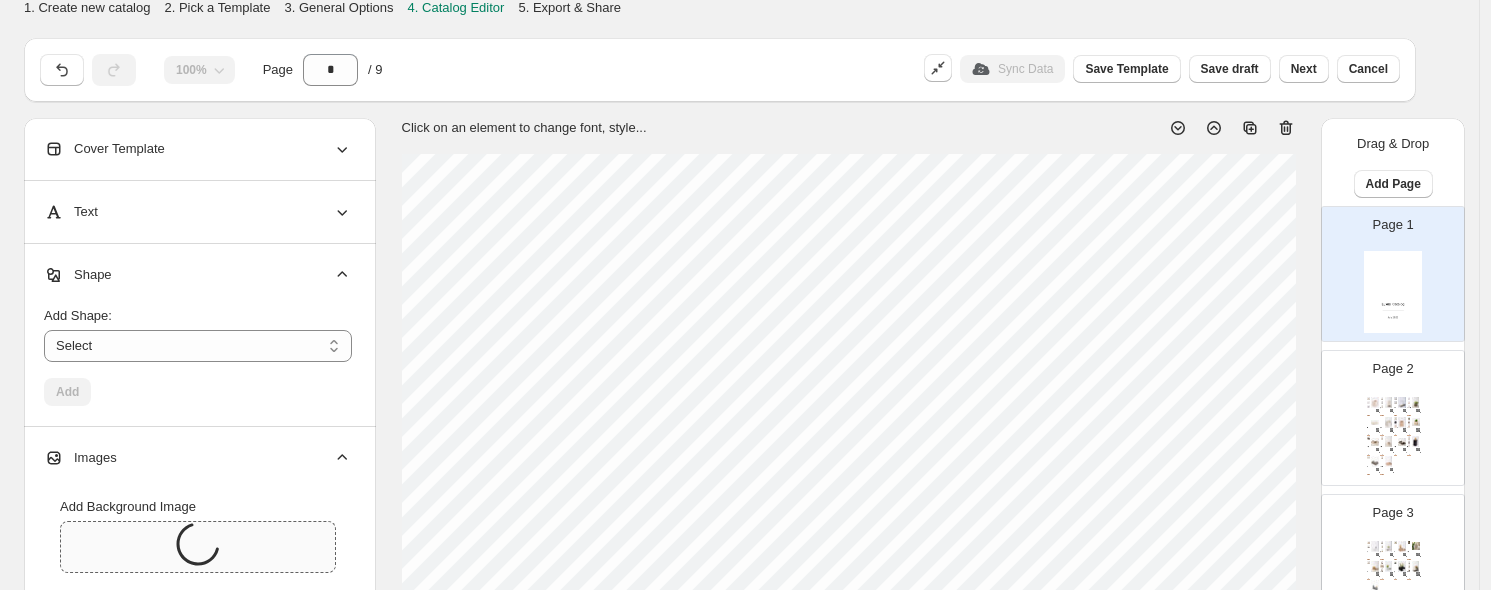 scroll, scrollTop: 0, scrollLeft: 0, axis: both 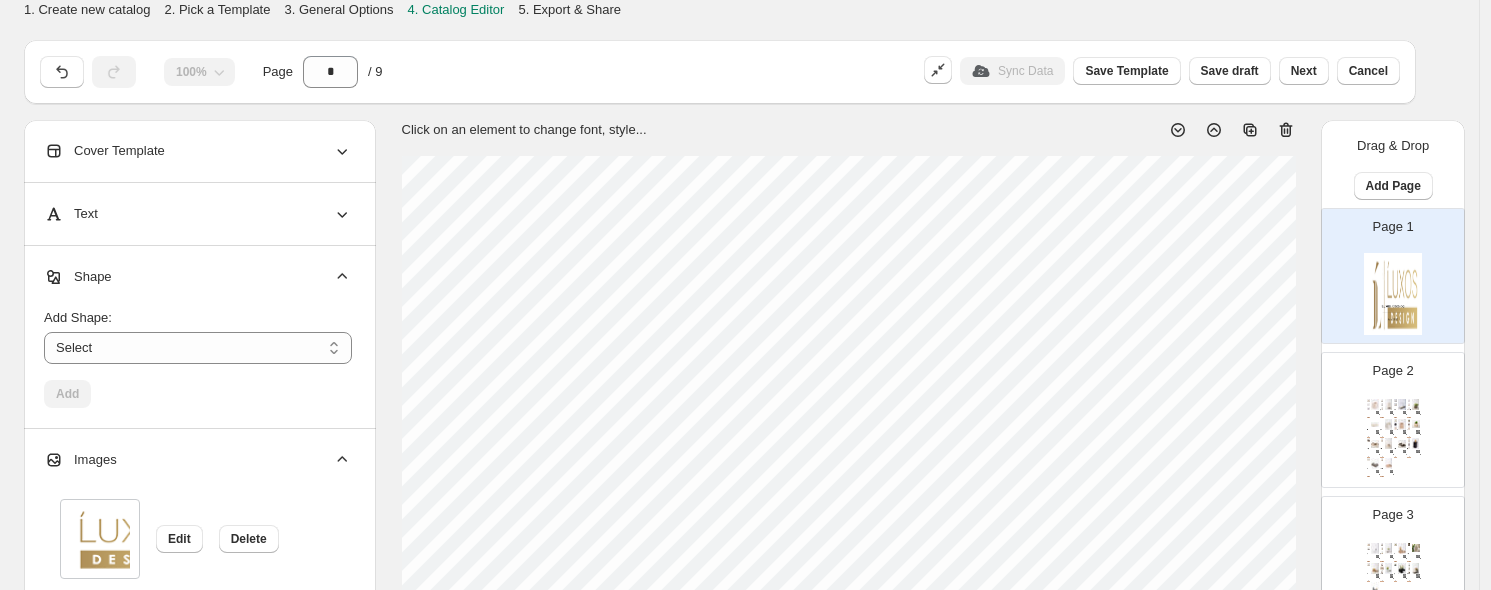 click at bounding box center [1393, 294] 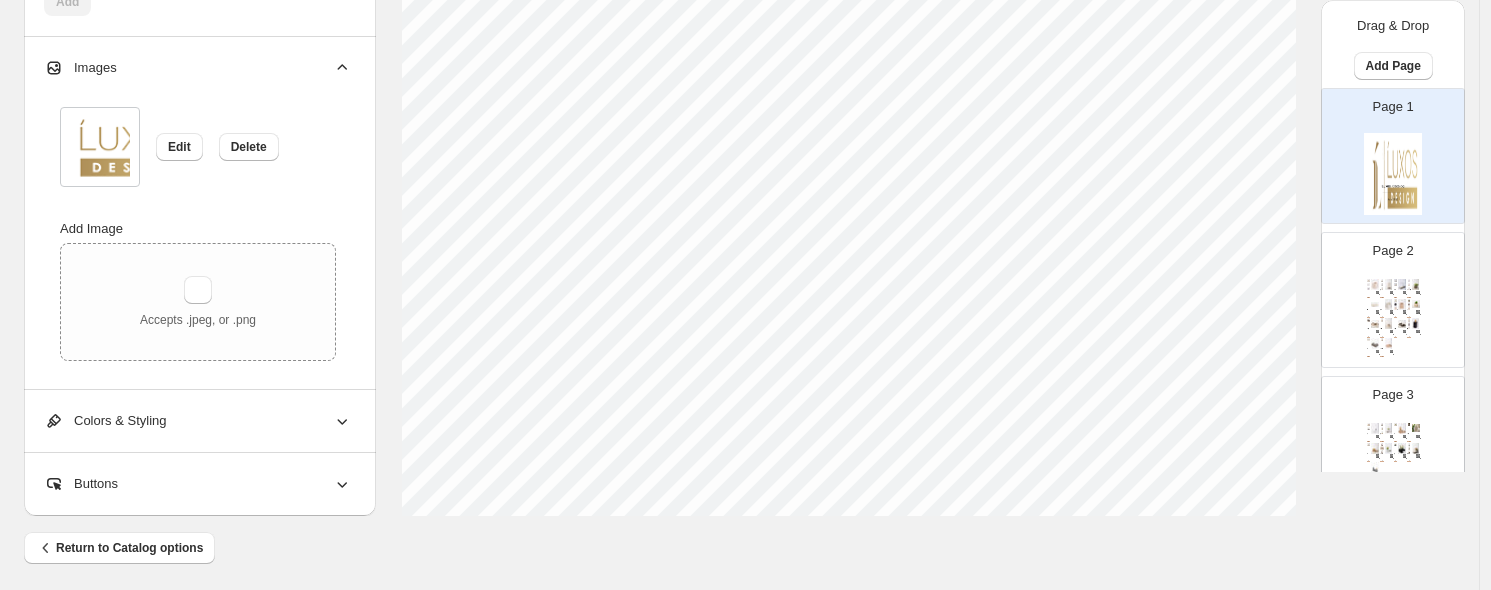 scroll, scrollTop: 465, scrollLeft: 0, axis: vertical 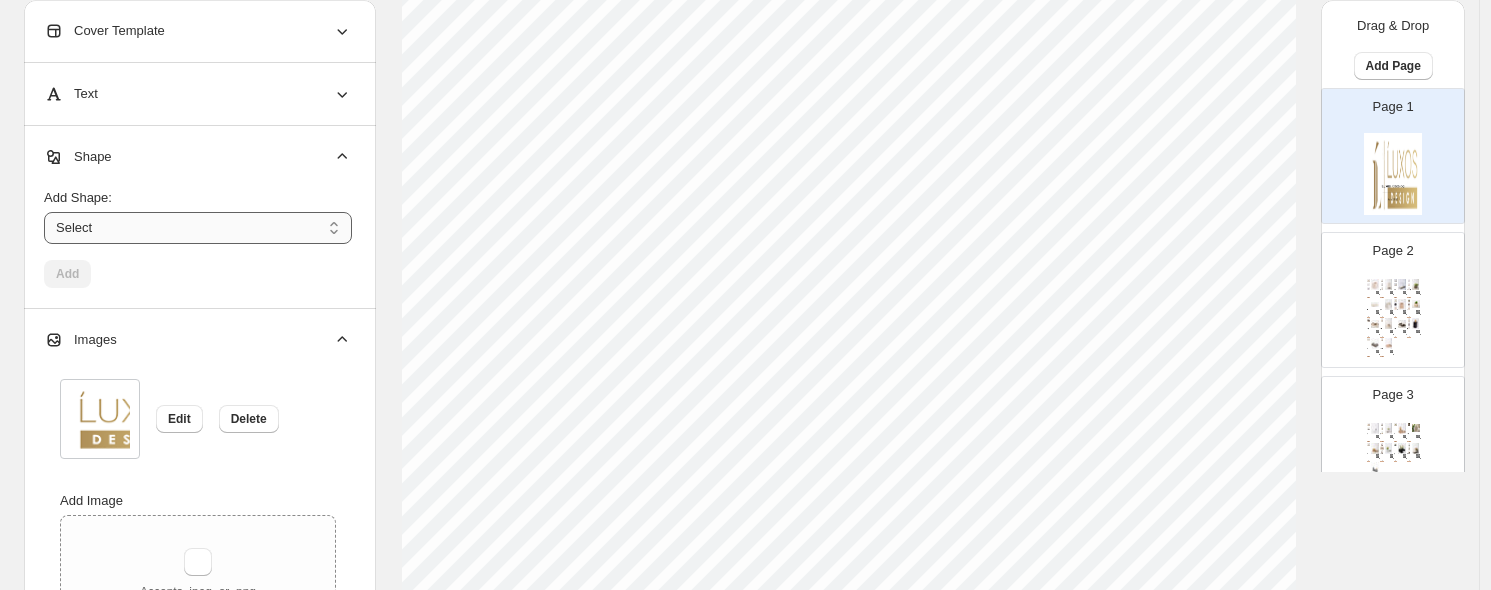 click on "****** ********* **** **** *******" at bounding box center (198, 228) 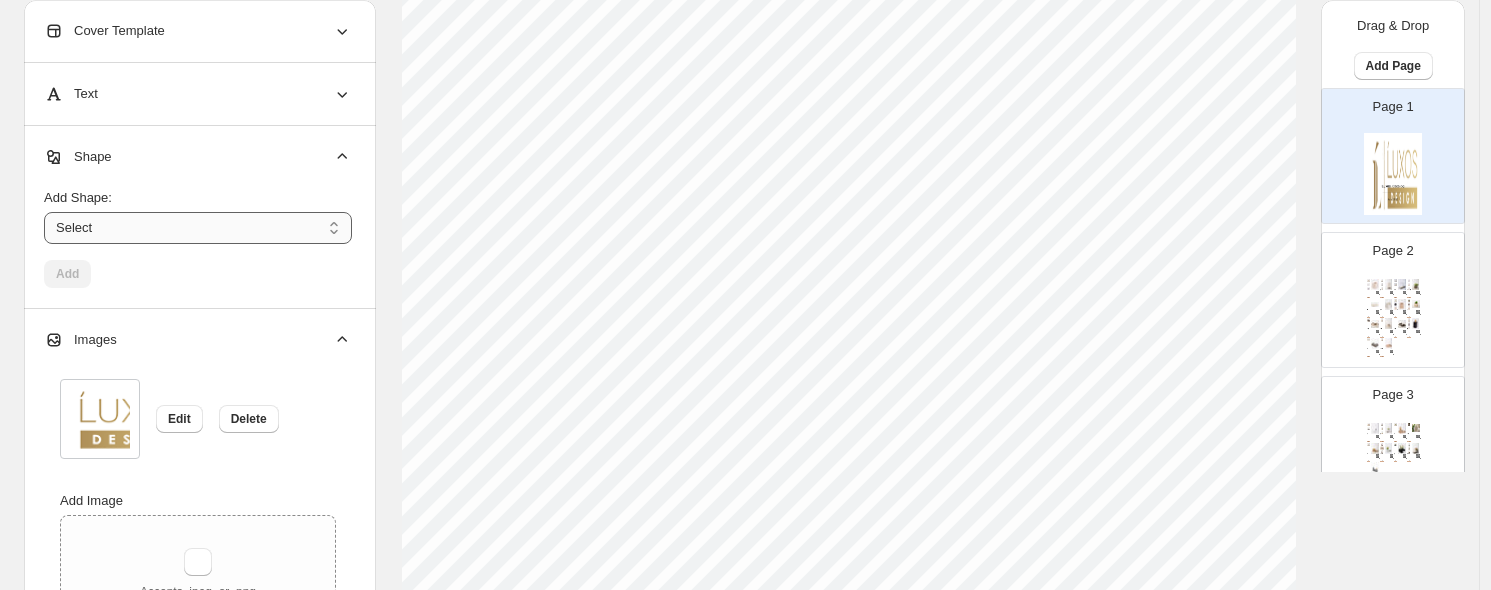 select on "****" 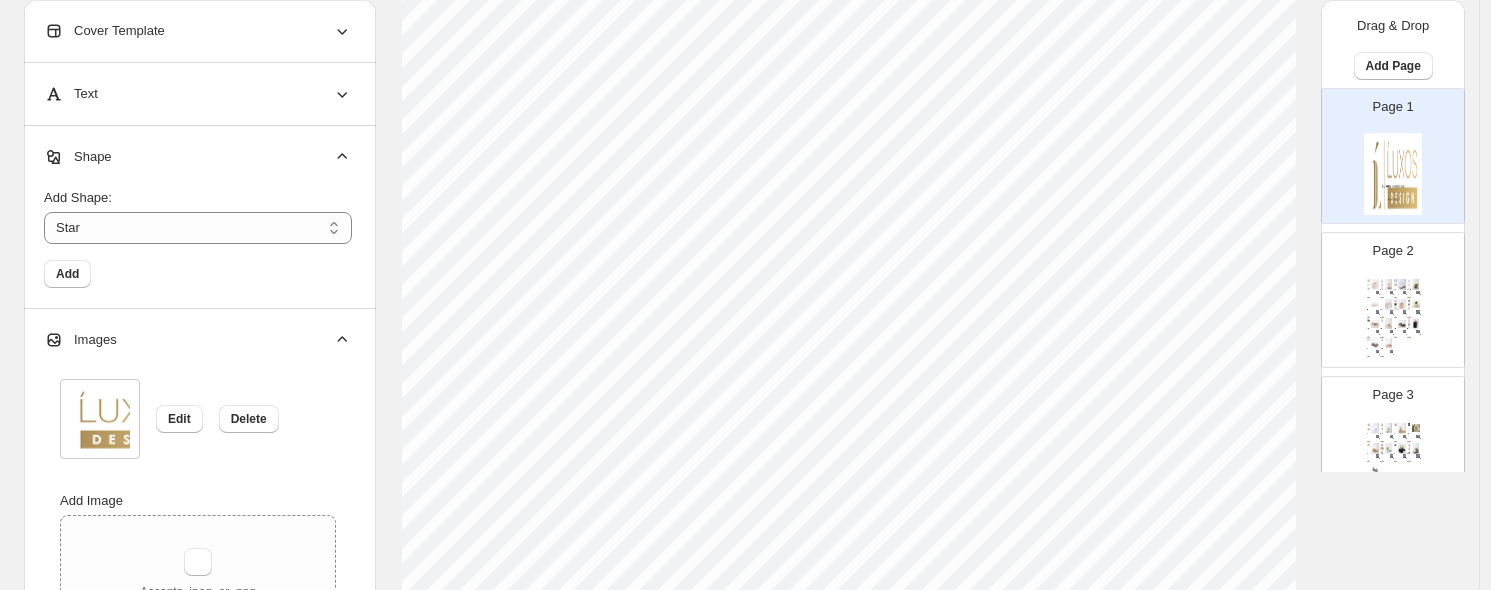 scroll, scrollTop: 555, scrollLeft: 0, axis: vertical 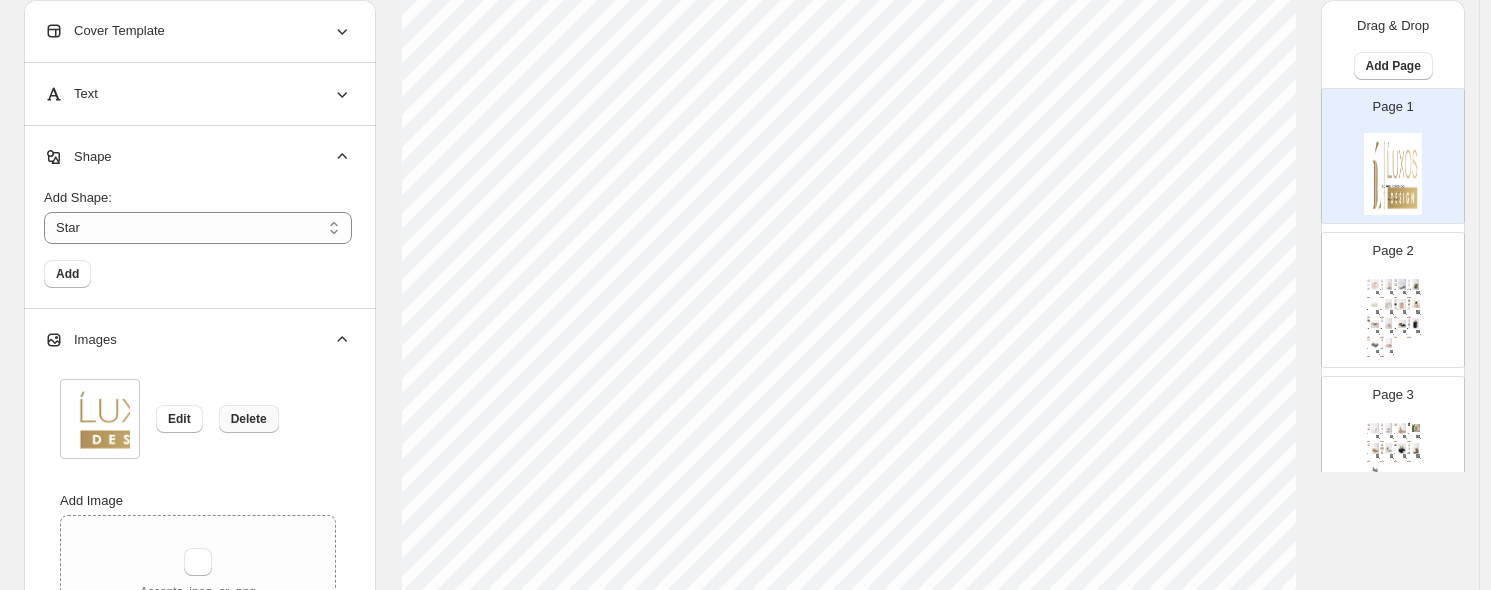 click on "Delete" at bounding box center (249, 419) 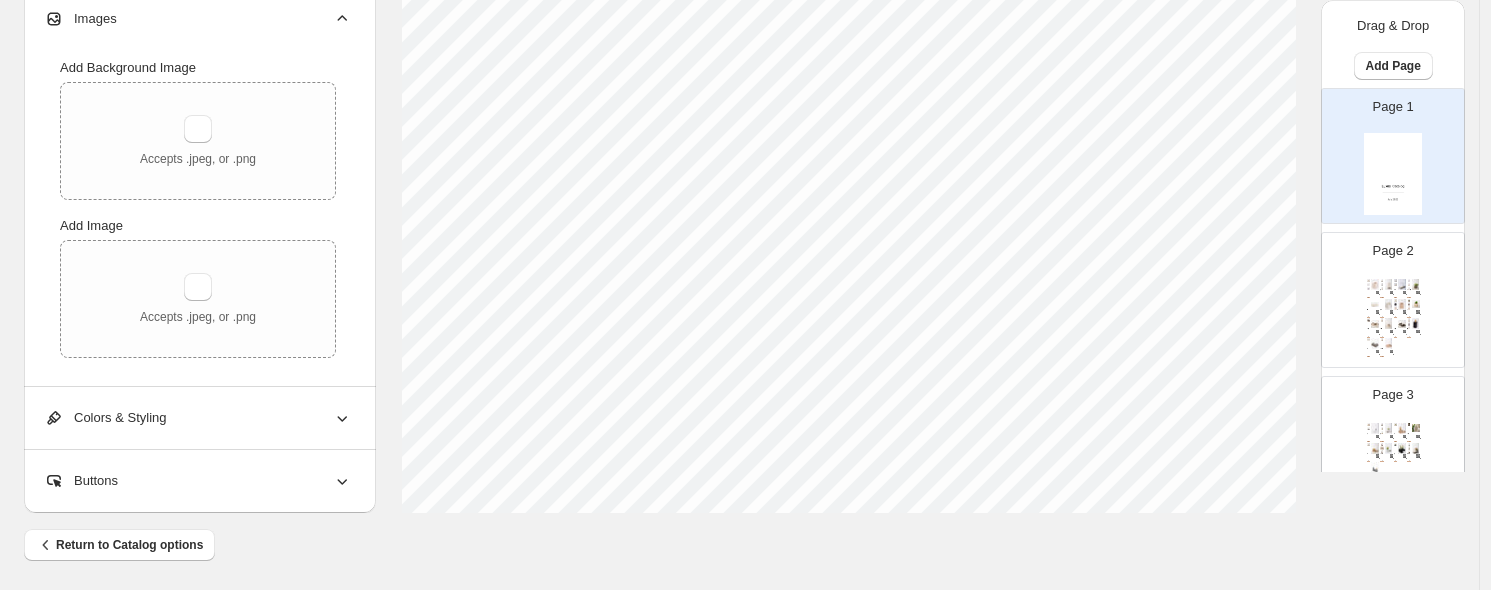 scroll, scrollTop: 910, scrollLeft: 0, axis: vertical 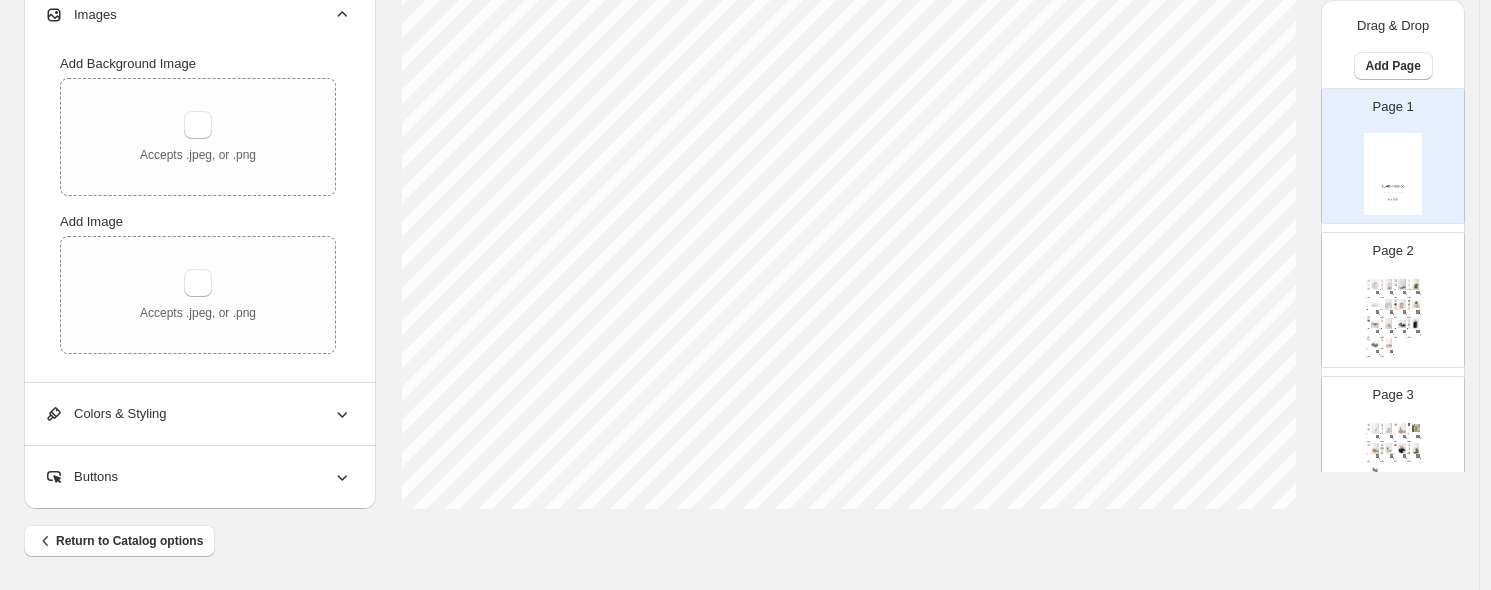 click on "Colors & Styling" at bounding box center [198, 414] 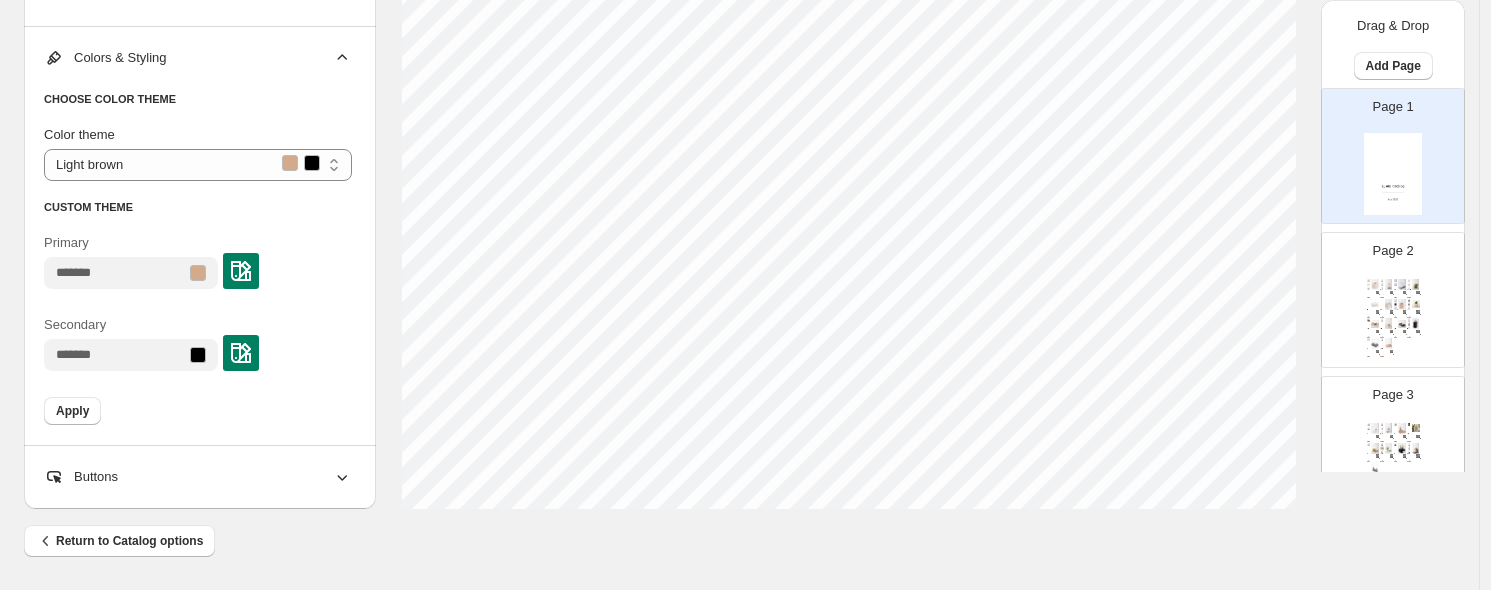 click on "Buttons" at bounding box center [198, 477] 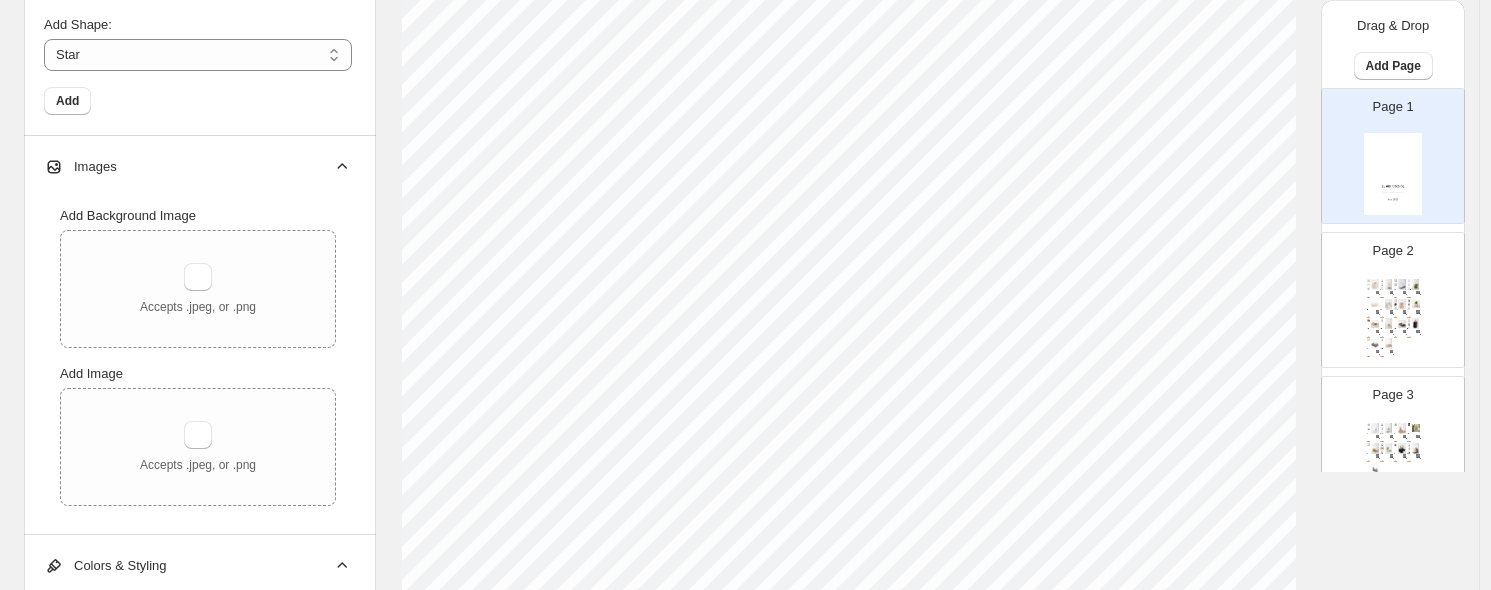 scroll, scrollTop: 0, scrollLeft: 0, axis: both 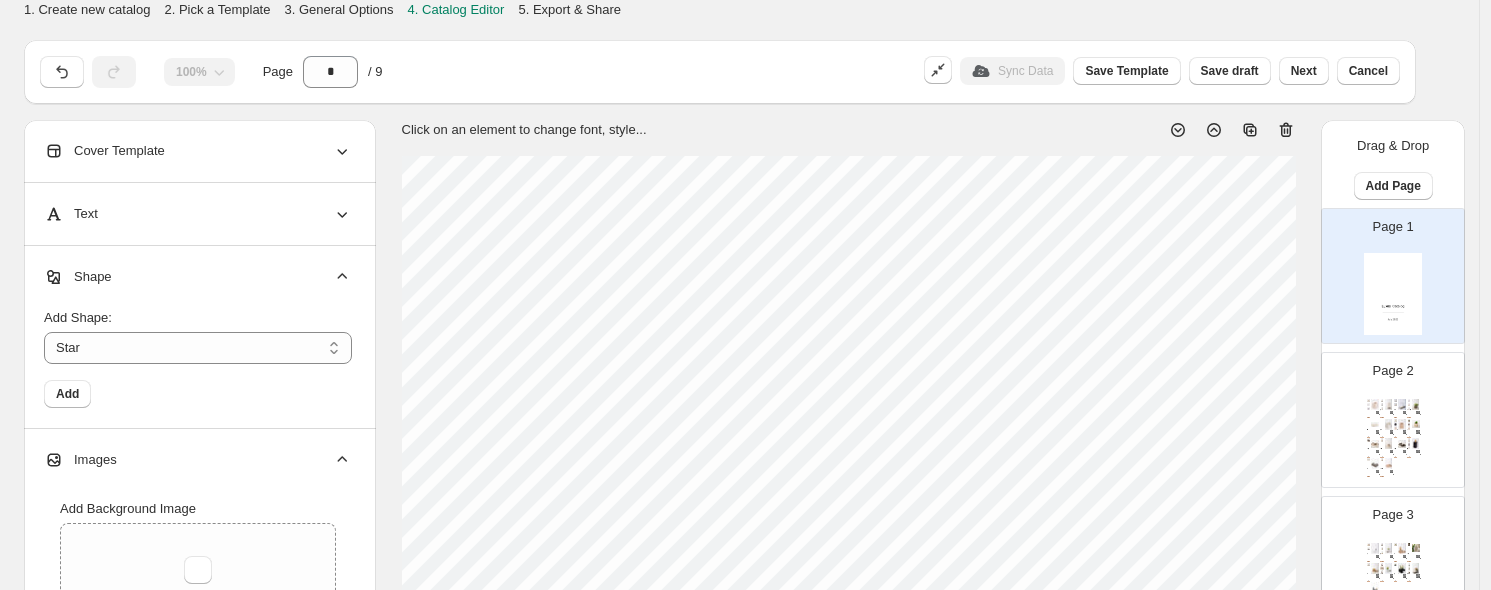 click at bounding box center [1393, 294] 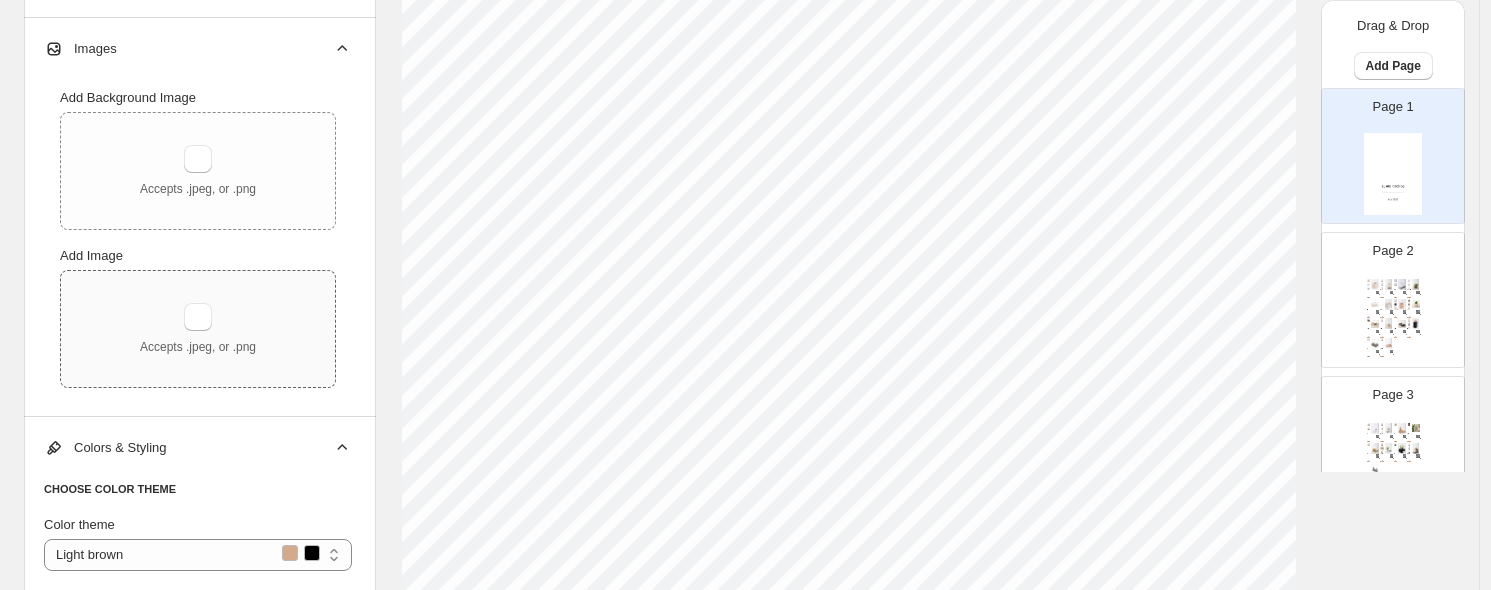 scroll, scrollTop: 354, scrollLeft: 0, axis: vertical 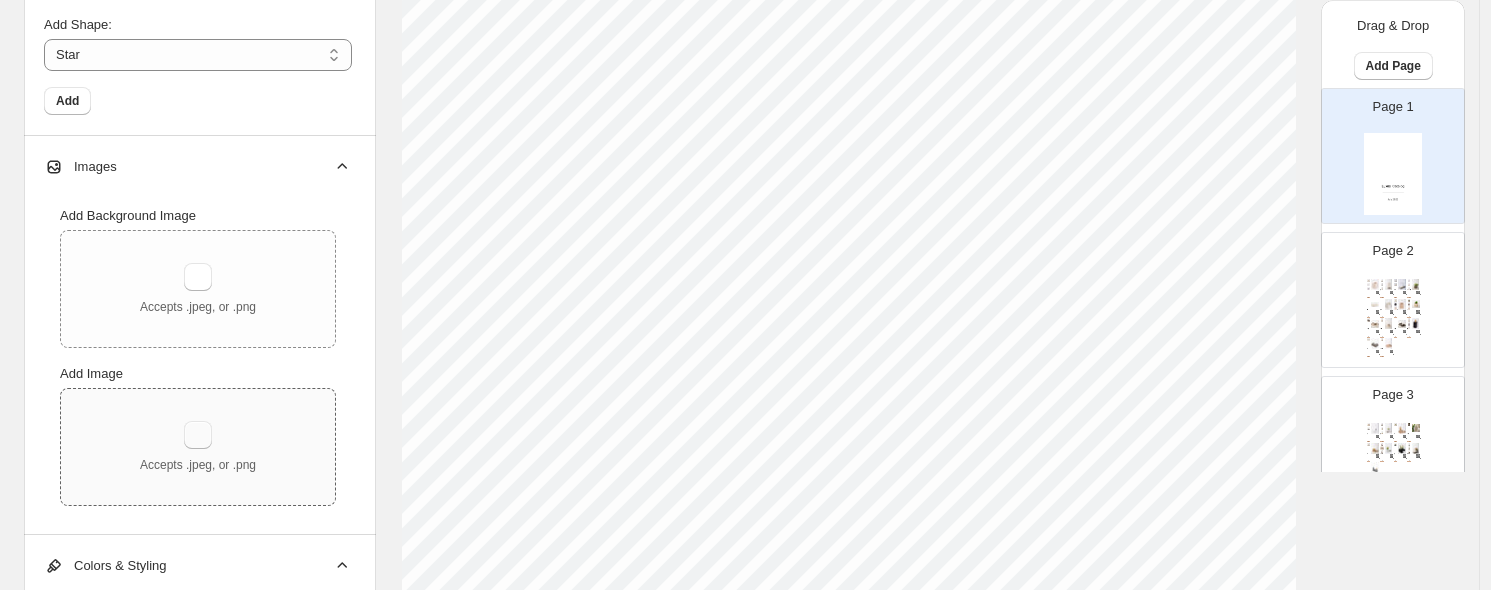 click at bounding box center (198, 435) 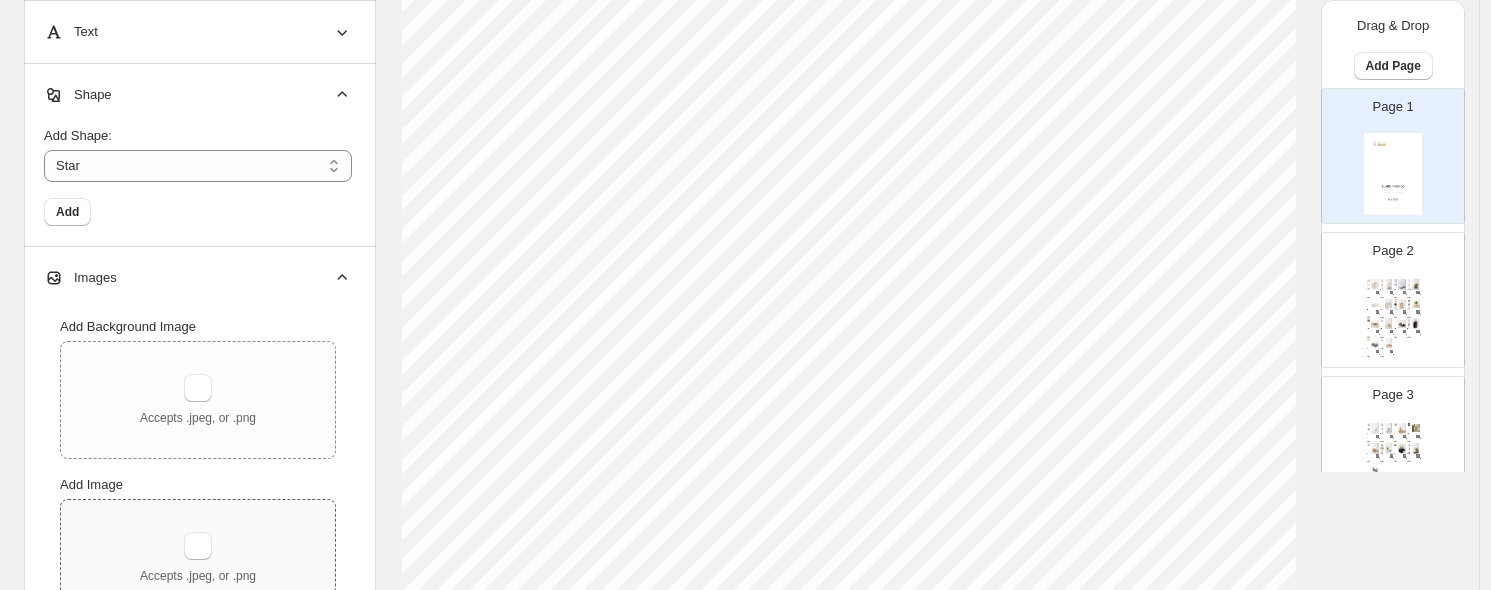 scroll, scrollTop: 21, scrollLeft: 0, axis: vertical 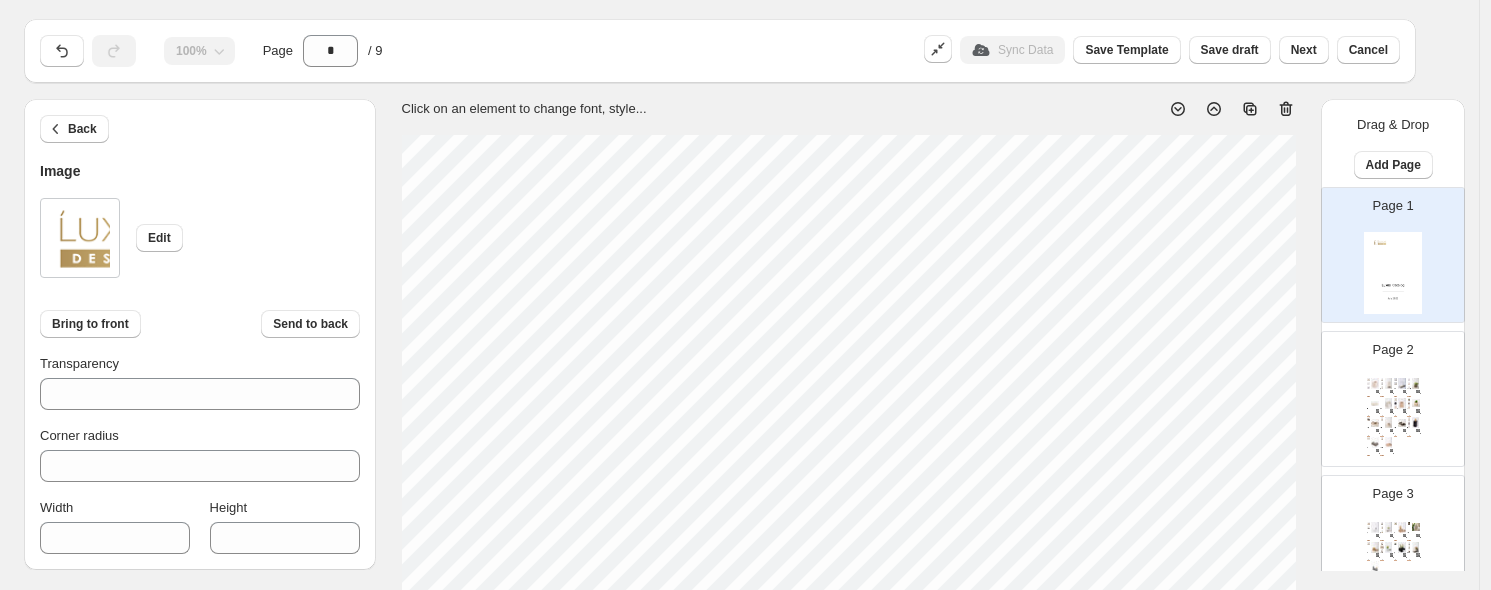 type on "***" 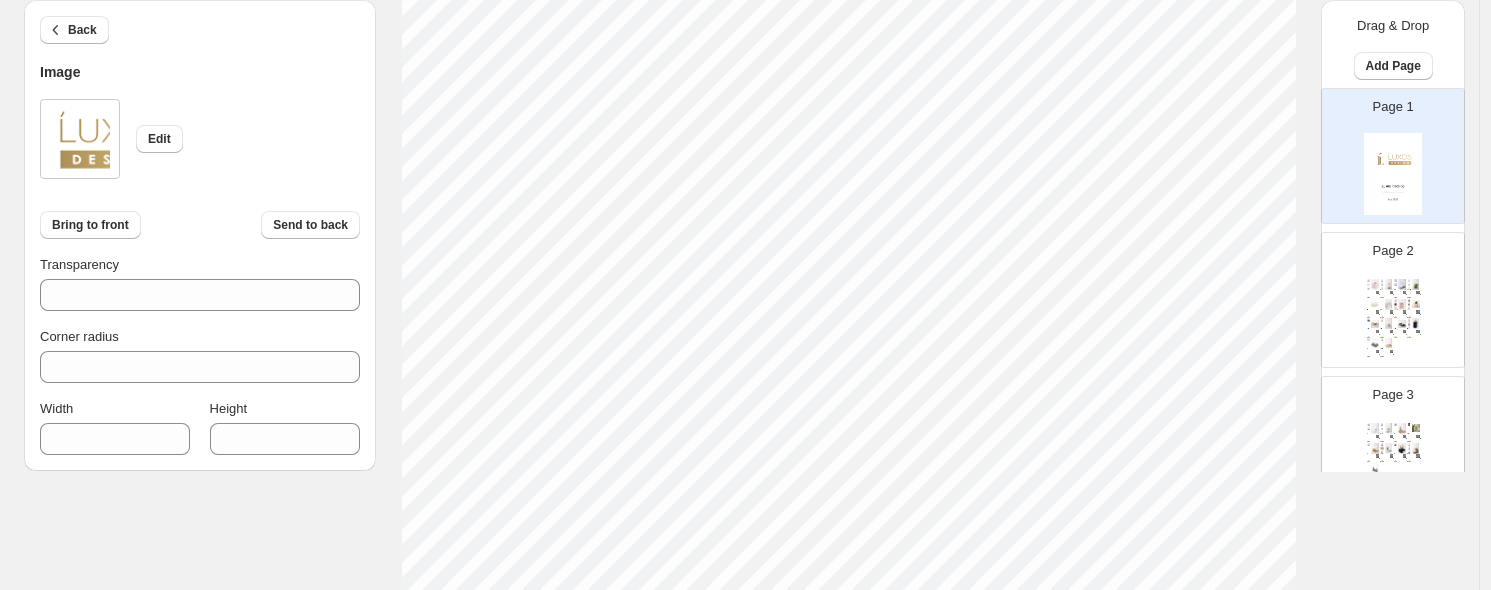 scroll, scrollTop: 465, scrollLeft: 0, axis: vertical 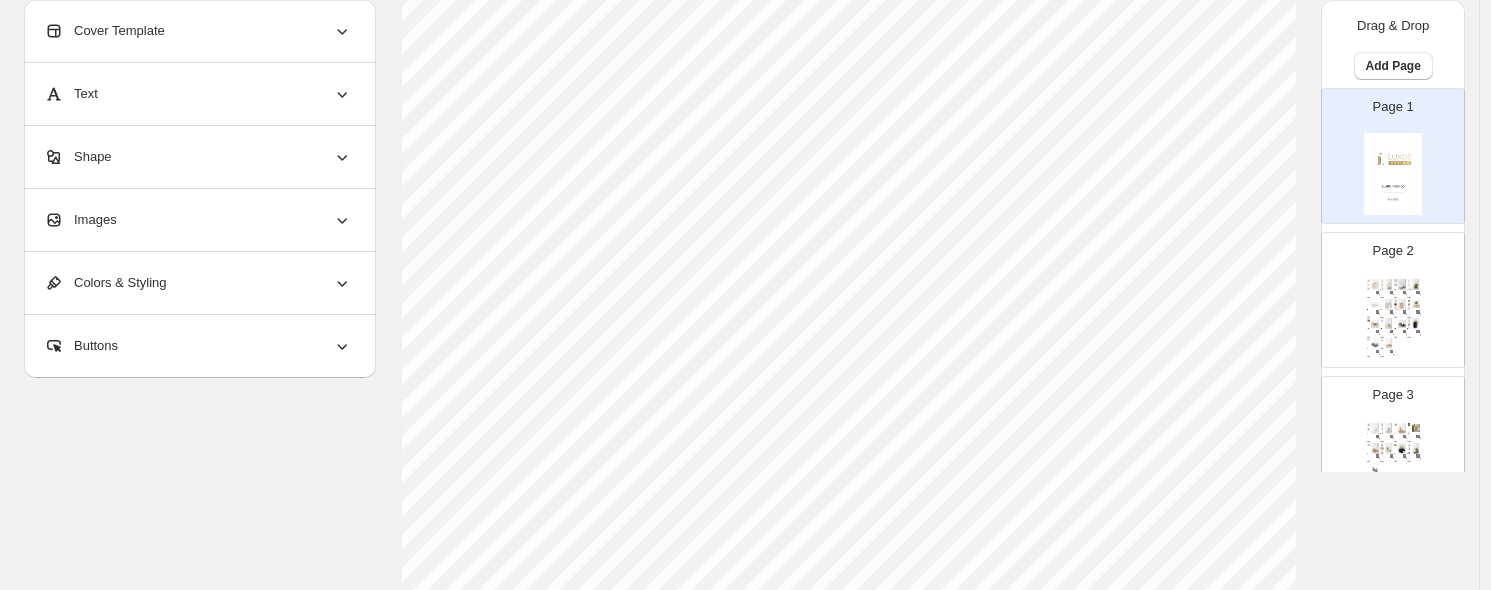 click at bounding box center (1393, 174) 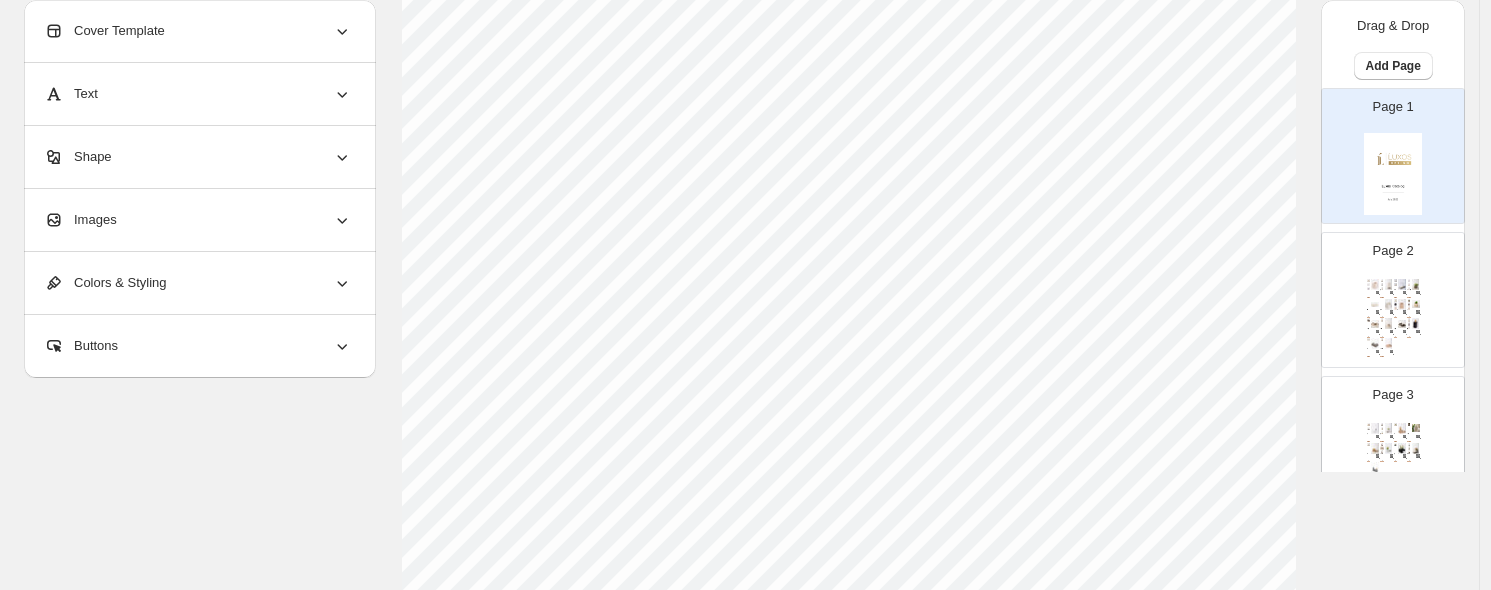 scroll, scrollTop: 243, scrollLeft: 0, axis: vertical 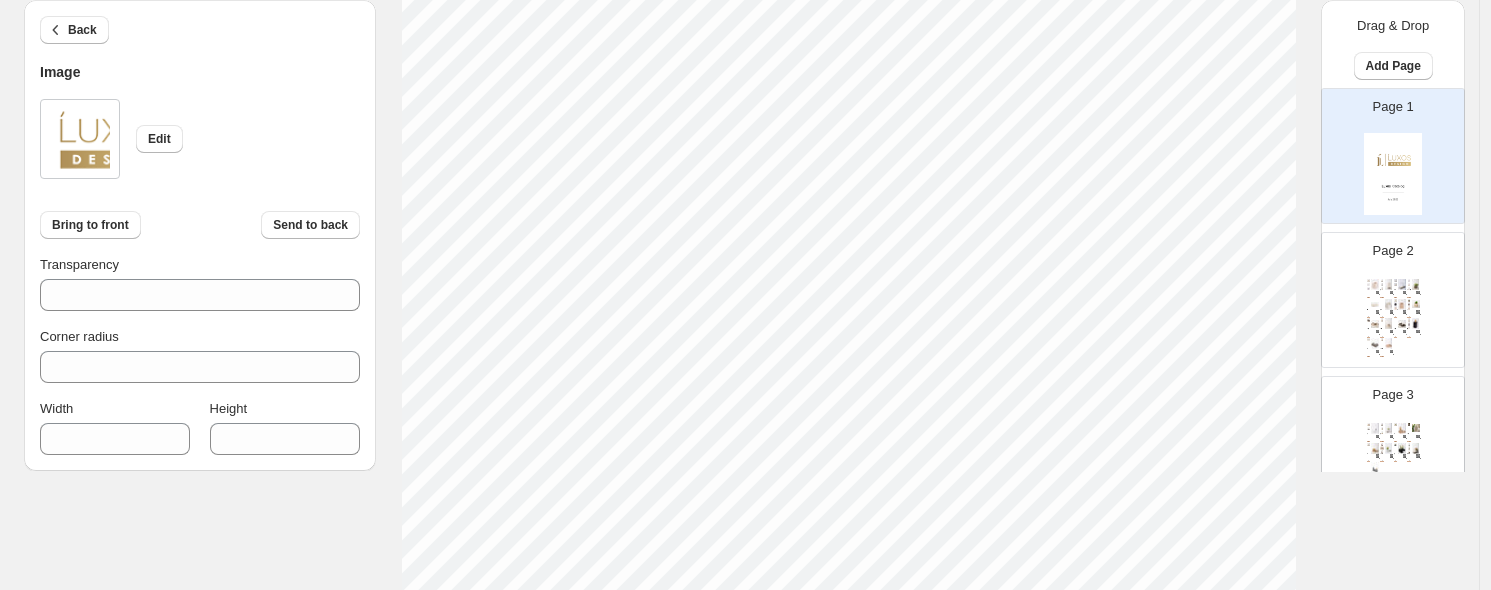 type on "***" 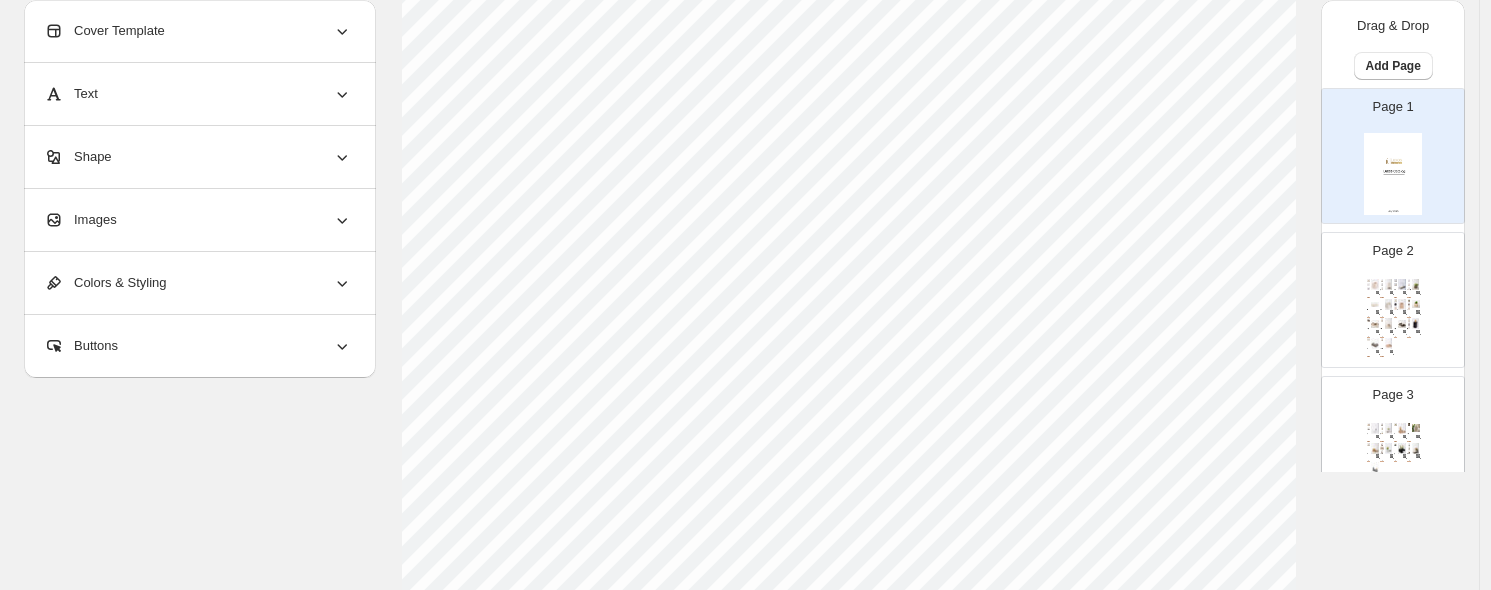 scroll, scrollTop: 910, scrollLeft: 0, axis: vertical 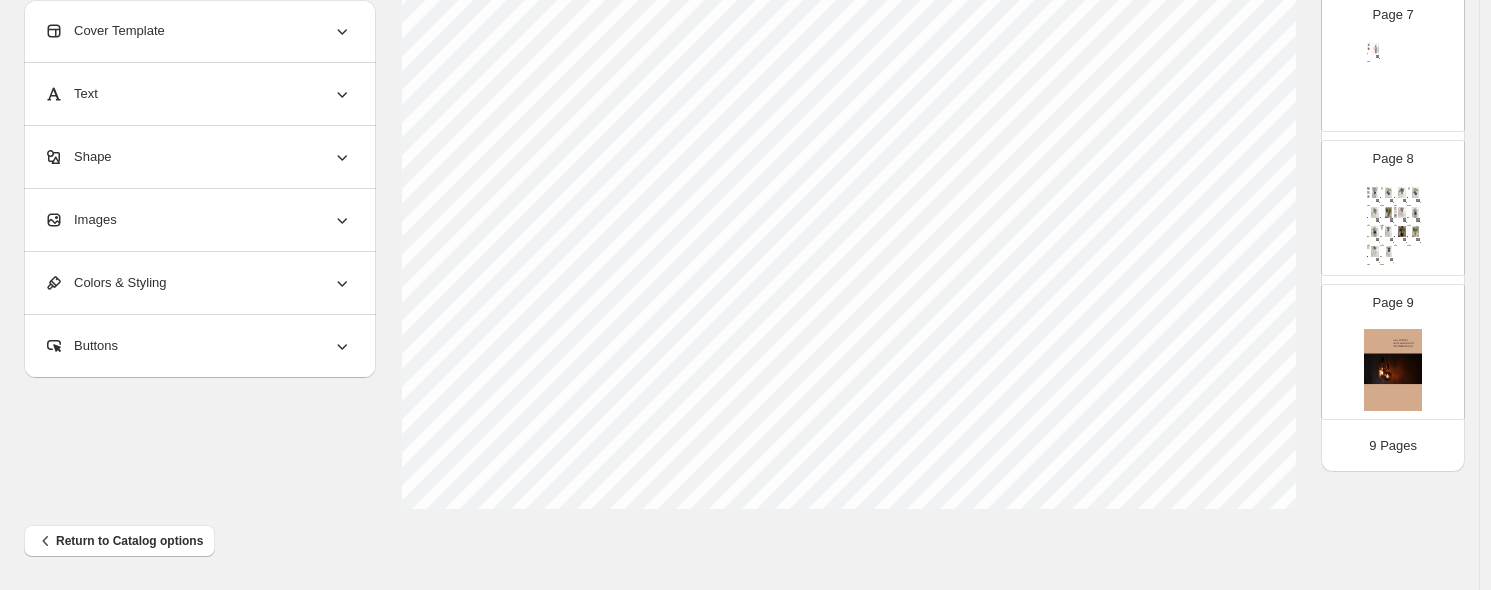 click at bounding box center [1393, 370] 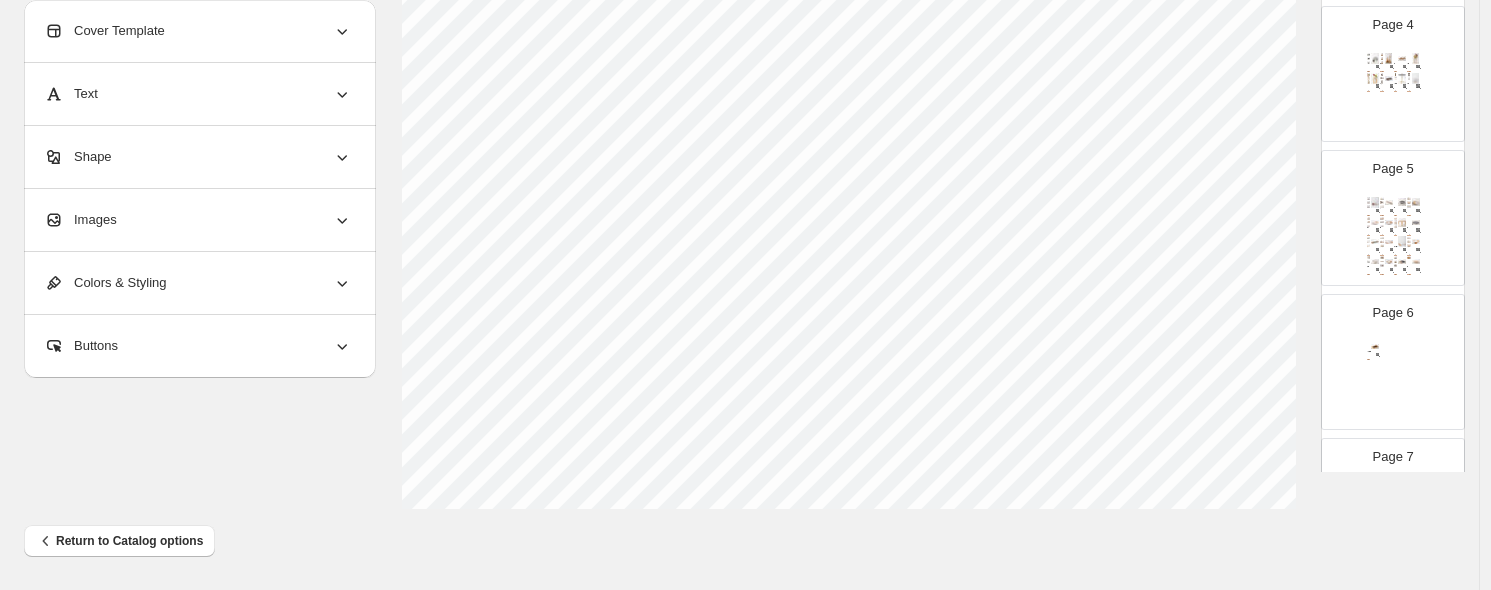 scroll, scrollTop: 512, scrollLeft: 0, axis: vertical 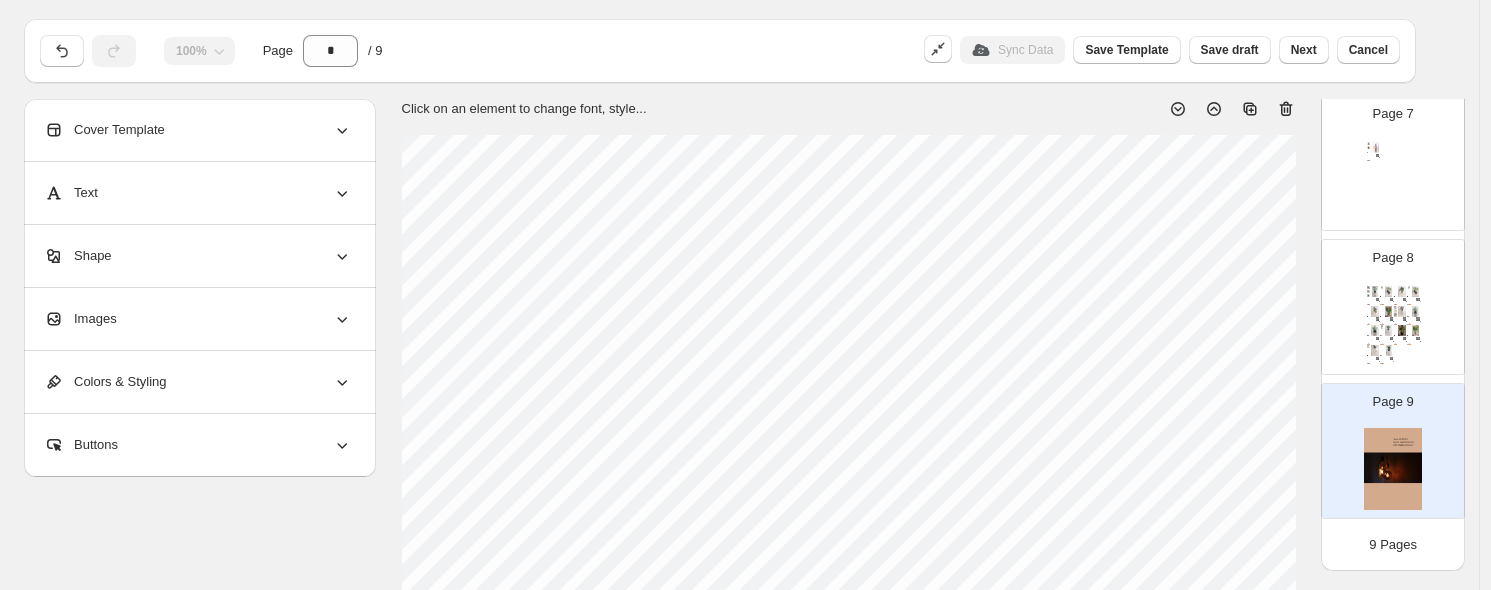 click at bounding box center (1393, 469) 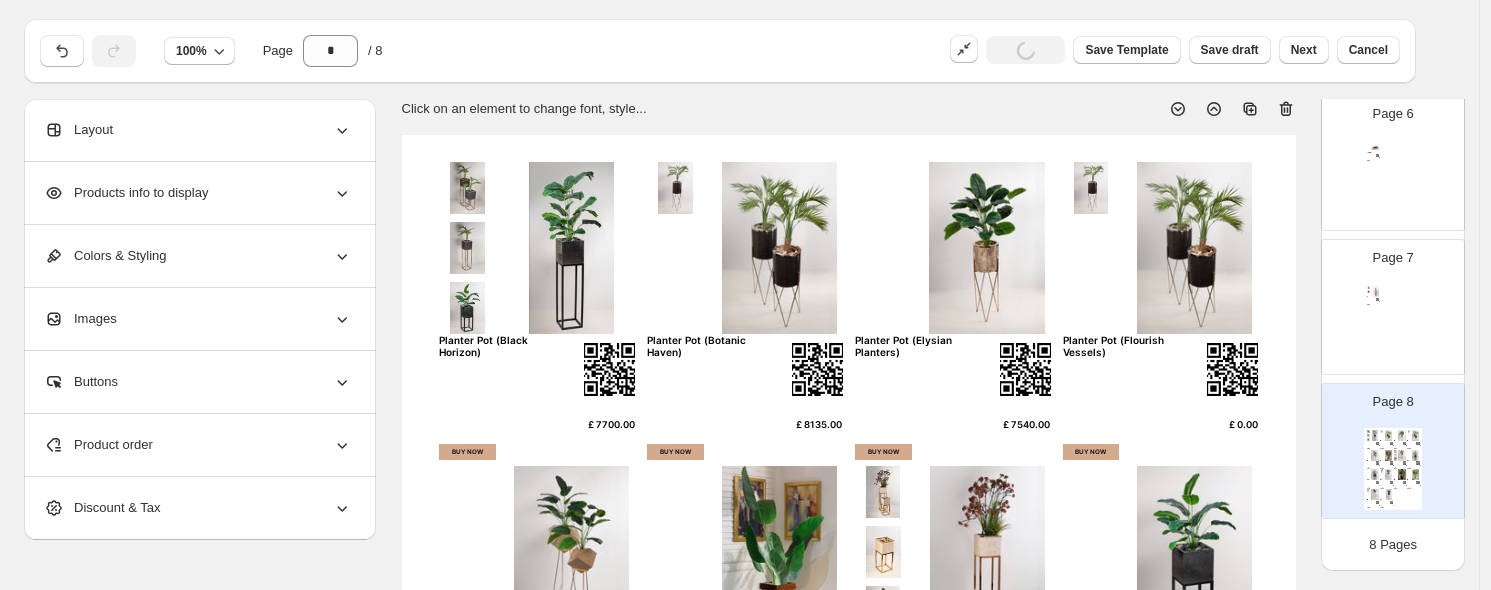 click on "Knife Holder £ 3900.00 BUY NOW" at bounding box center (1393, 325) 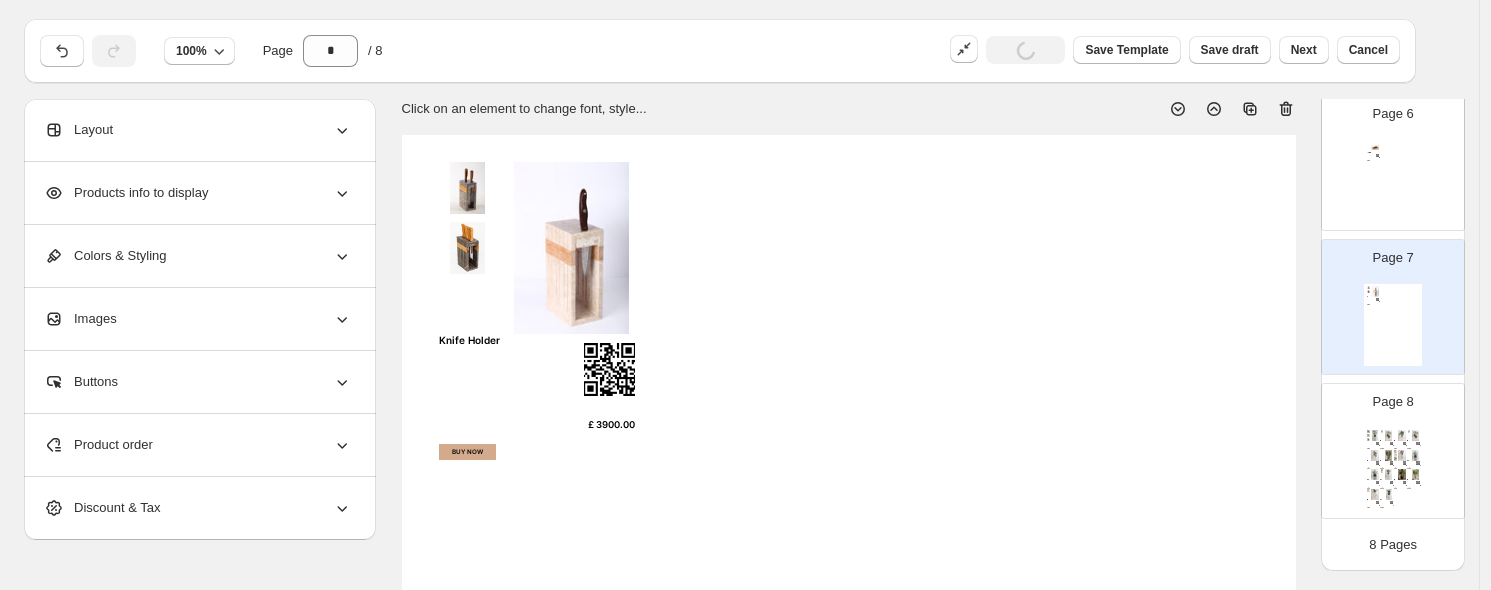 scroll, scrollTop: 0, scrollLeft: 0, axis: both 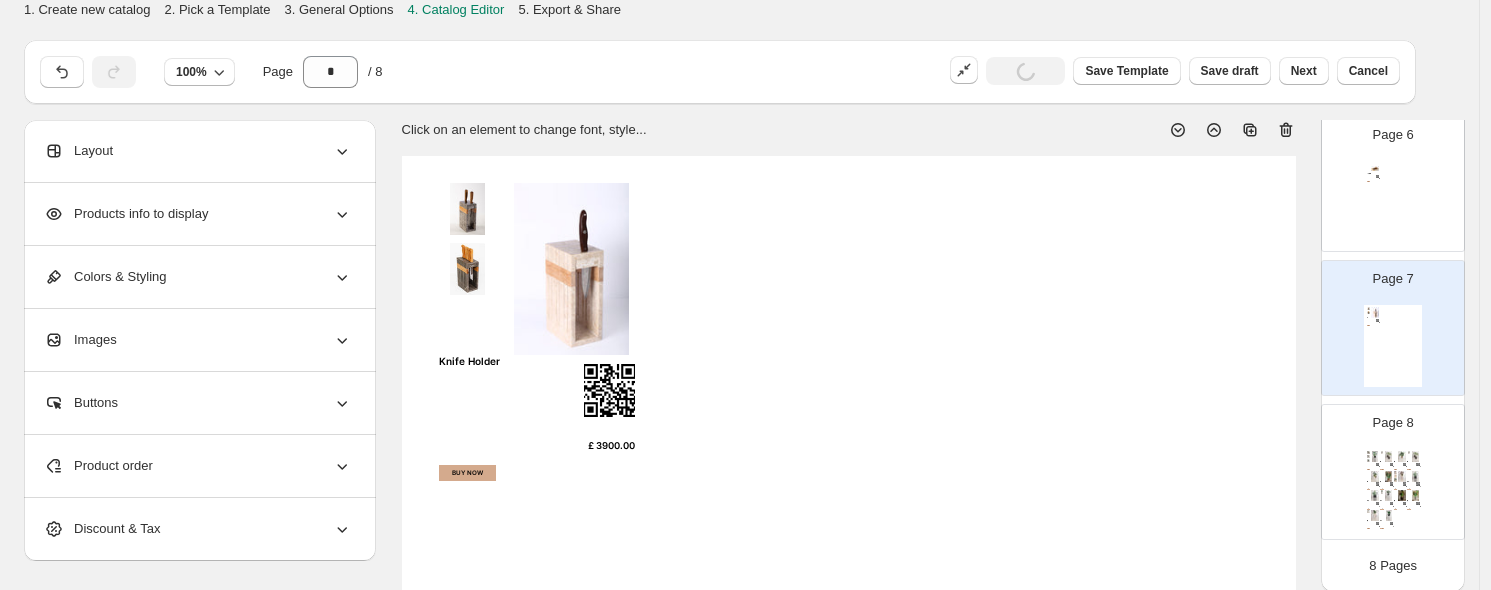 click on "Knife Holder £ 3900.00 BUY NOW" at bounding box center [1393, 346] 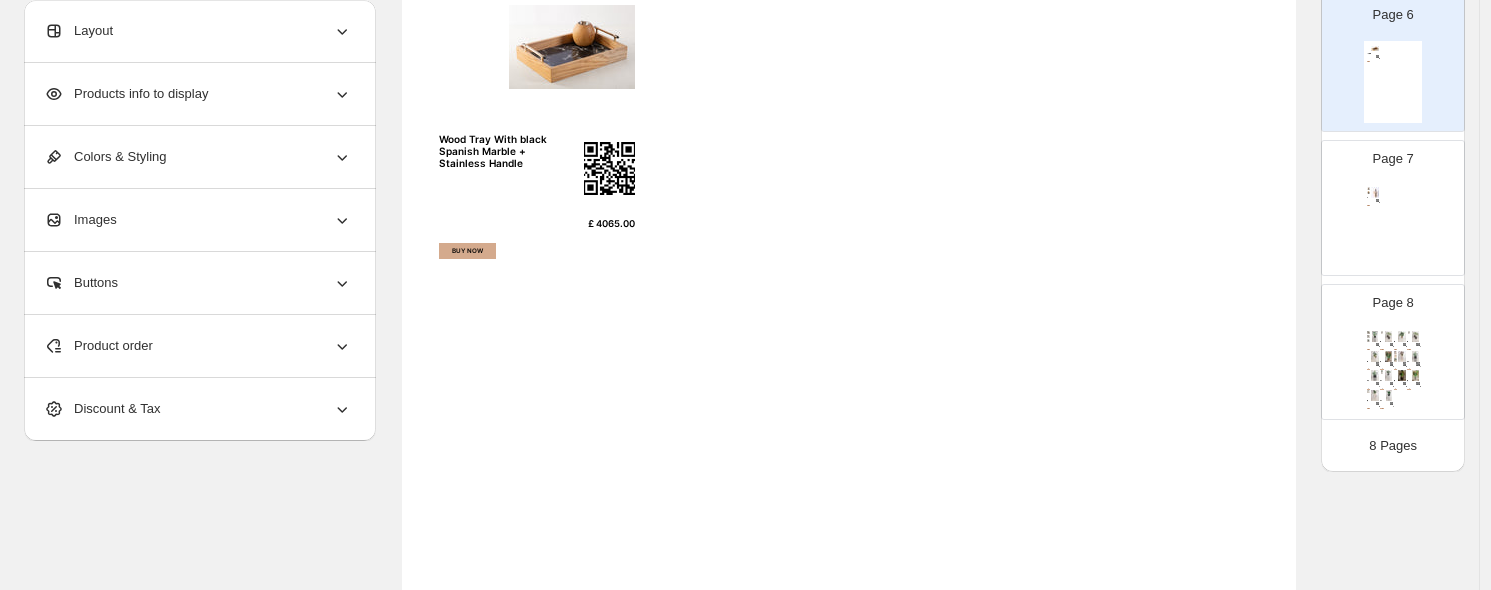 scroll, scrollTop: 0, scrollLeft: 0, axis: both 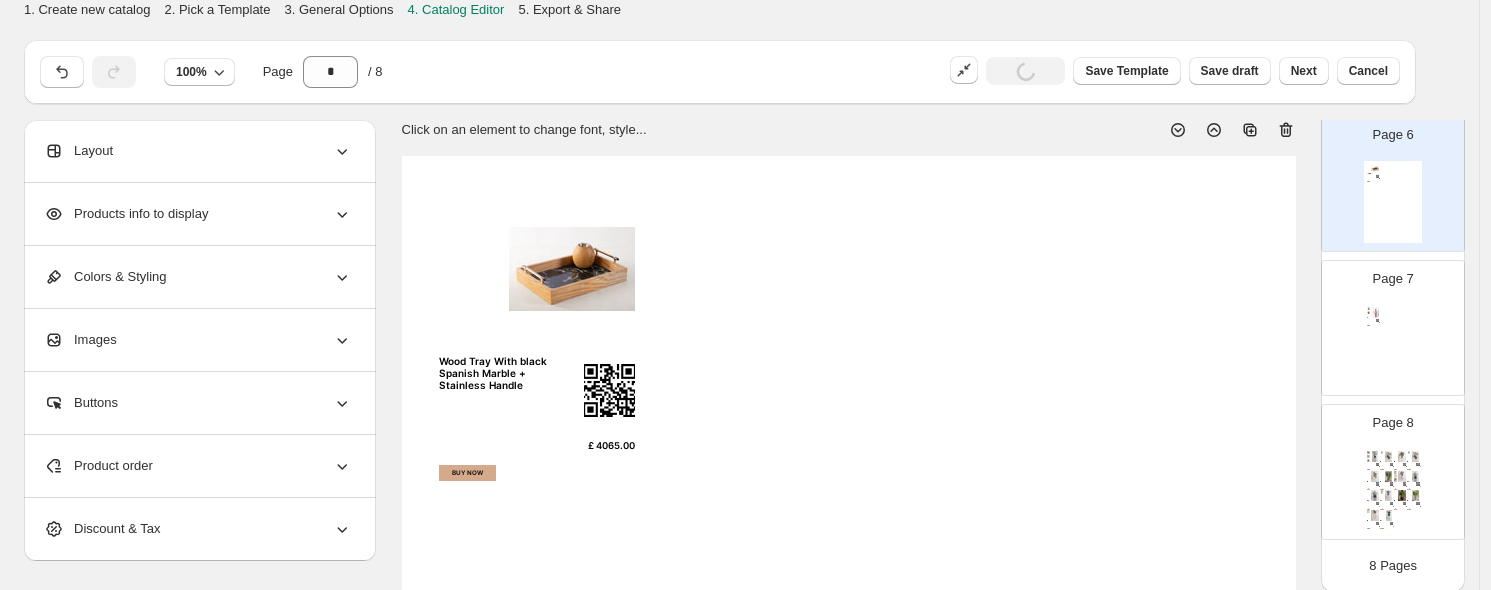 click on "Wood Tray With black Spanish Marble + Stainless Handle £ 4065.00 BUY NOW" at bounding box center [1393, 202] 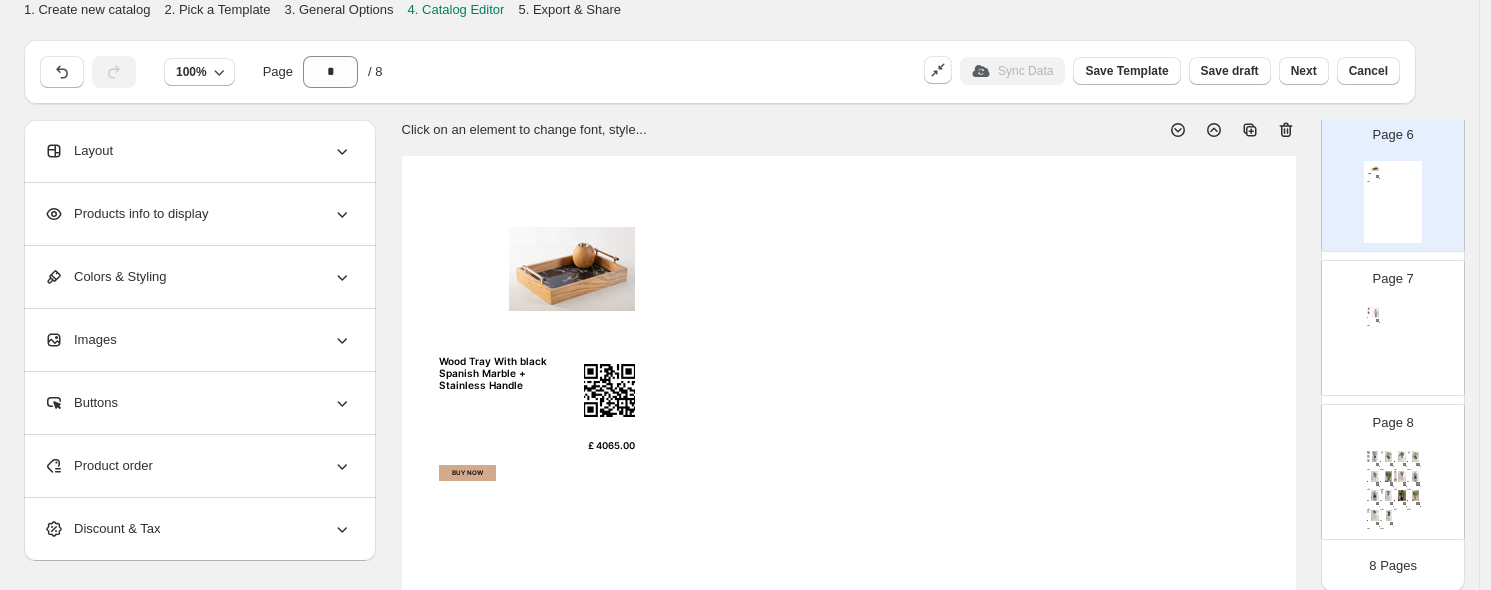 scroll, scrollTop: 480, scrollLeft: 0, axis: vertical 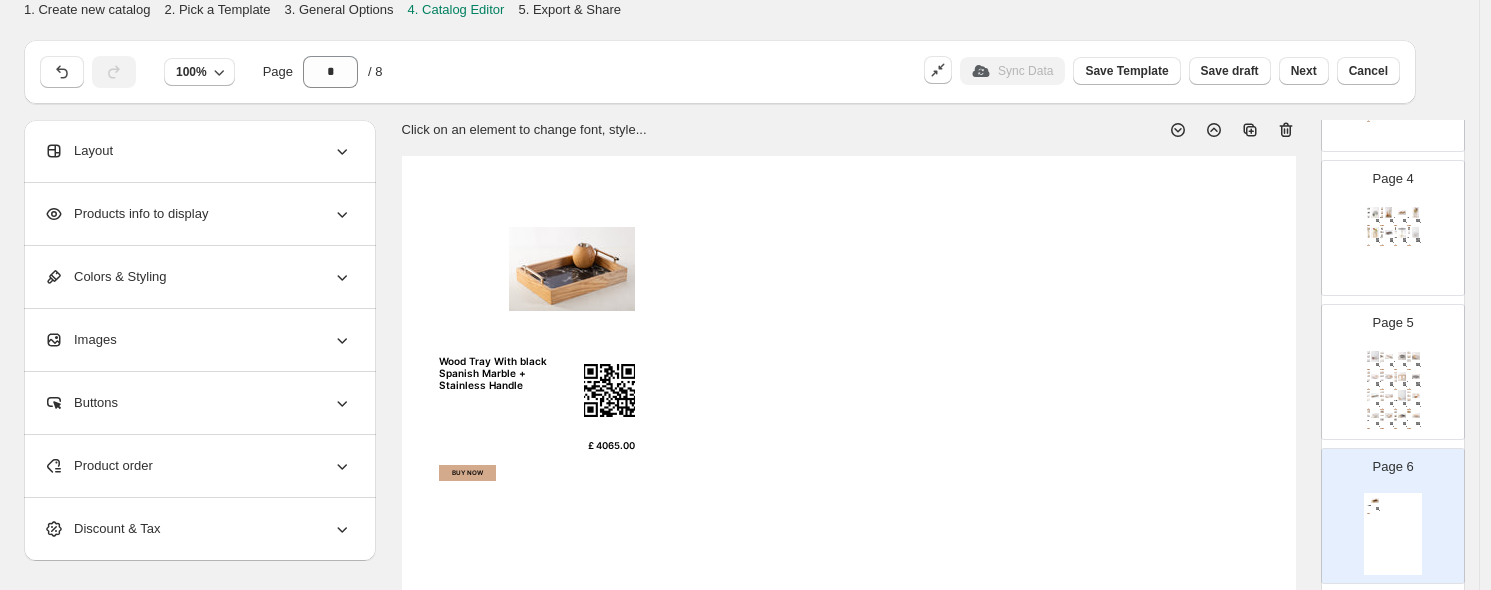 click on "Wood Tray With black Spanish Marble + Stainless Handle £ 4065.00 BUY NOW" at bounding box center [1393, 534] 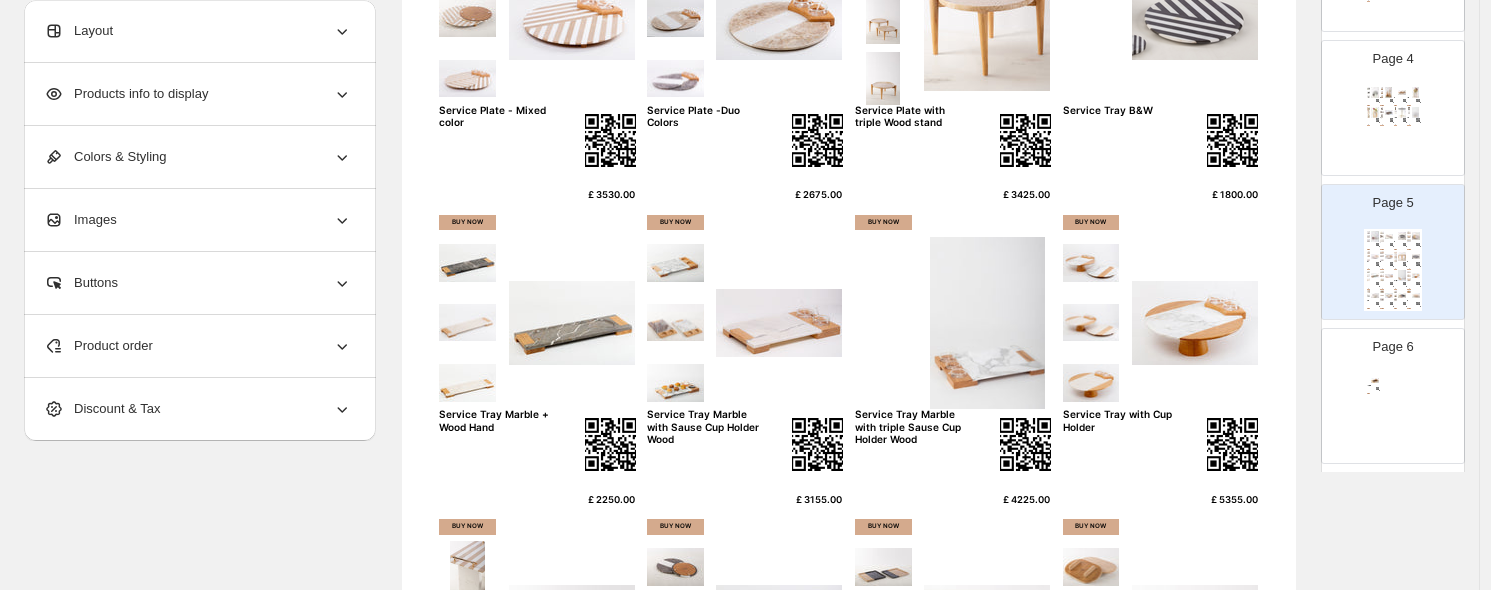 scroll, scrollTop: 910, scrollLeft: 0, axis: vertical 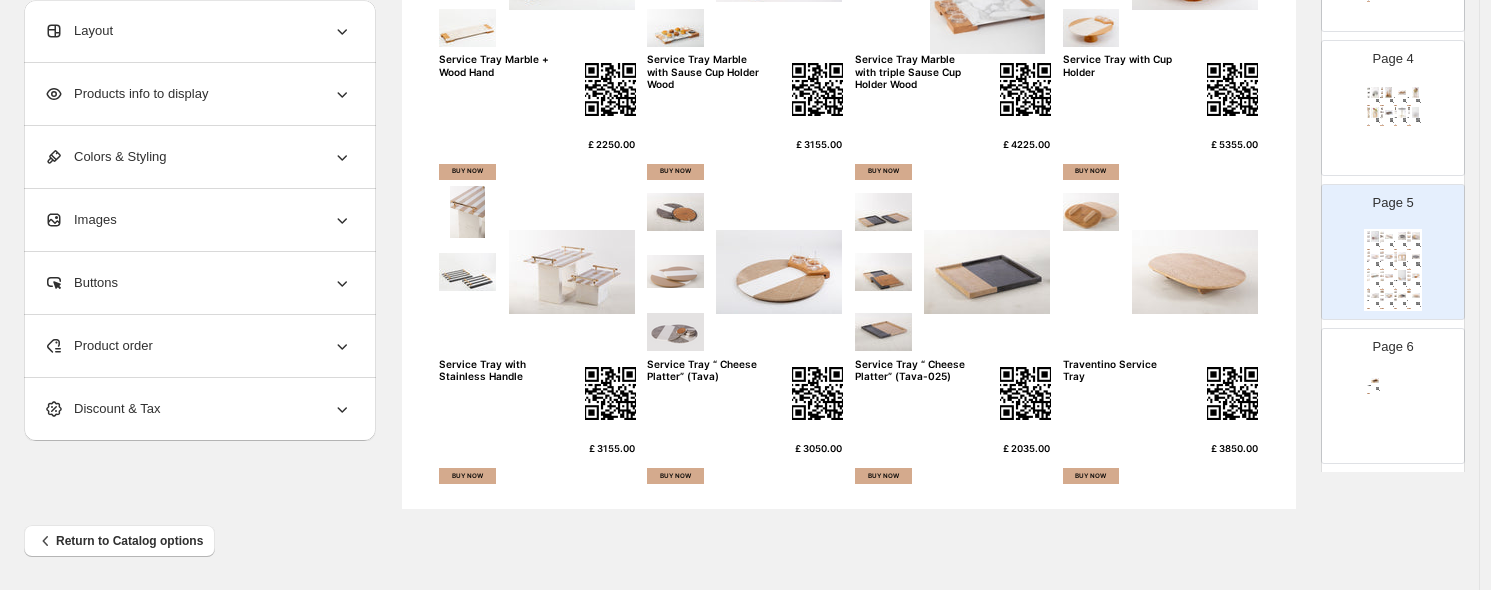click on "Page 6 Wood Tray With black Spanish Marble + Stainless Handle £ 4065.00 BUY NOW" at bounding box center (1385, 388) 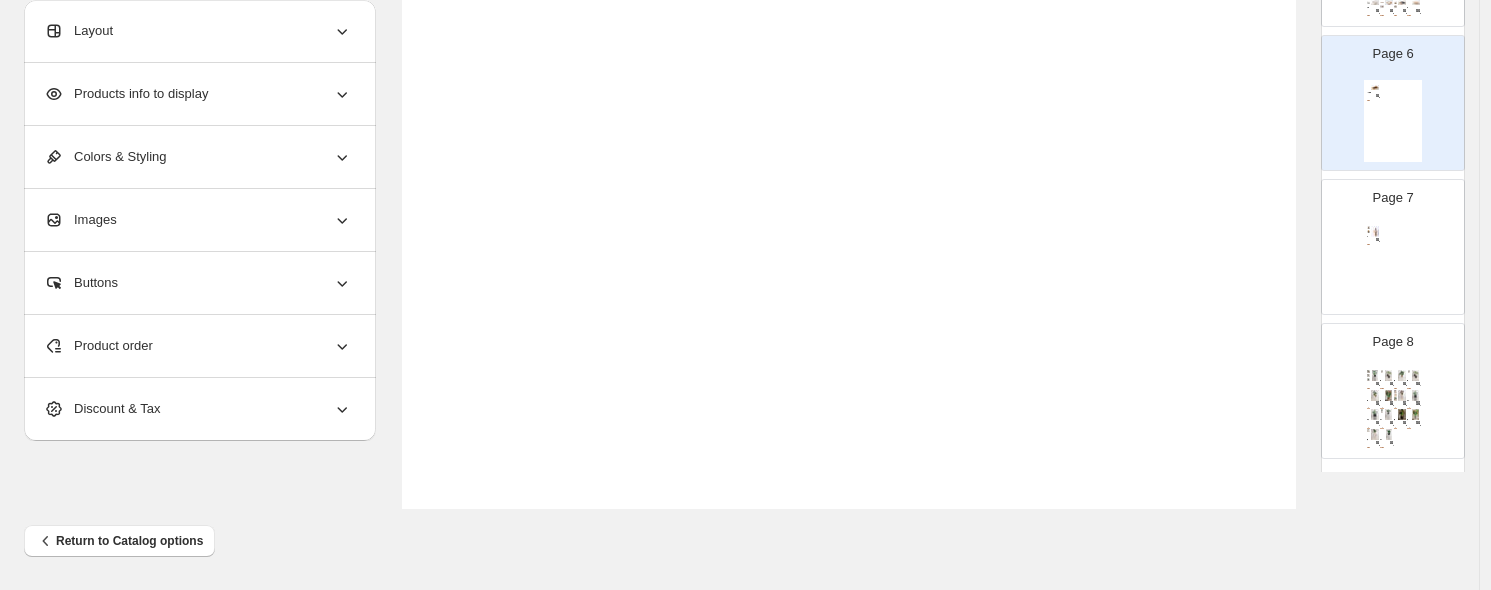 scroll, scrollTop: 813, scrollLeft: 0, axis: vertical 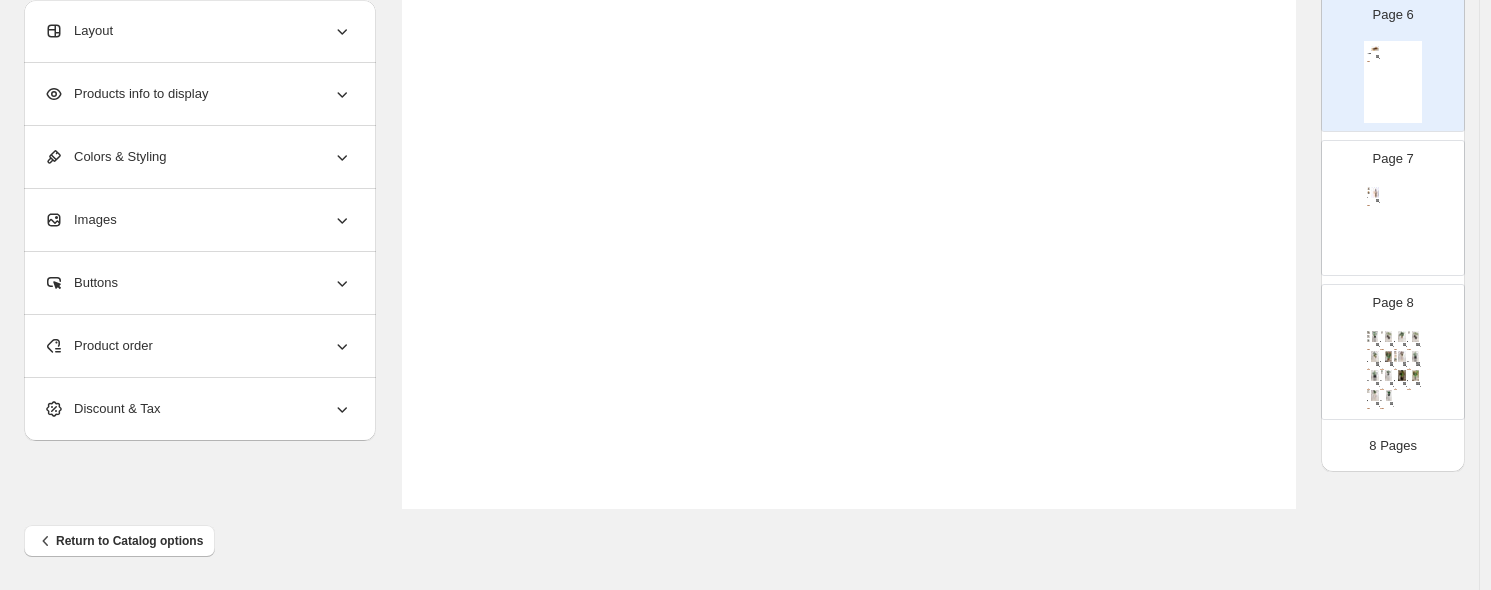 click on "Knife Holder £ 3900.00 BUY NOW" at bounding box center [1393, 226] 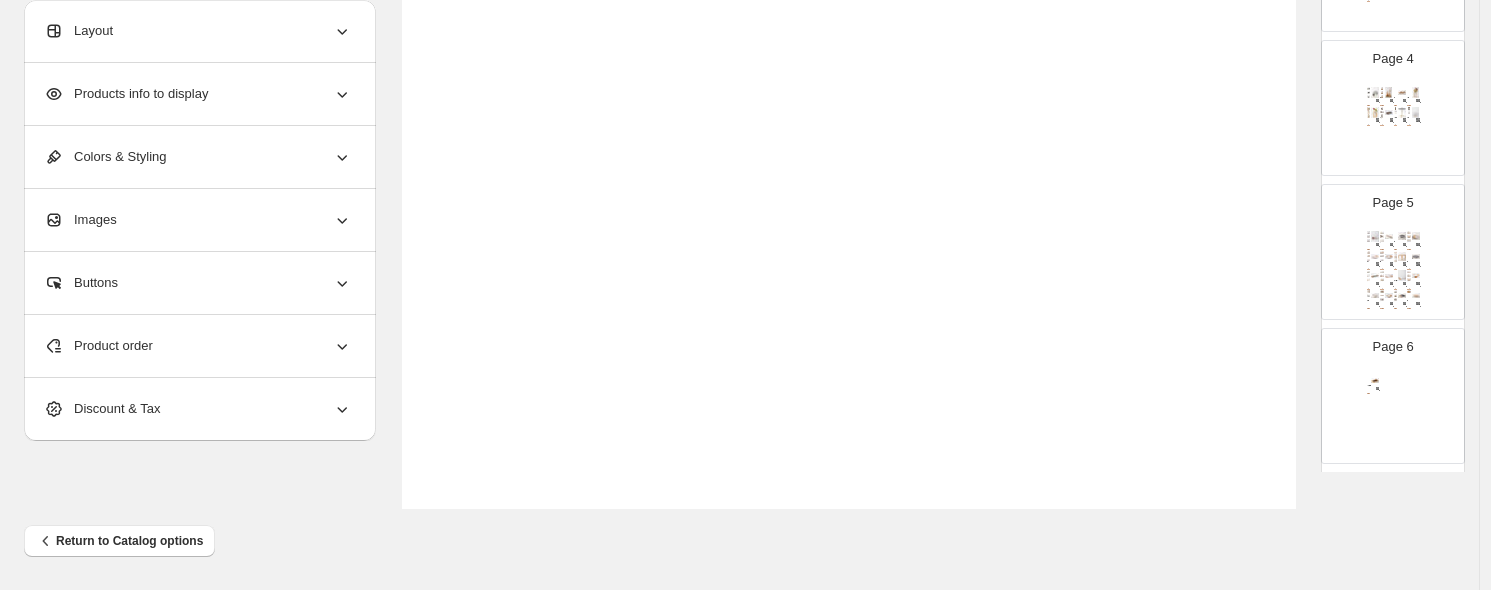 scroll, scrollTop: 368, scrollLeft: 0, axis: vertical 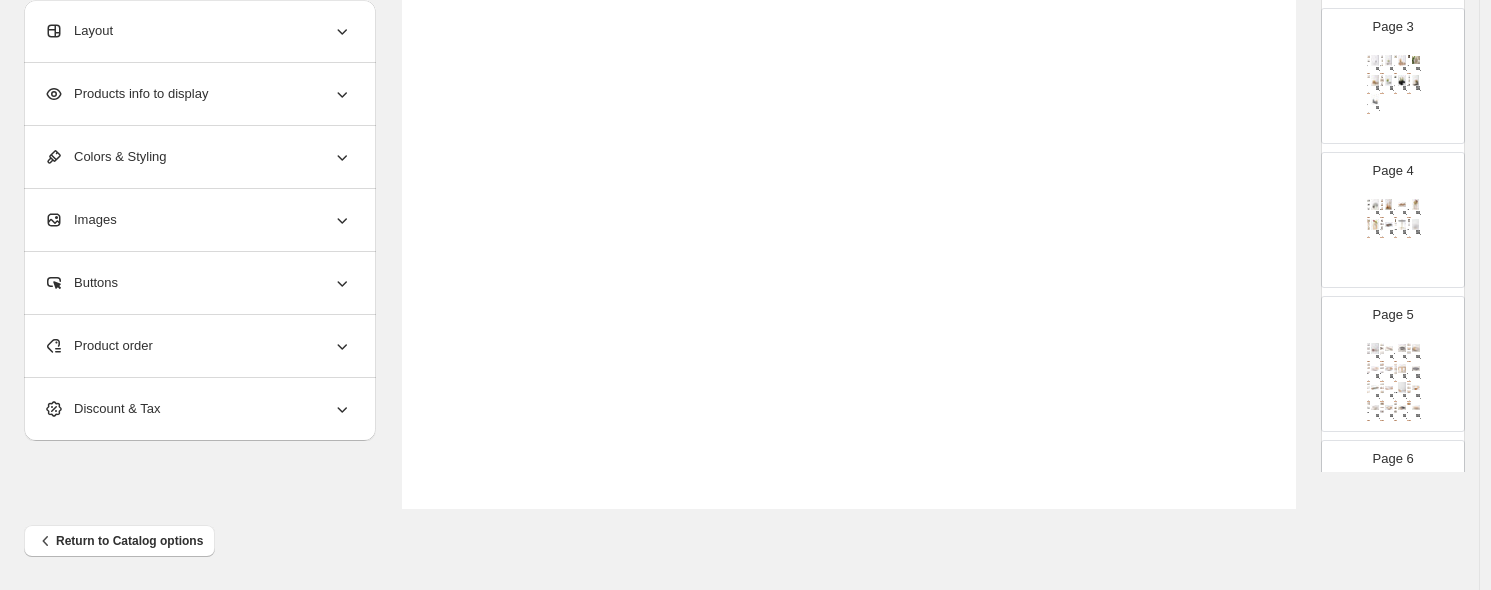 click on "A circular mirror £ 855.00 BUY NOW A handcrafted masterpiece set COP £ 1016.00 BUY NOW Candle Holder £ 1285.00 BUY NOW Flower Pot (CAD-001) £ 4700.00 BUY NOW Flower Pot (CAD-002) £ 3530.00 BUY NOW Handmade cigar ashtray (JO) £ 1655.00 BUY NOW Marble Service Table with stainless stand £ 6685.00 BUY NOW round marble candle holder £ 5245.00 BUY NOW" at bounding box center [1393, 238] 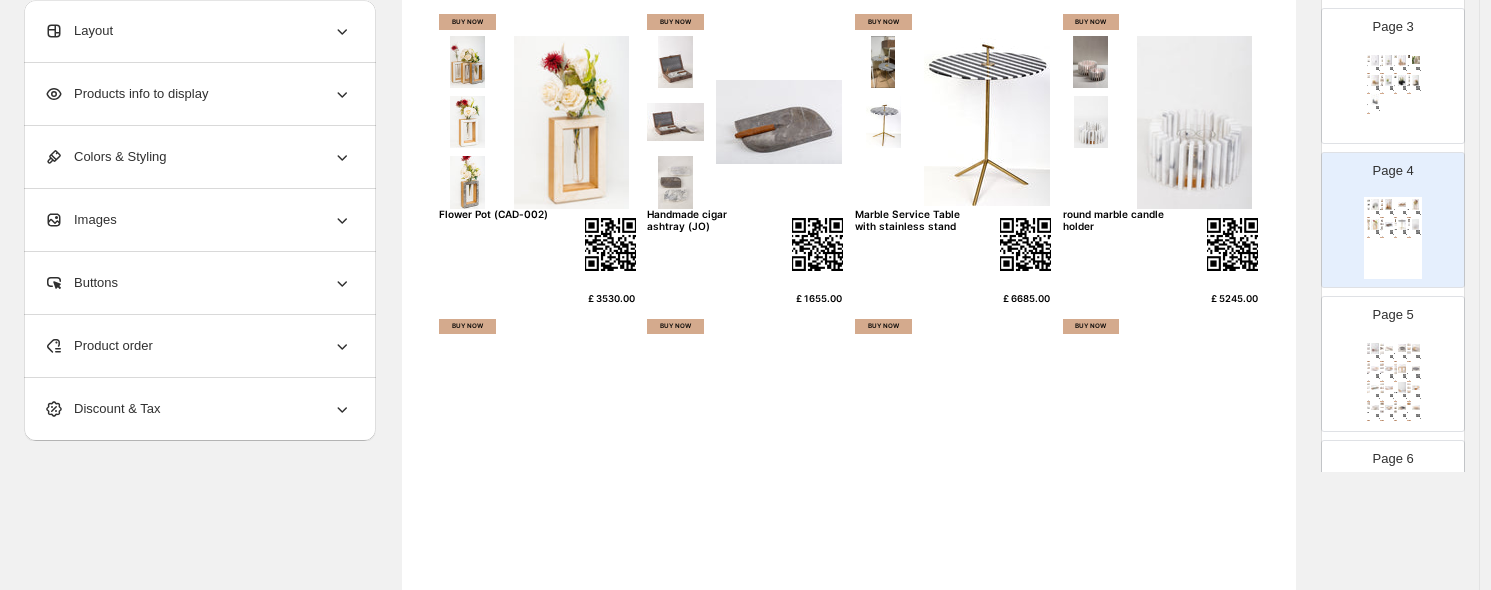 scroll, scrollTop: 243, scrollLeft: 0, axis: vertical 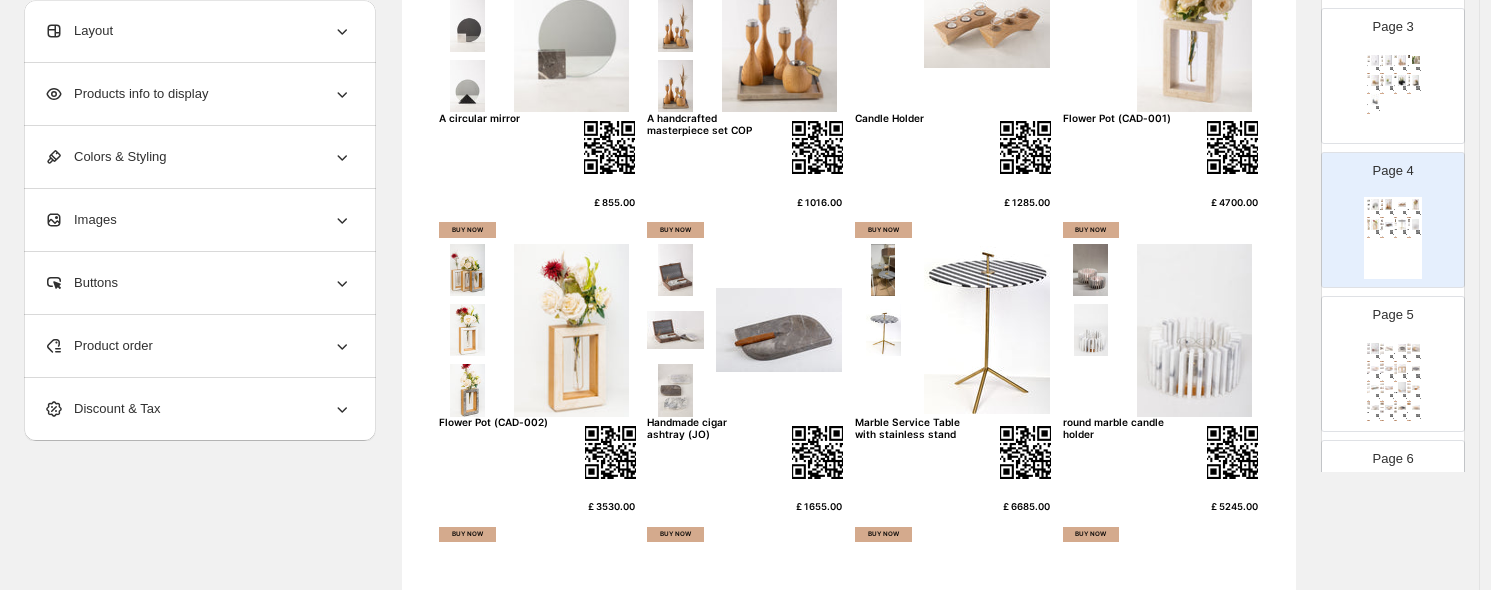 click at bounding box center (1375, 80) 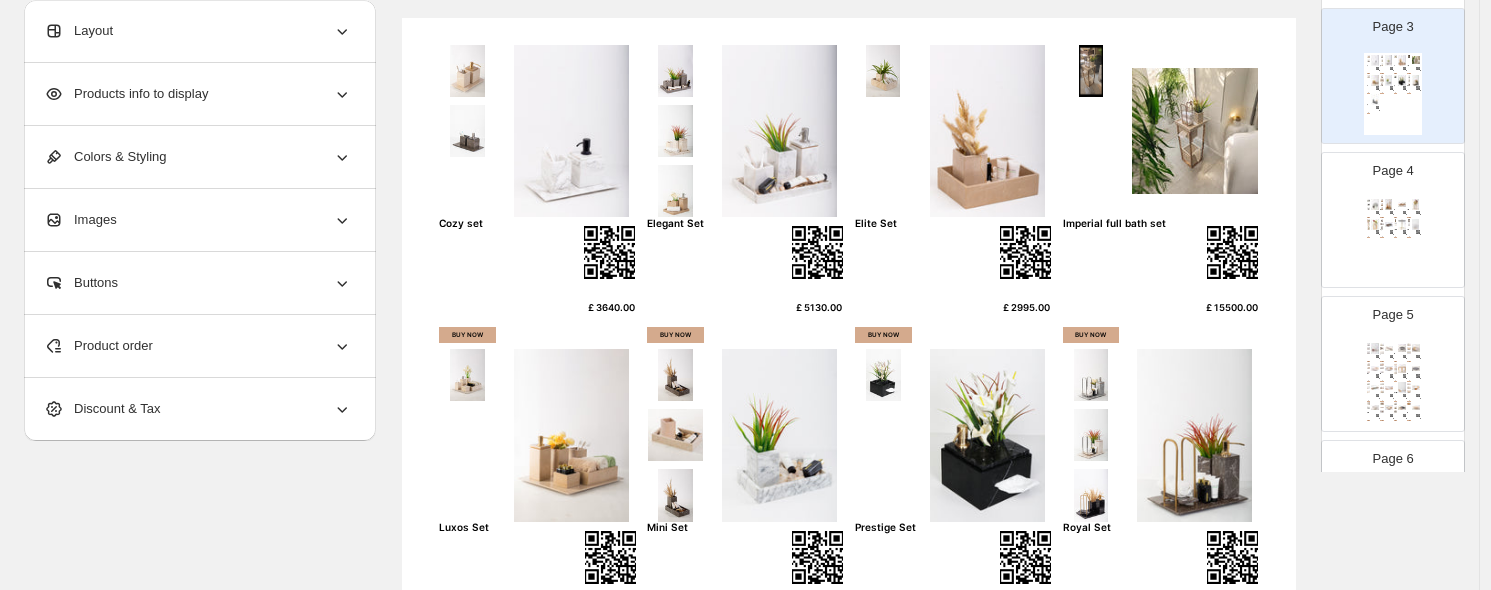 scroll, scrollTop: 21, scrollLeft: 0, axis: vertical 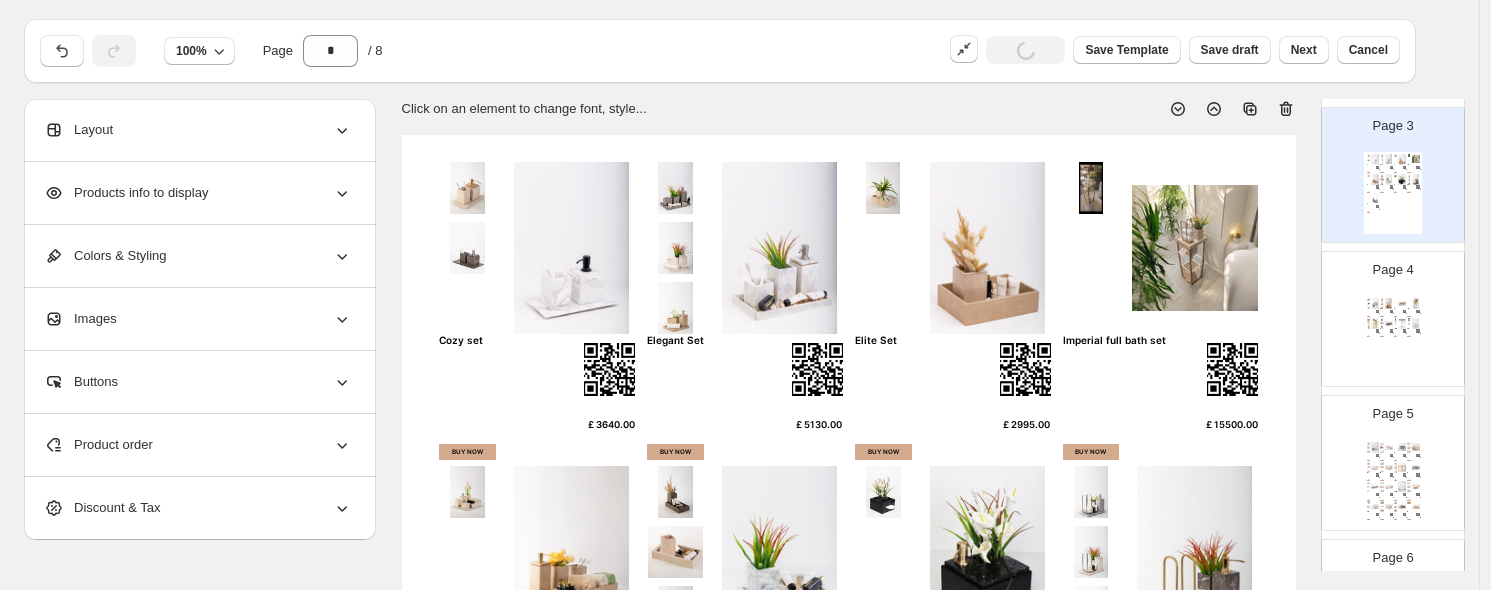 click on "Page 3 Cozy set £ 3640.00 BUY NOW Elegant Set £ 5130.00 BUY NOW Elite Set £ 2995.00 BUY NOW Imperial full bath set £ 15500.00 BUY NOW Luxos Set £ 9525.00 BUY NOW Mini Set £ 2355.00 BUY NOW Prestige Set £ 3960.00 BUY NOW Royal Set £ 6300.00 BUY NOW Vanity Set £ 4980.00 BUY NOW" at bounding box center [1385, 167] 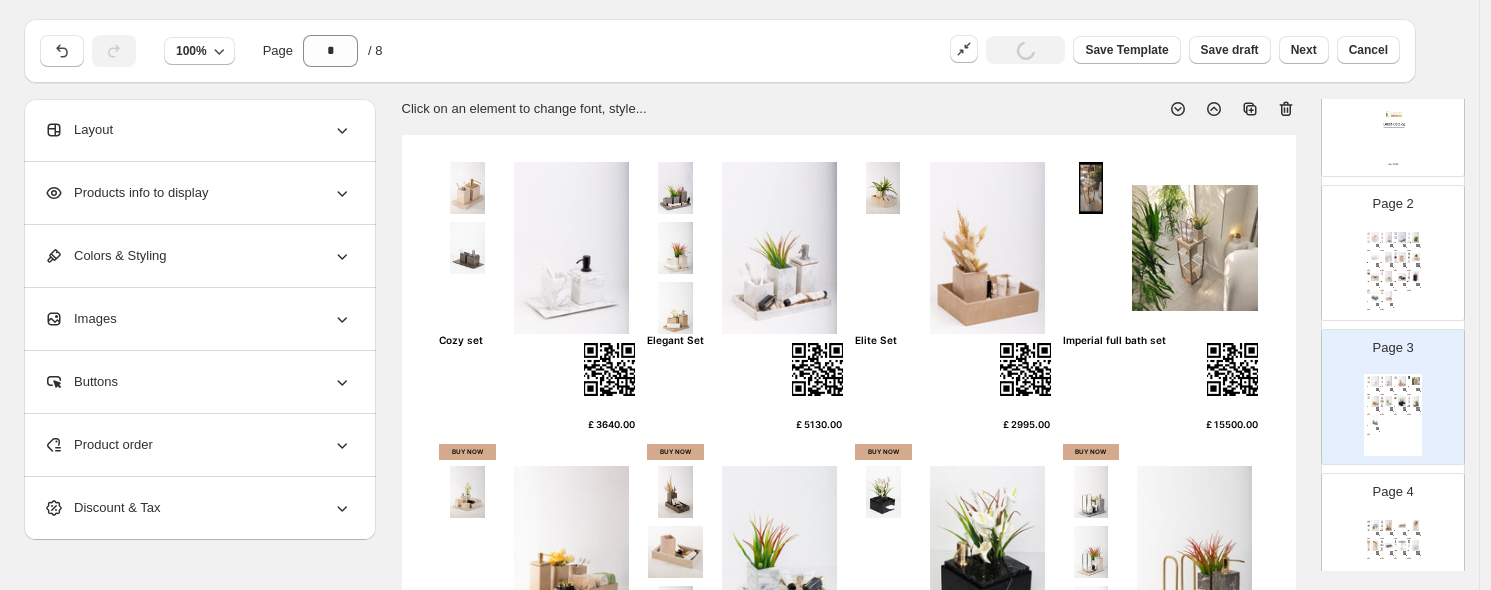 click at bounding box center (1402, 237) 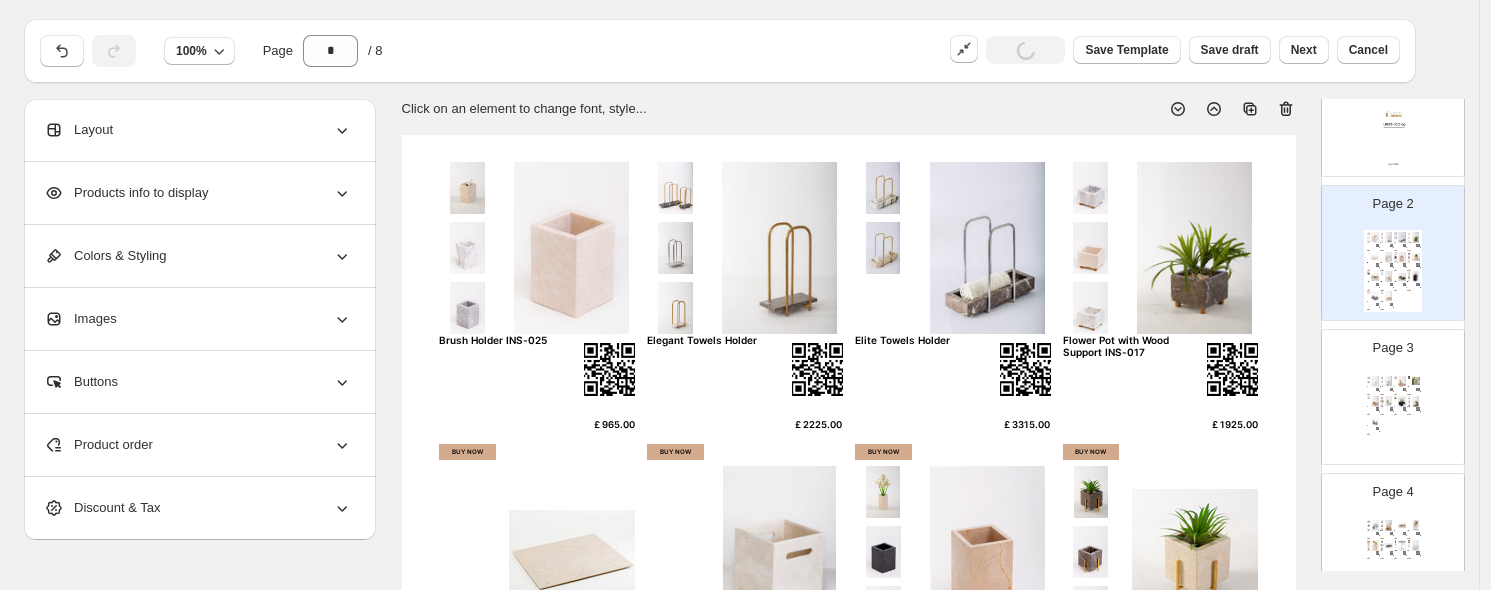 type on "*" 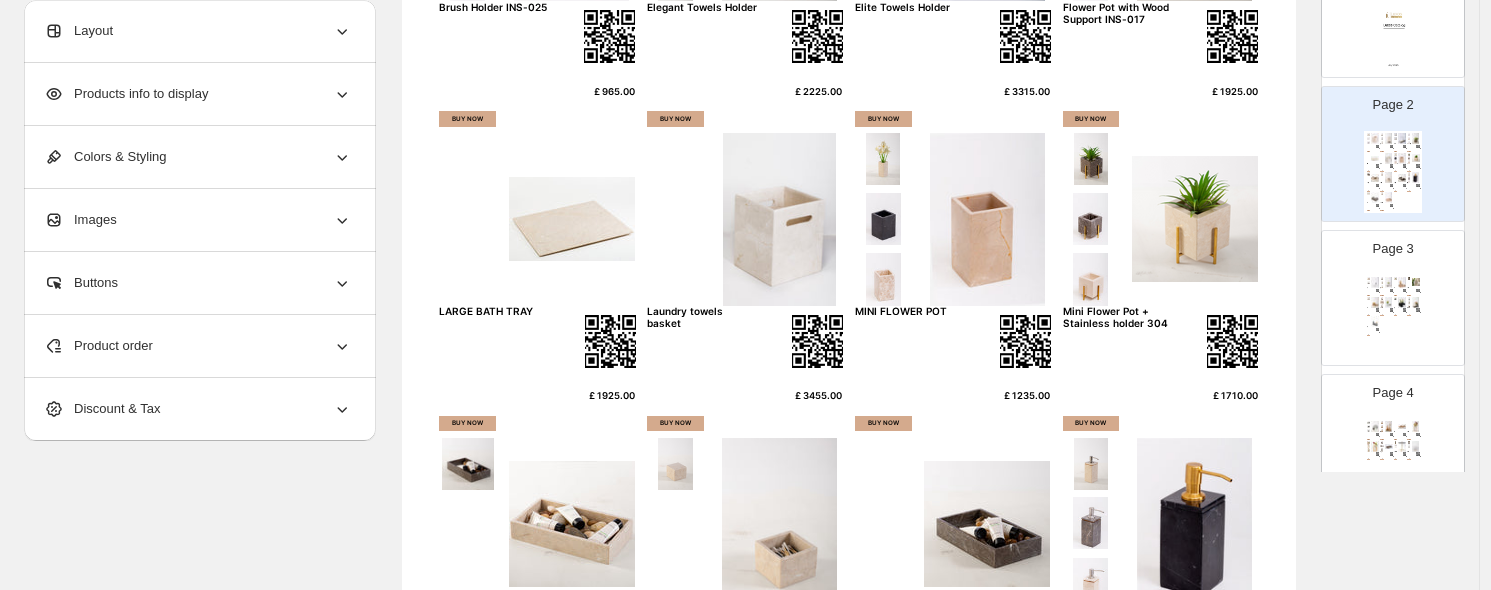 scroll, scrollTop: 576, scrollLeft: 0, axis: vertical 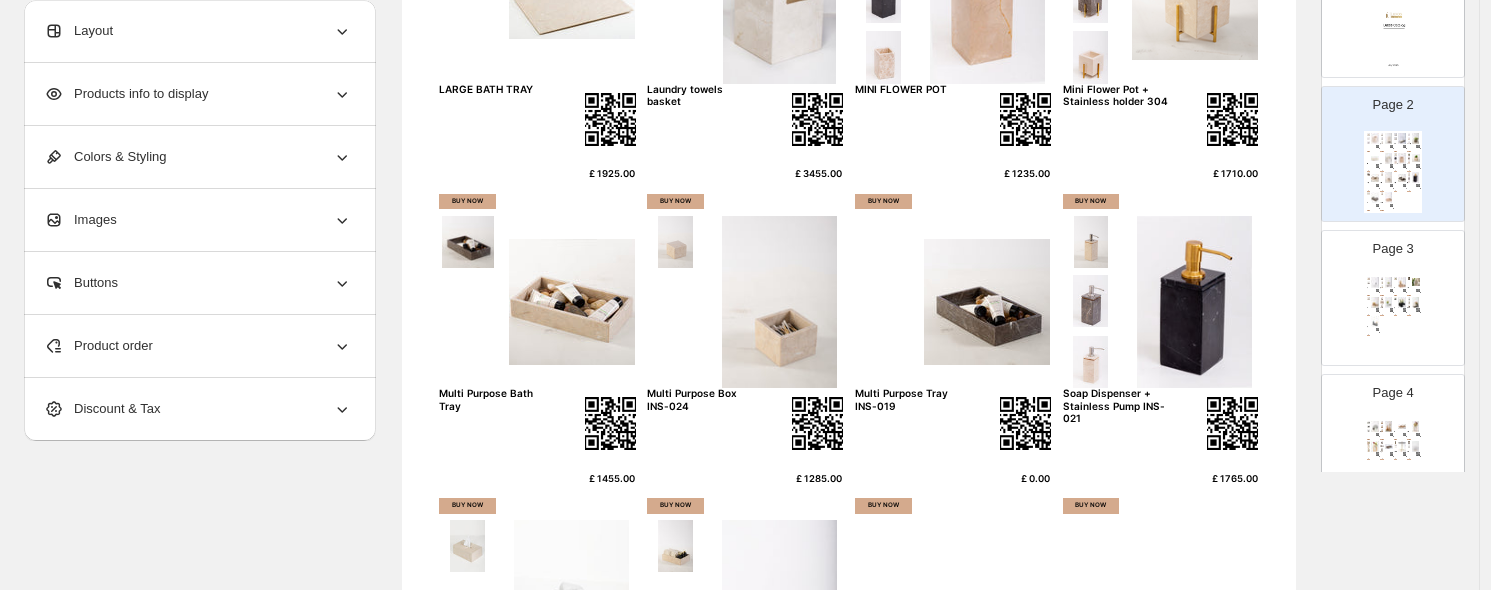 click on "Soap Dispenser + Stainless Pump INS-021" at bounding box center (1119, 405) 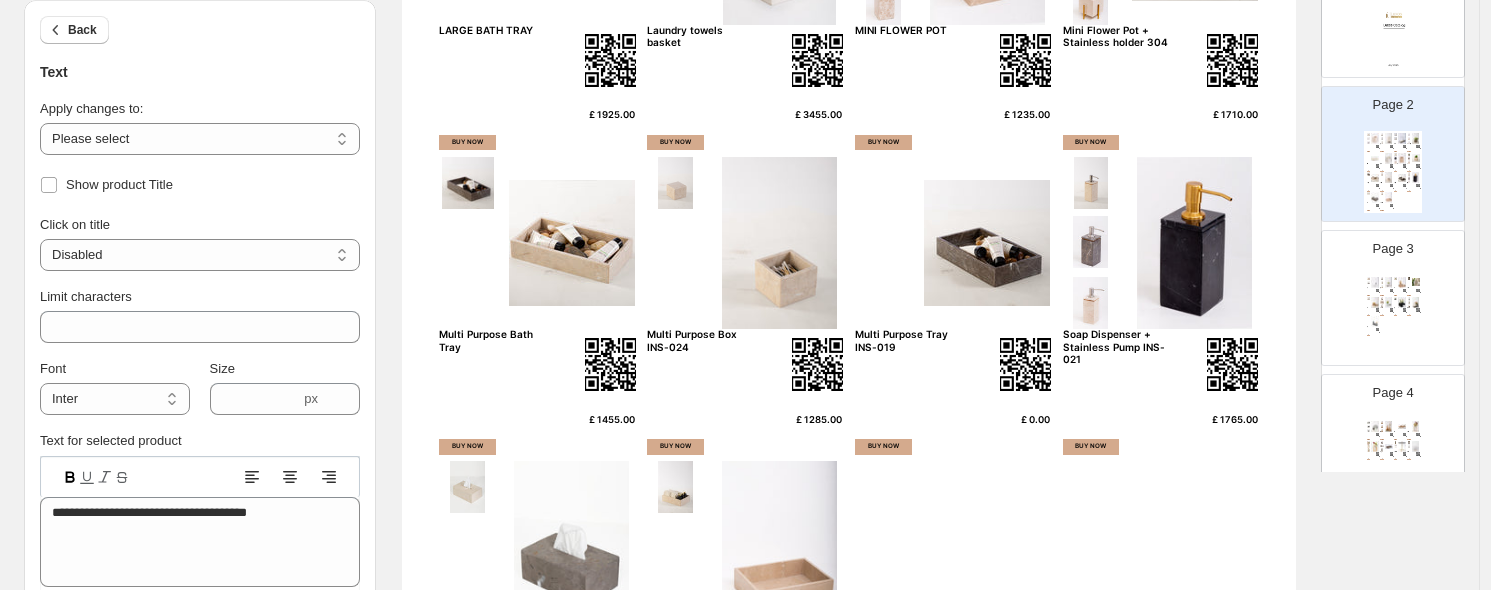 scroll, scrollTop: 777, scrollLeft: 0, axis: vertical 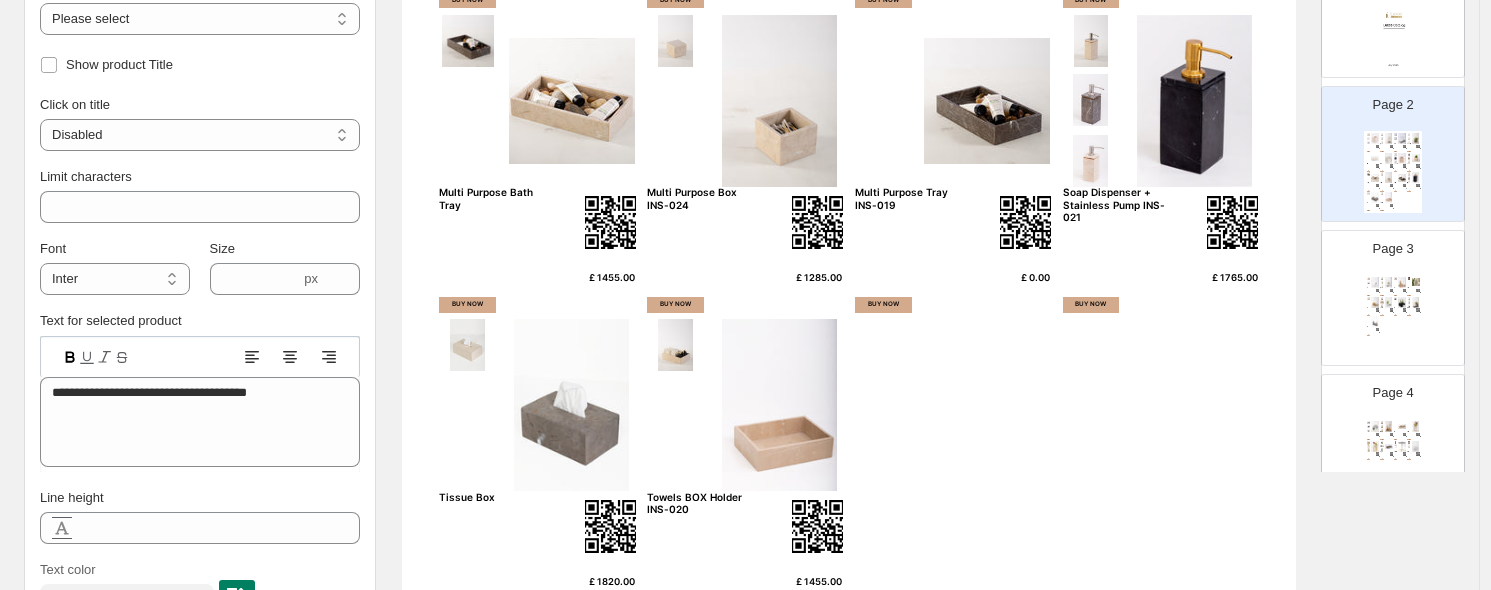 click on "Multi Purpose Tray INS-019" at bounding box center (911, 198) 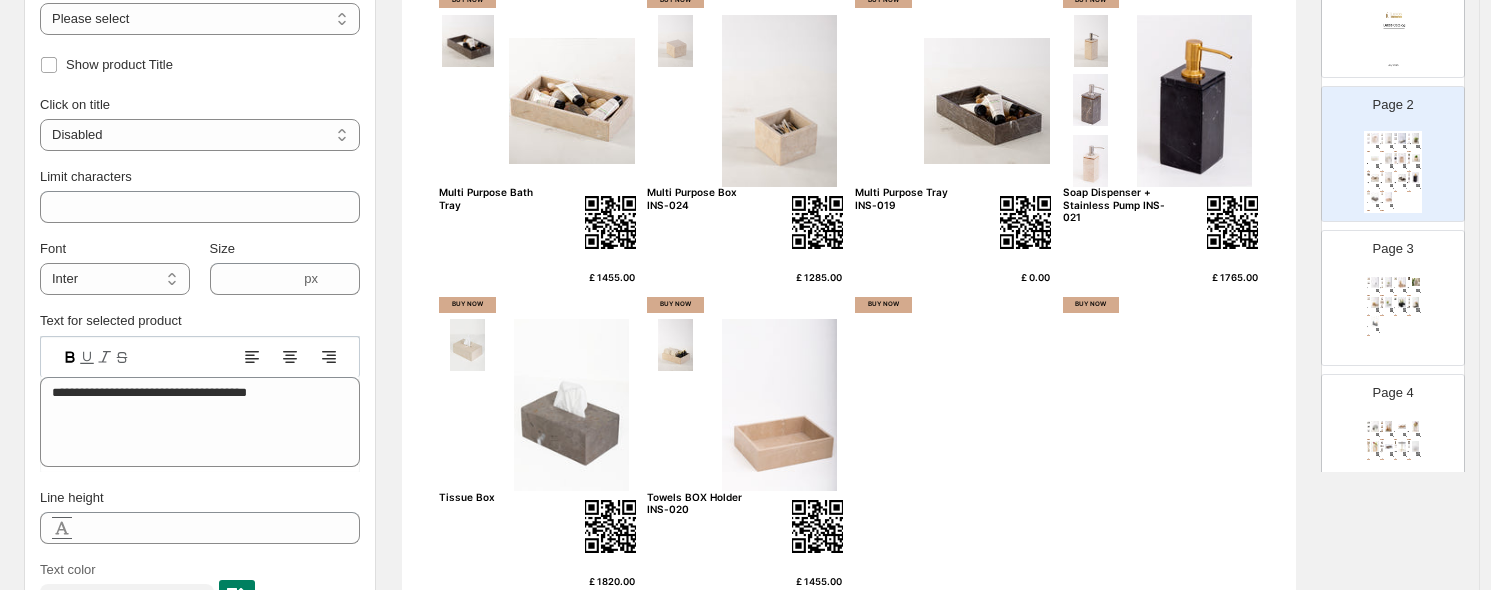 click at bounding box center (987, 101) 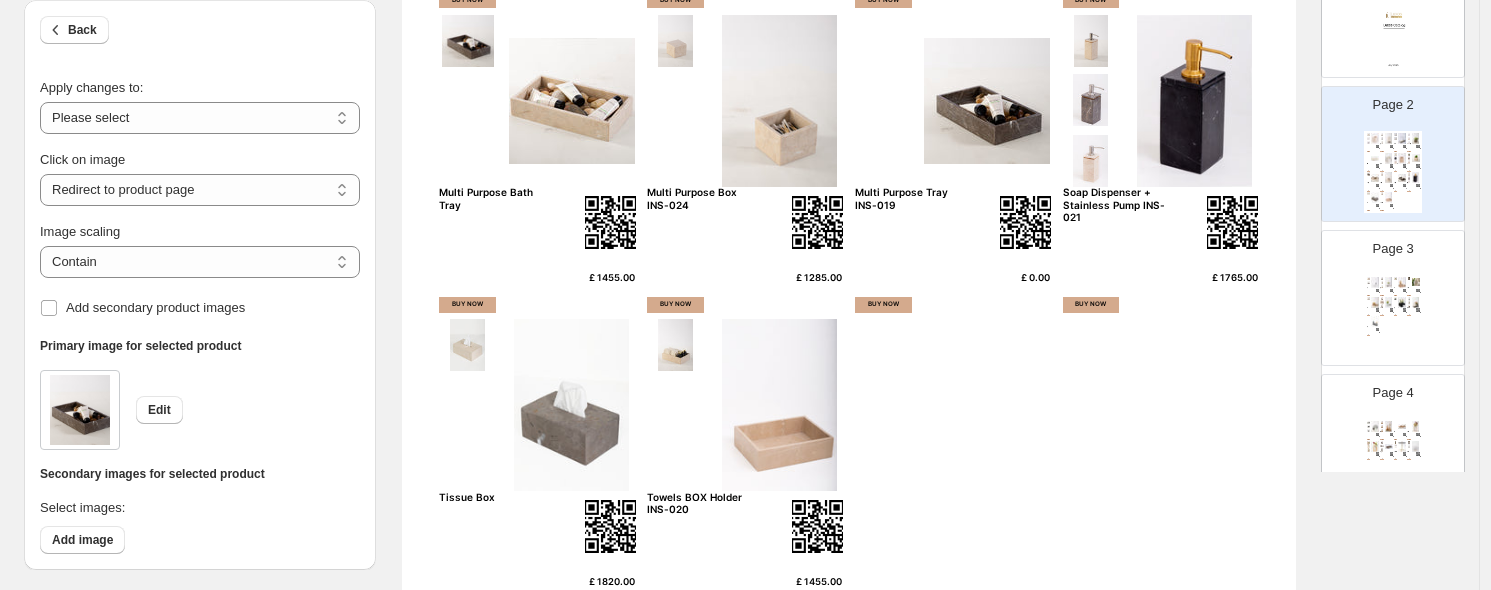 click on "£ 0.00" at bounding box center [1021, 277] 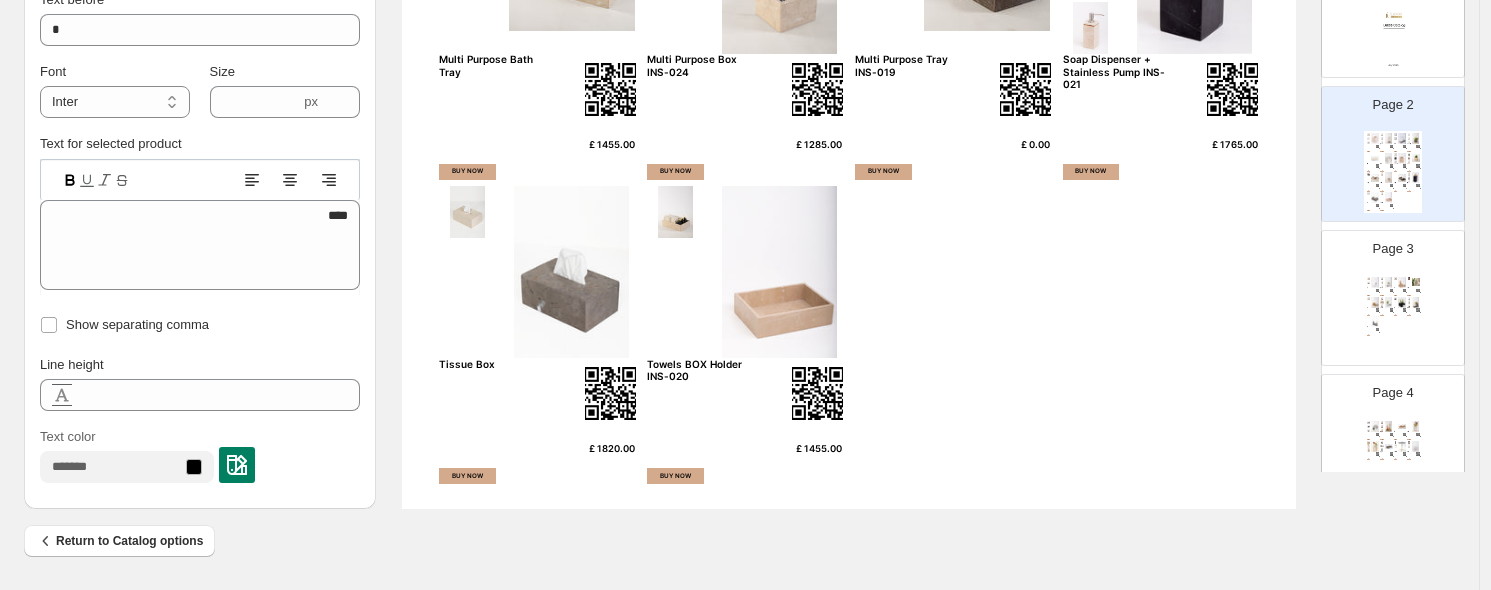 scroll, scrollTop: 576, scrollLeft: 0, axis: vertical 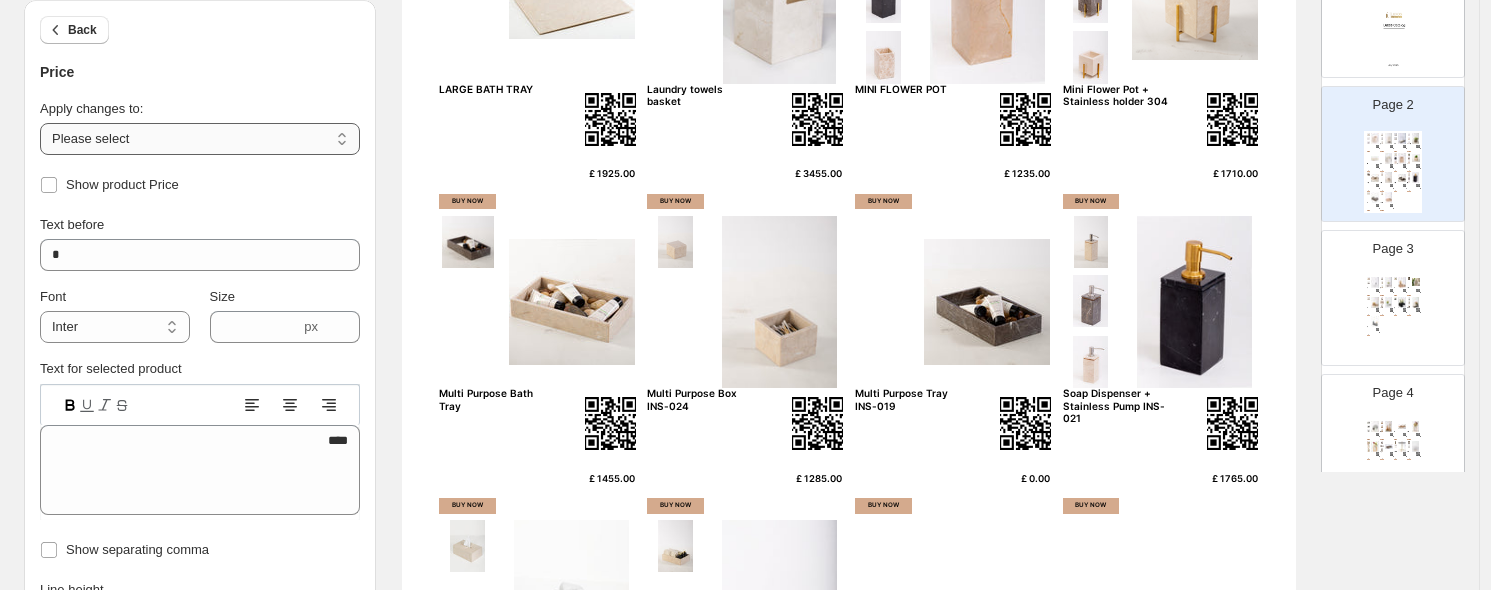 click on "**********" at bounding box center [200, 139] 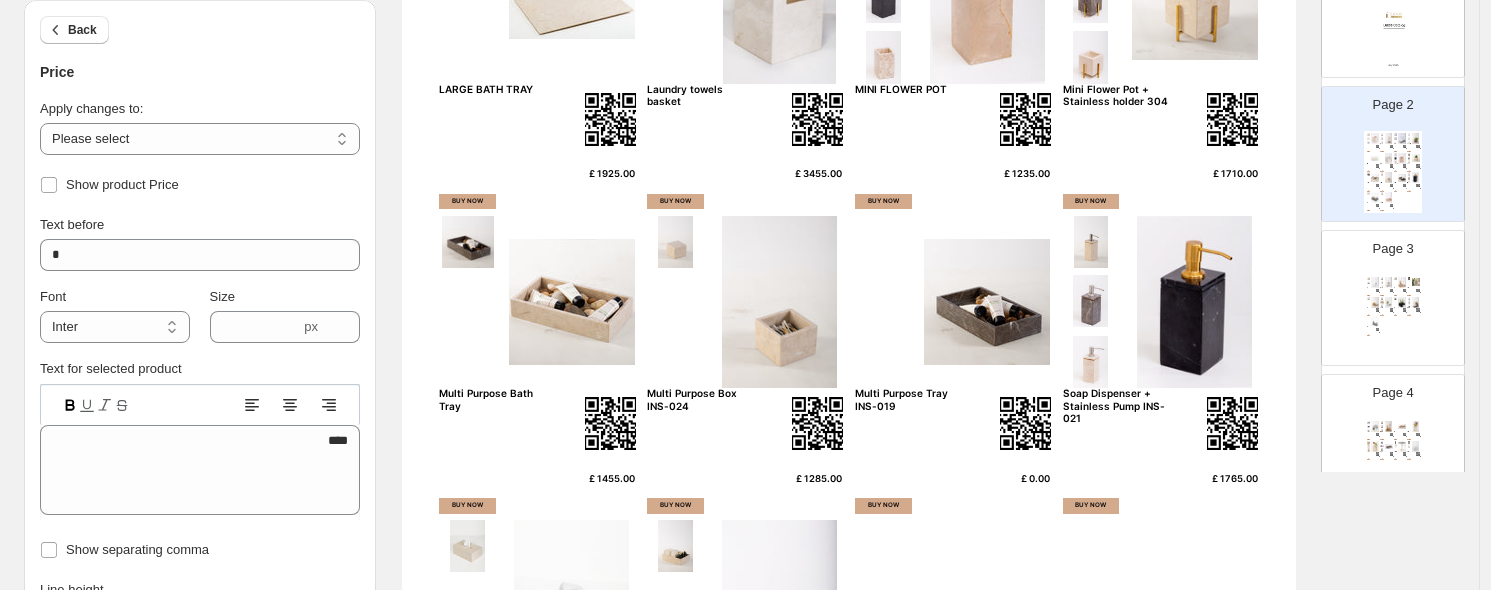 click on "**********" at bounding box center (200, 99) 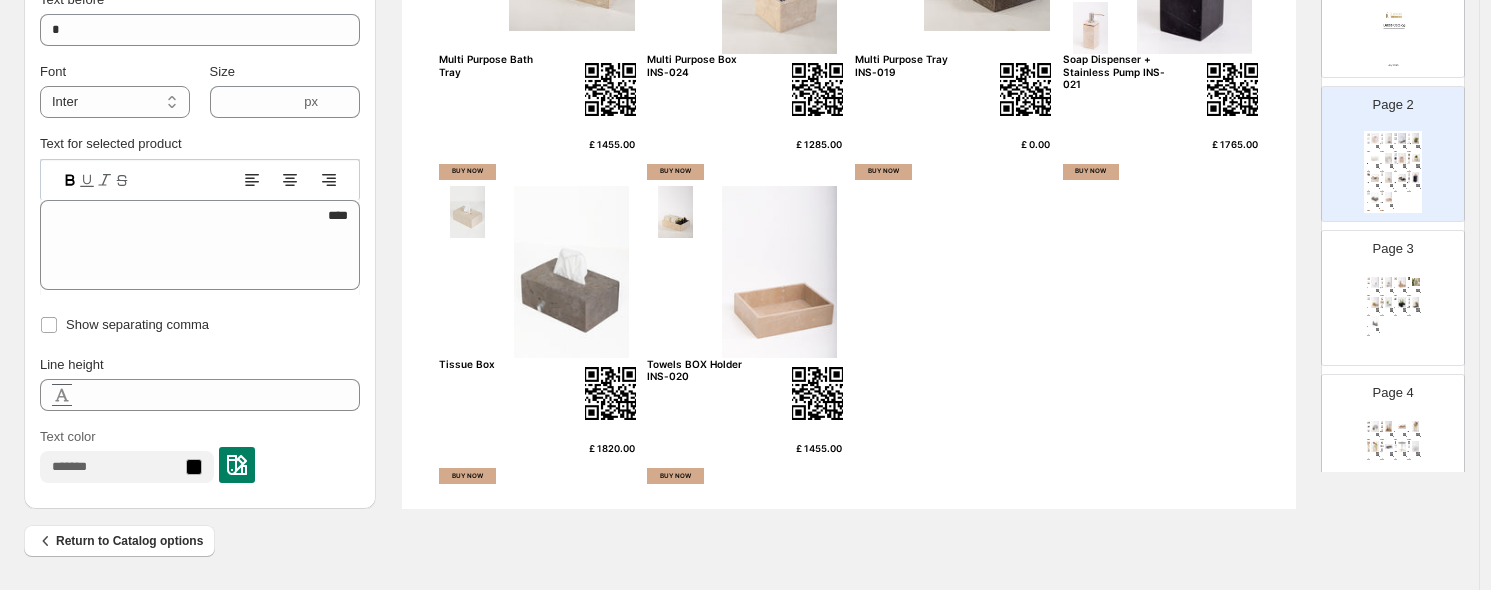 scroll, scrollTop: 576, scrollLeft: 0, axis: vertical 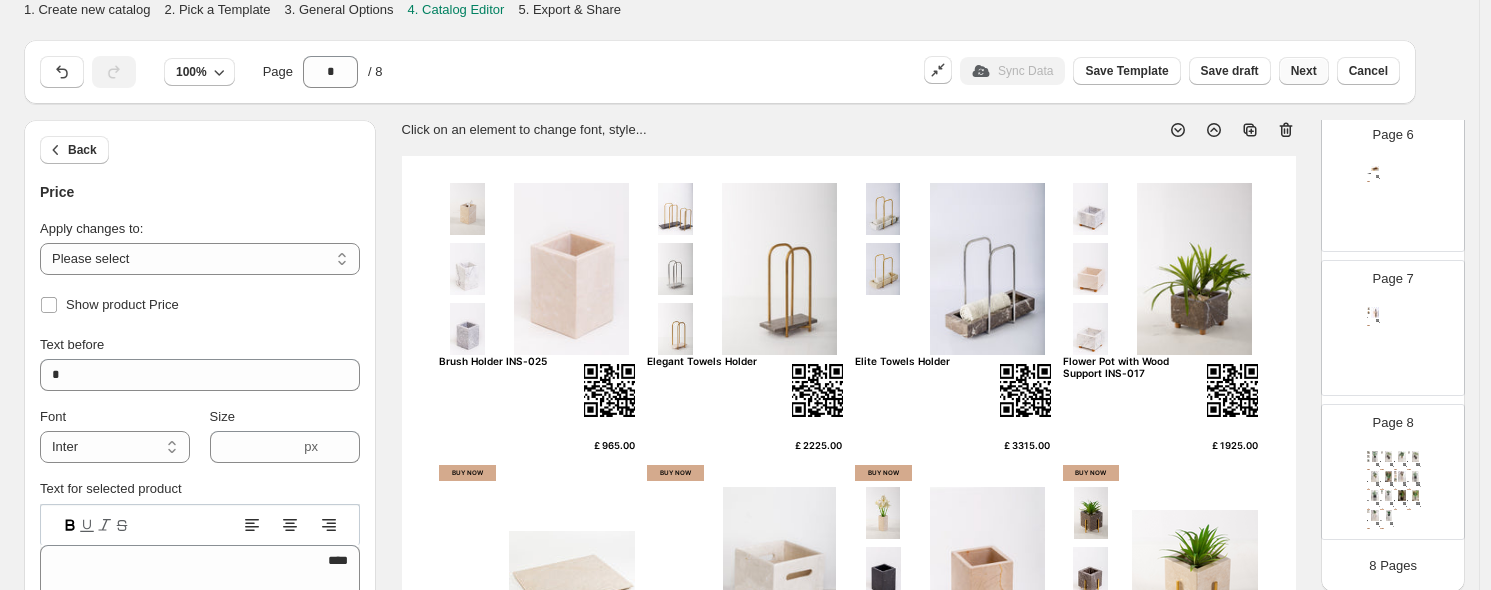 click on "Next" at bounding box center [1304, 71] 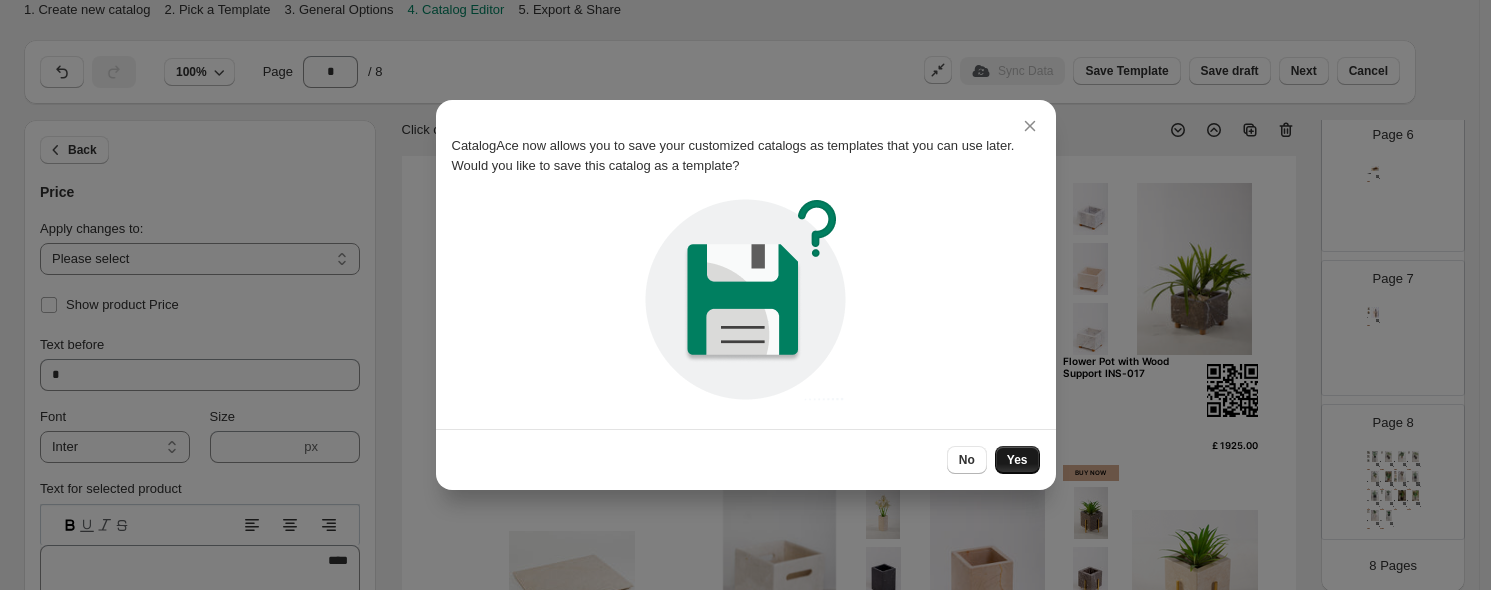 click on "Yes" at bounding box center [1017, 460] 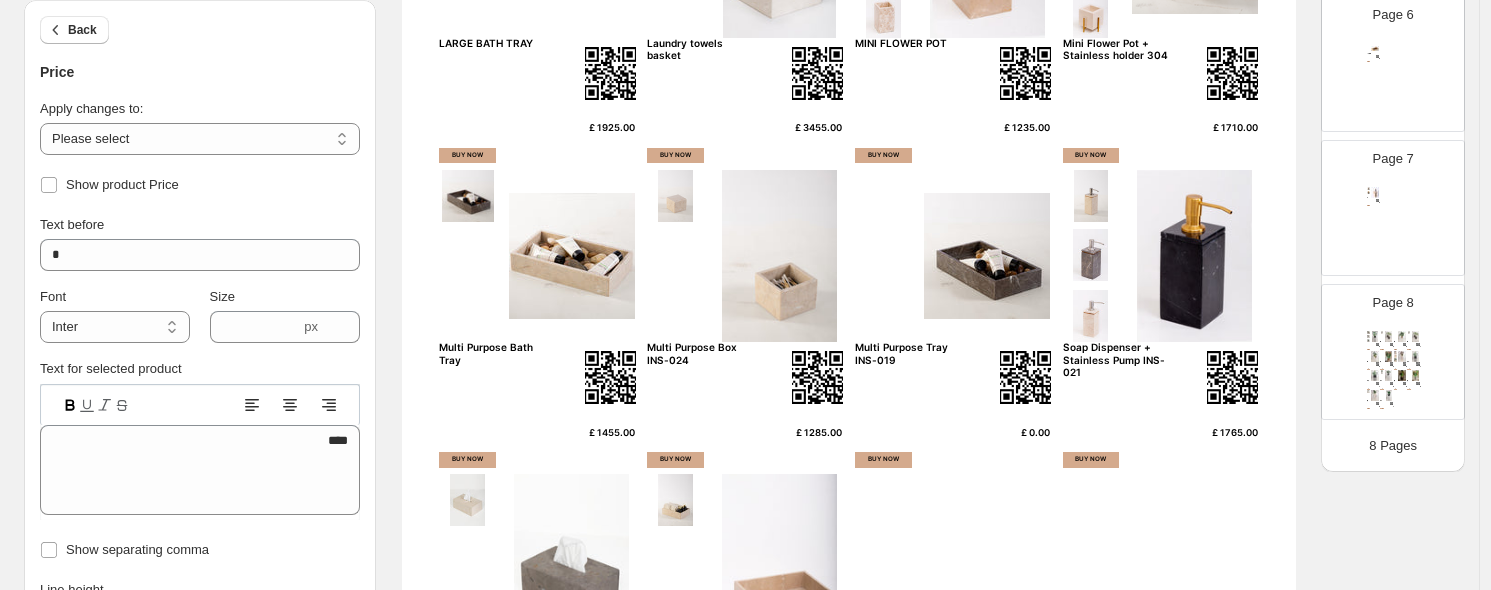 scroll, scrollTop: 910, scrollLeft: 0, axis: vertical 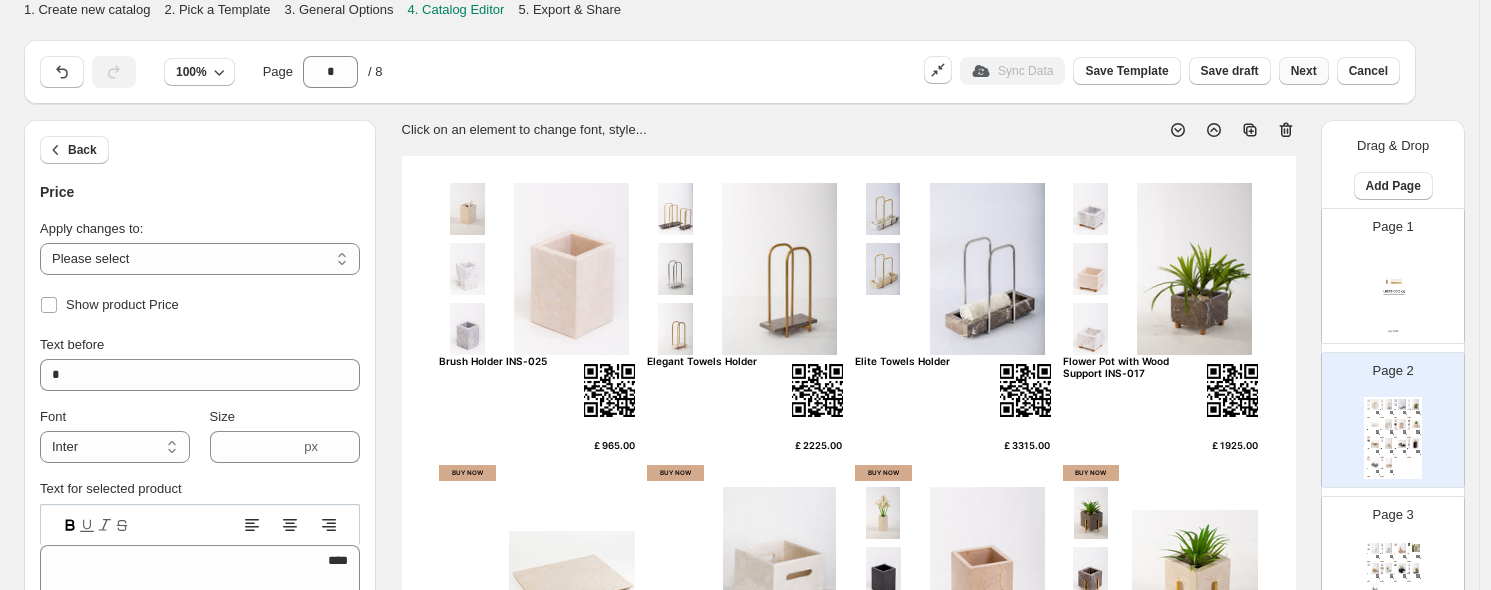 click on "Next" at bounding box center (1304, 71) 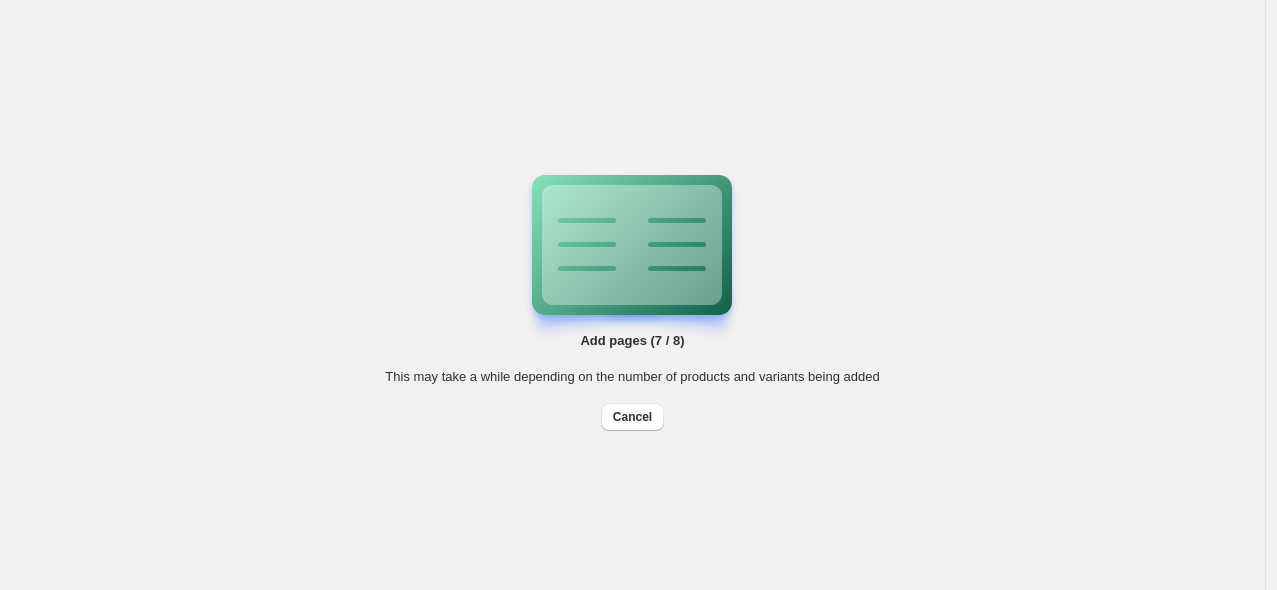 click 